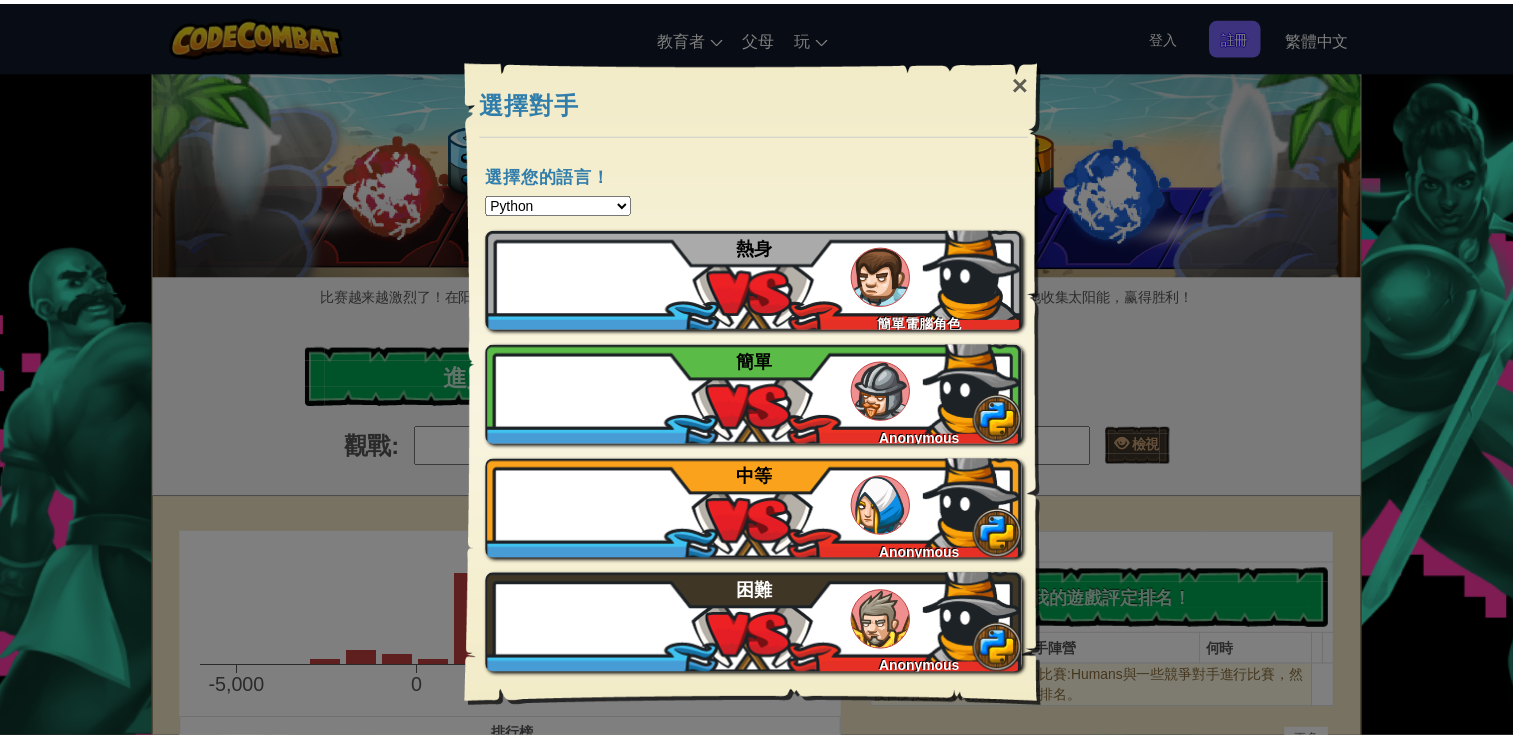 scroll, scrollTop: 0, scrollLeft: 0, axis: both 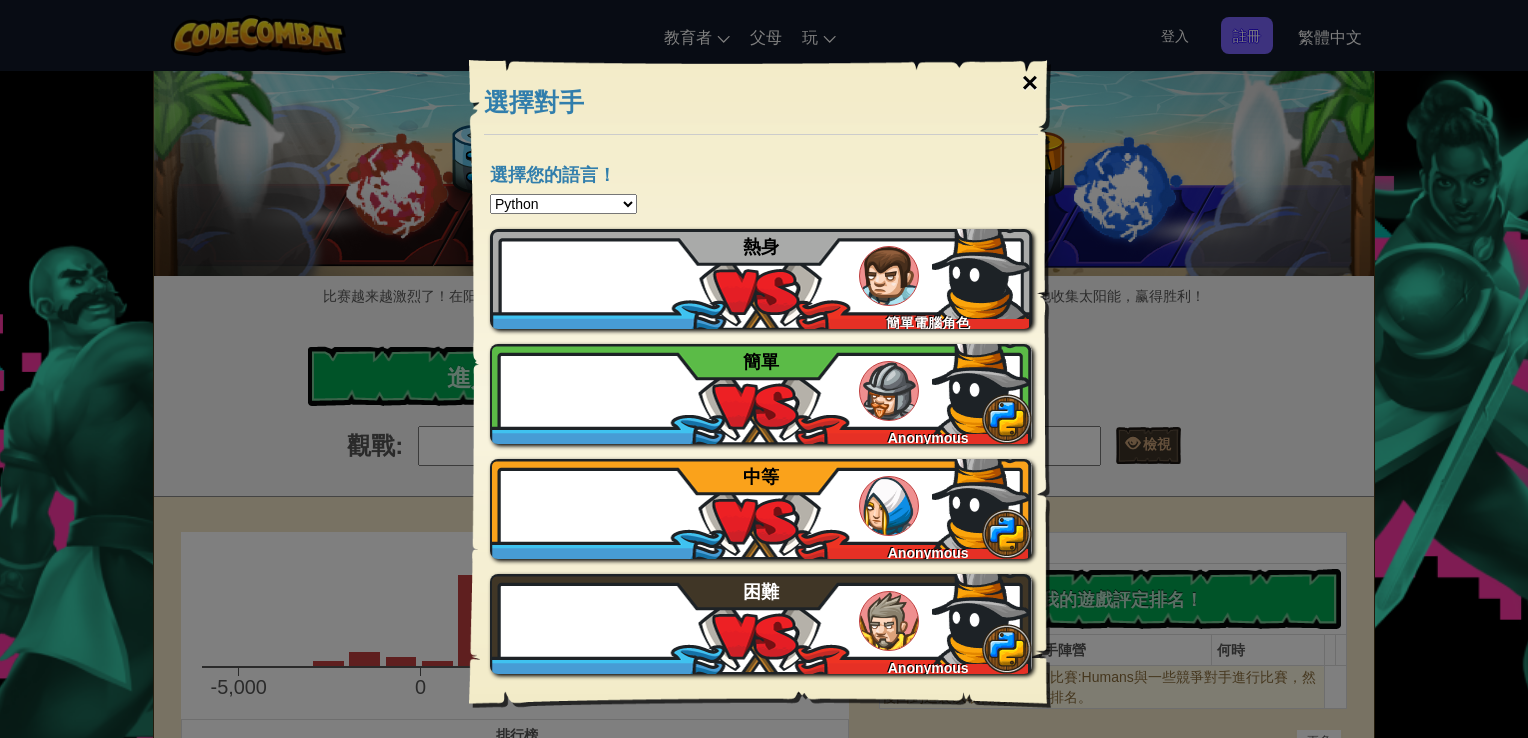 click on "×" at bounding box center [1030, 83] 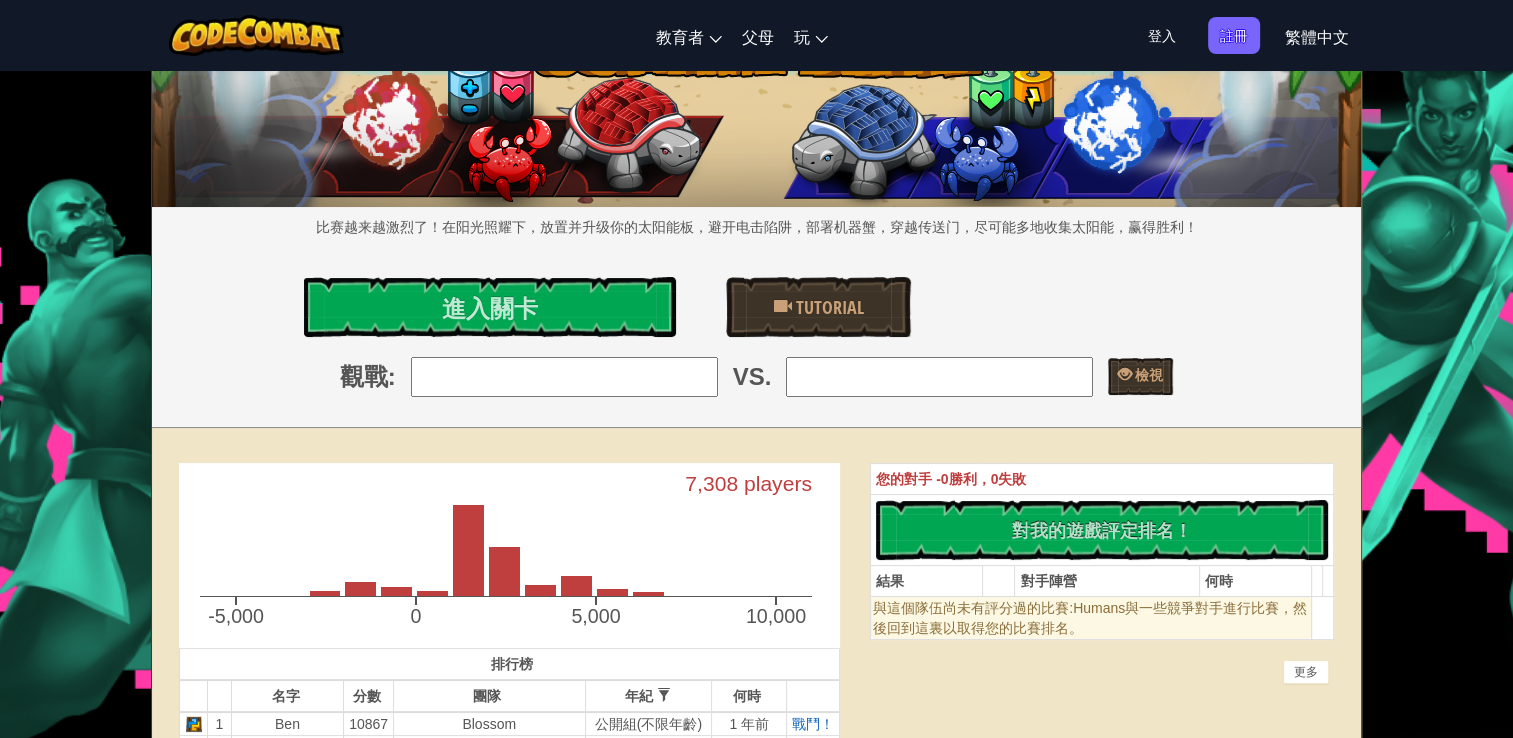 scroll, scrollTop: 200, scrollLeft: 0, axis: vertical 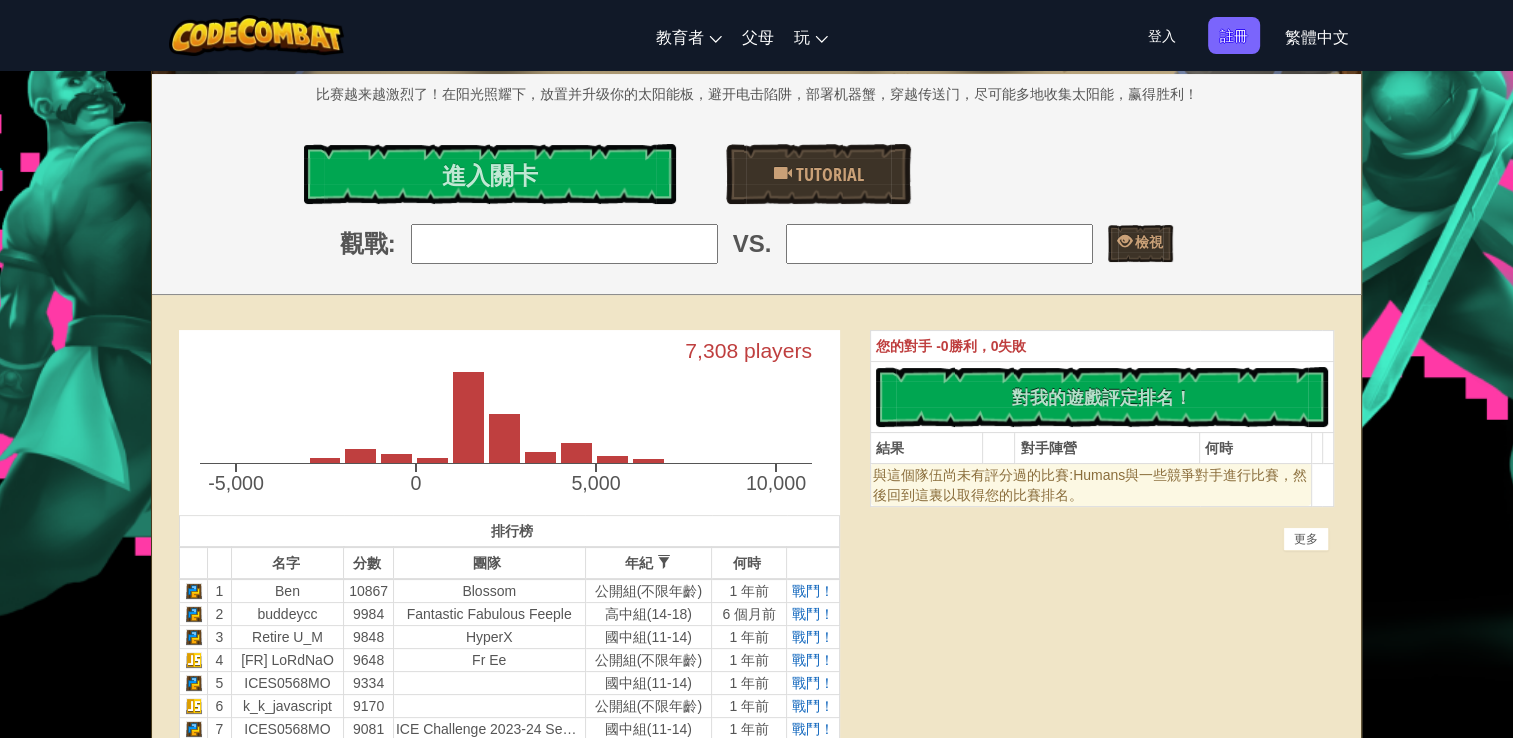 click at bounding box center (564, 244) 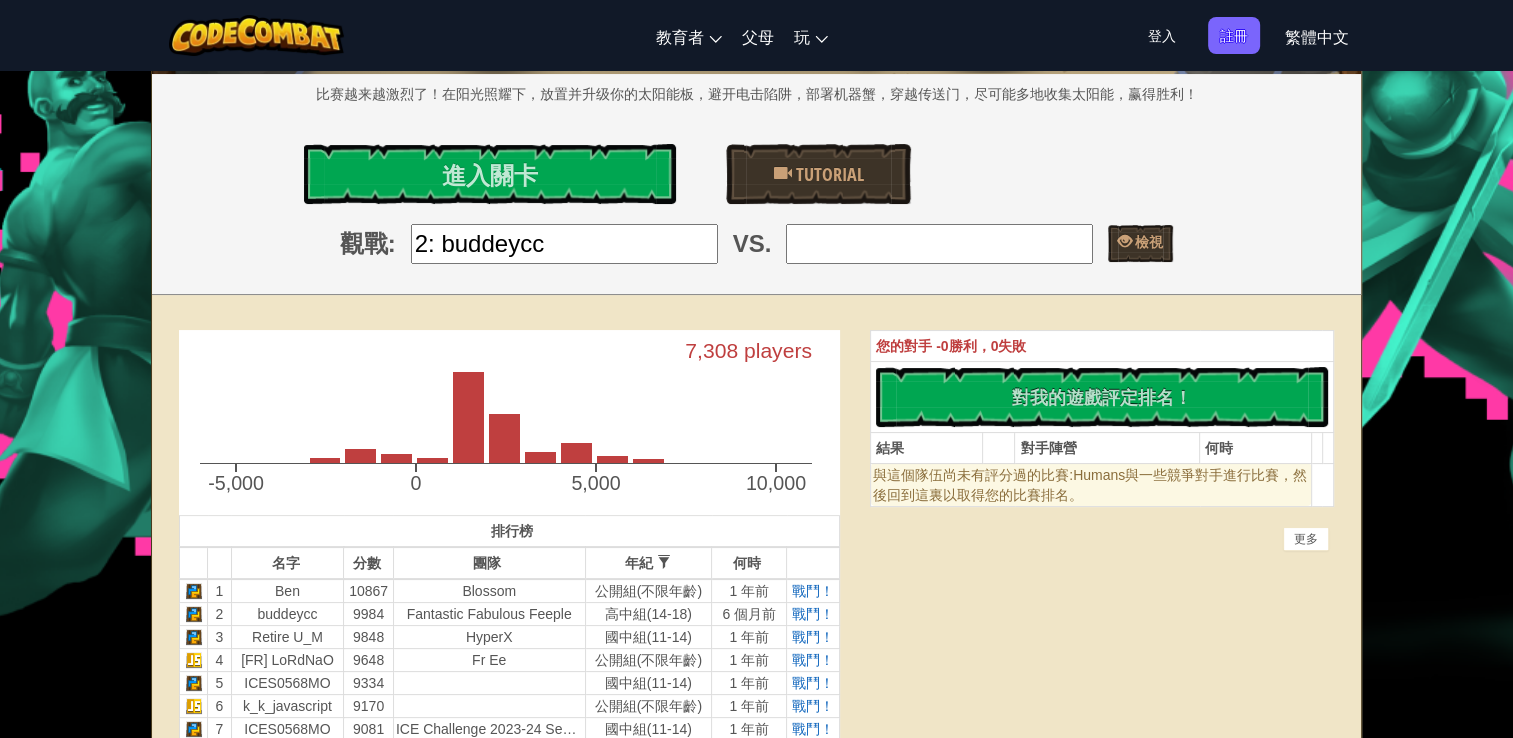 click at bounding box center [939, 244] 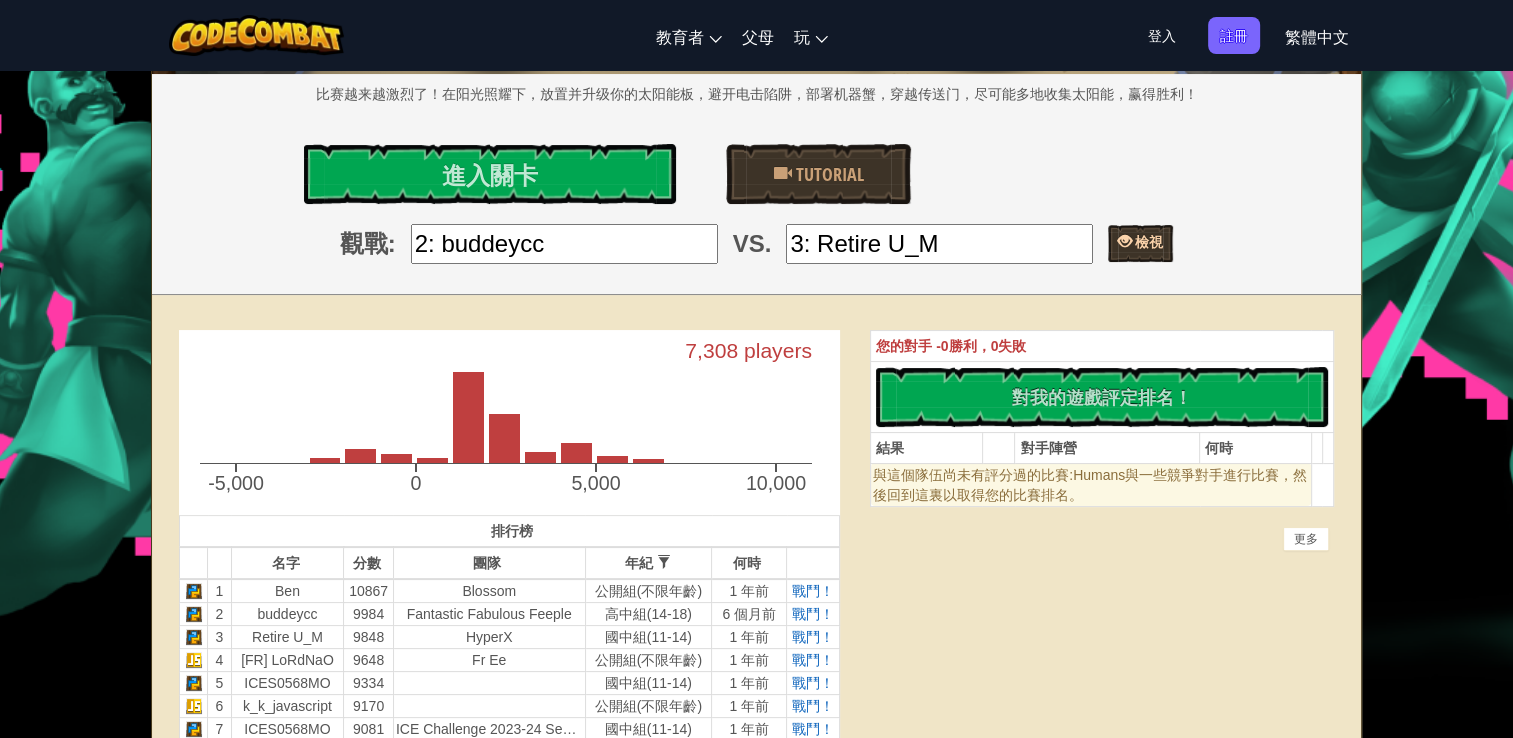 click at bounding box center (1125, 241) 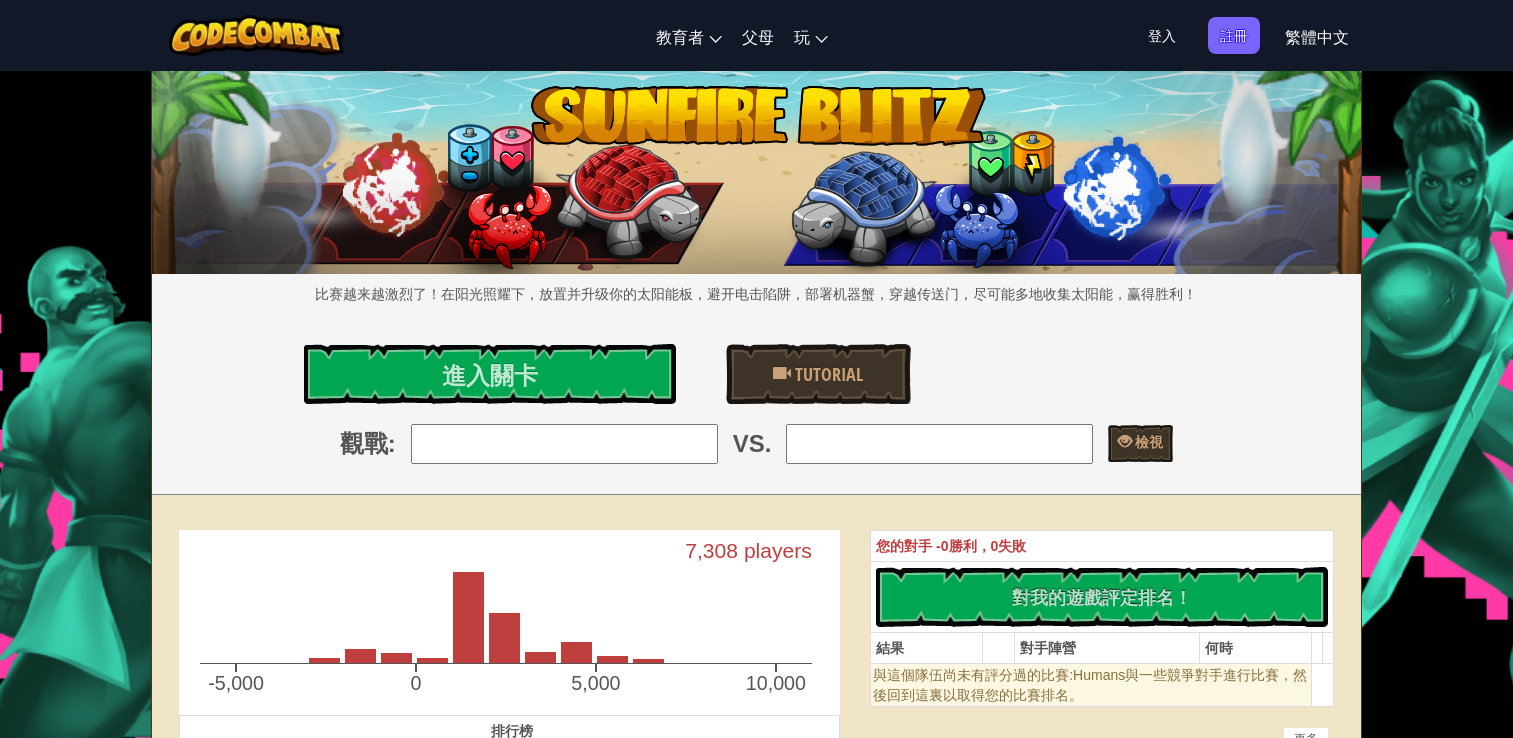 scroll, scrollTop: 0, scrollLeft: 0, axis: both 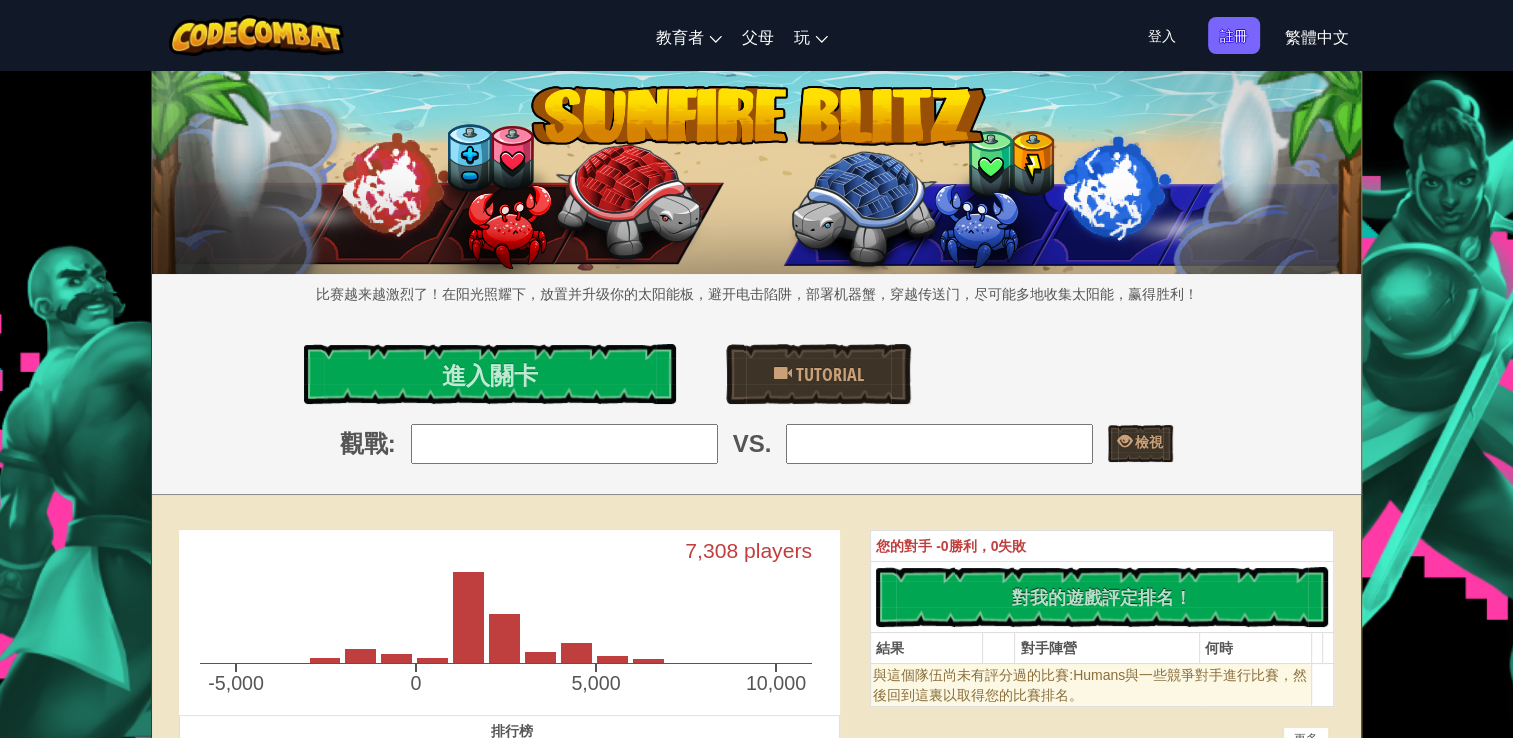 click on "排行榜" at bounding box center (510, 731) 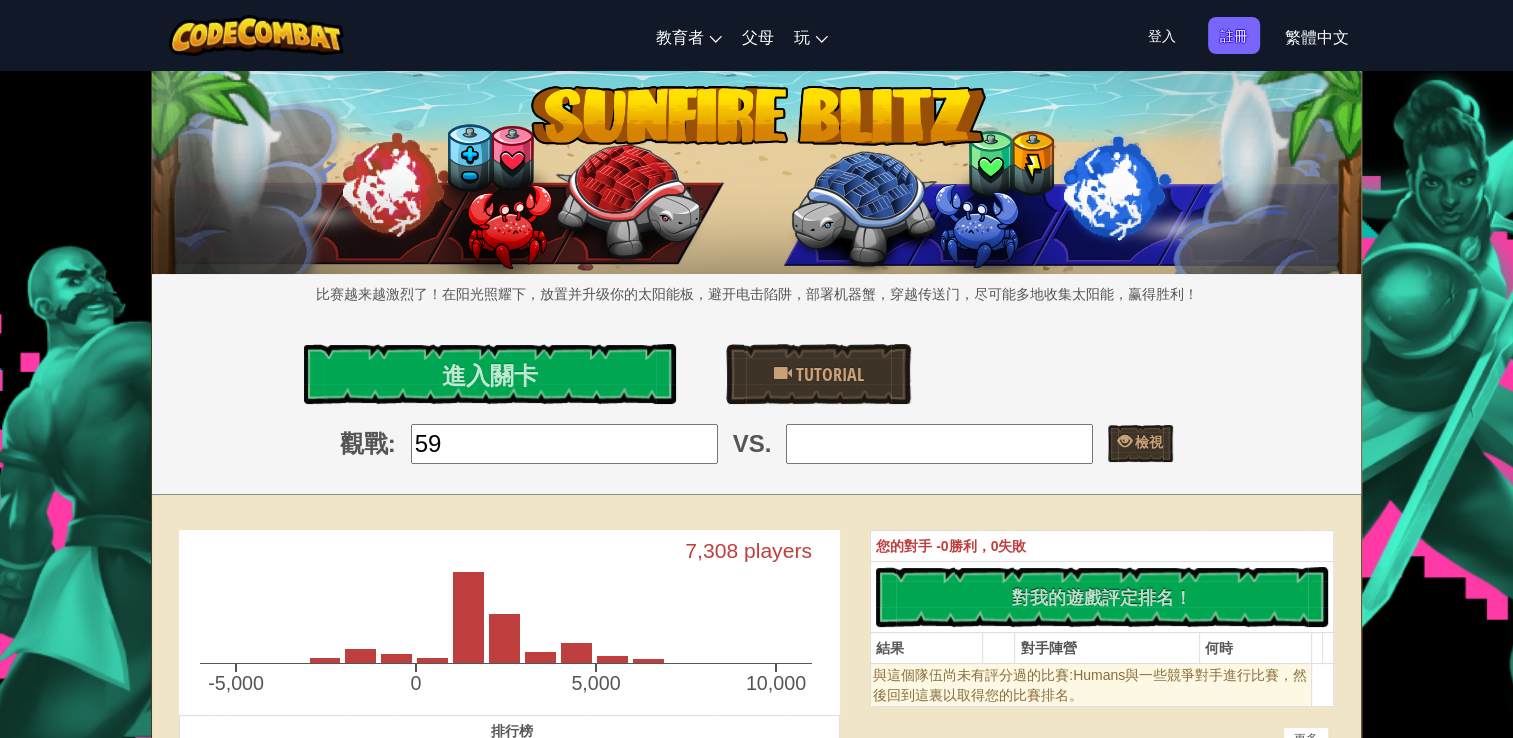 type on "59: ℭ𝔥𝔦𝔯𝔬𝔫" 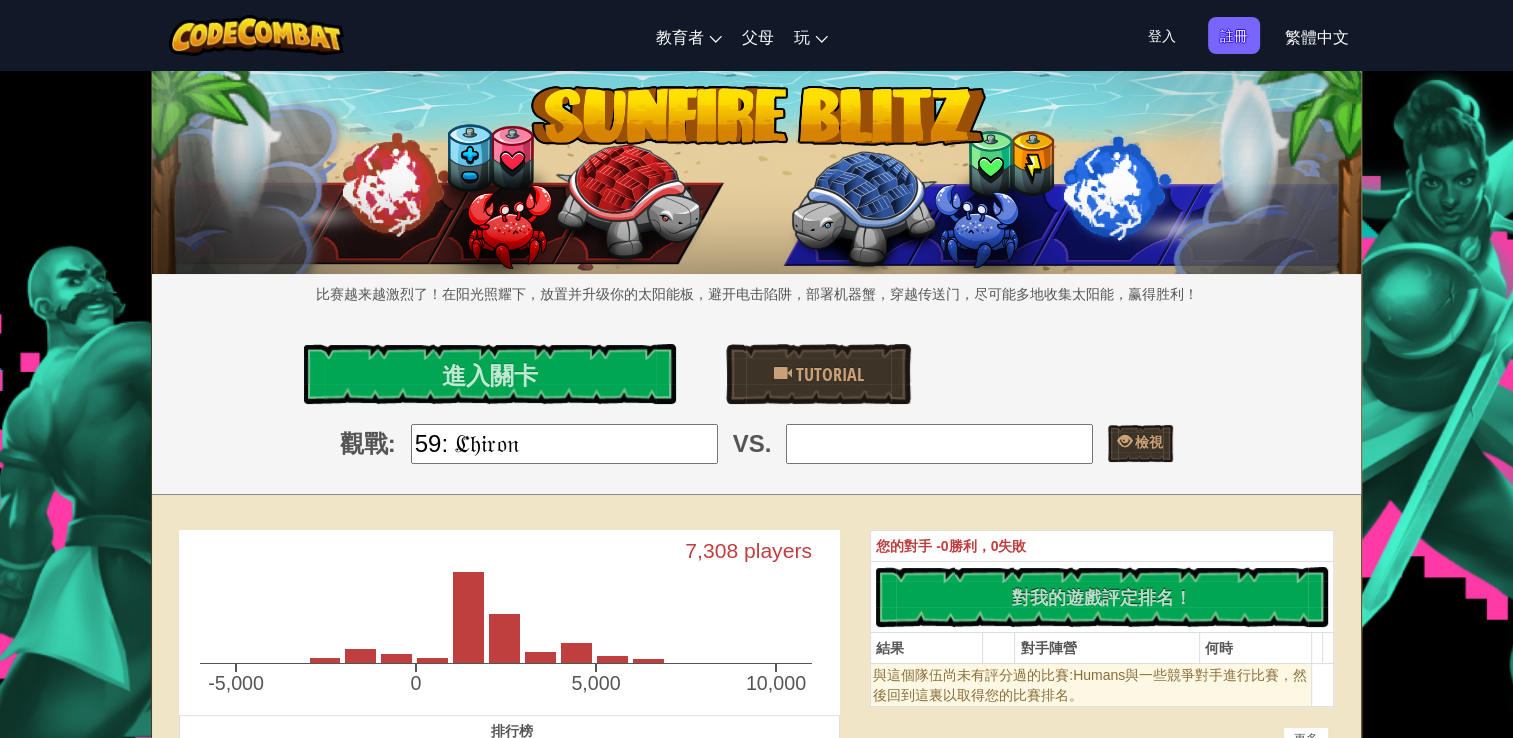 click at bounding box center (939, 444) 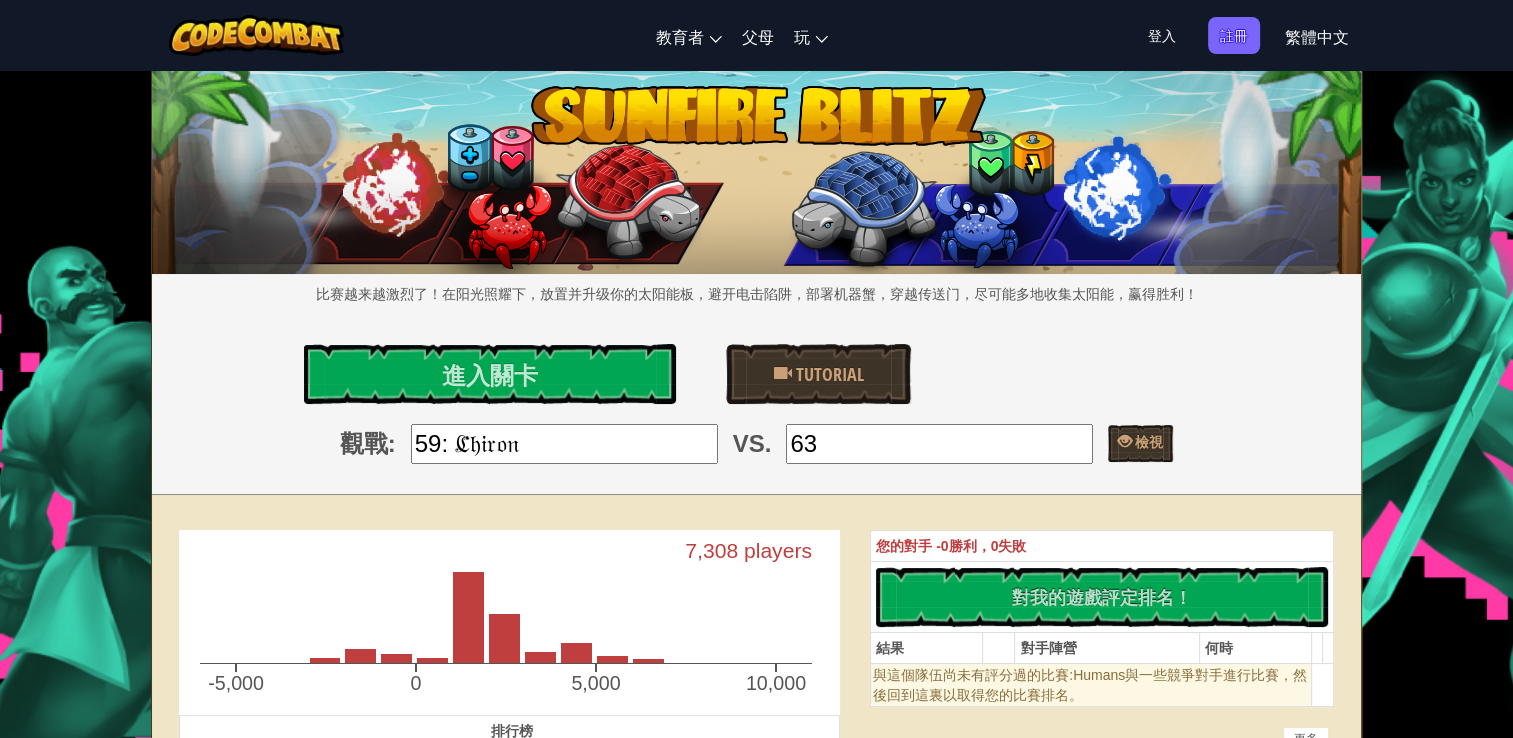 type on "63: CQWC2024008TW" 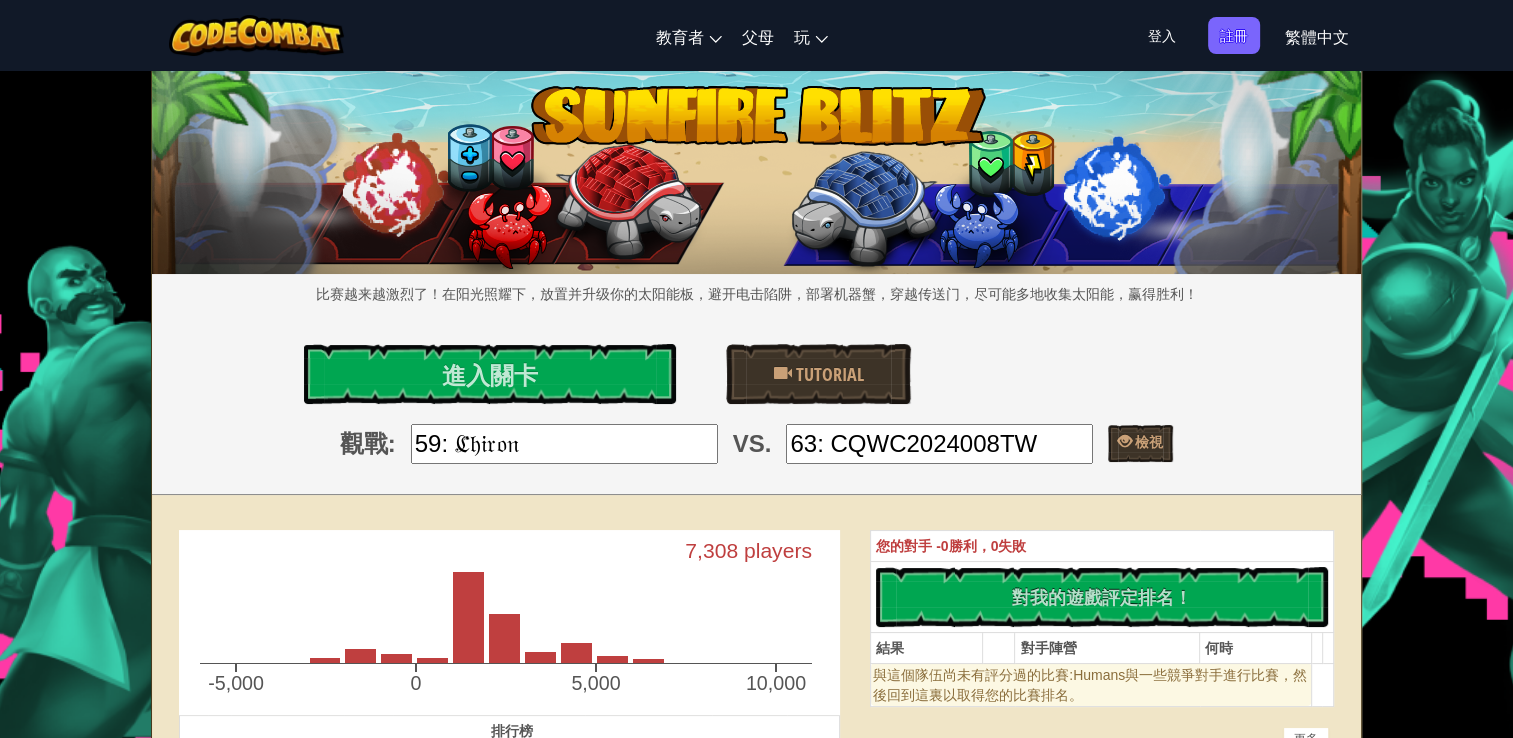click on "比赛越来越激烈了！在阳光照耀下，放置并升级你的太阳能板，避开电击陷阱，部署机器蟹，穿越传送门，尽可能多地收集太阳能，赢得胜利！
進入關卡 Tutorial 觀戰 : 59: ℭ𝔥𝔦𝔯𝔬𝔫 VS. 63: CQWC2024008TW 檢視" at bounding box center [756, 283] 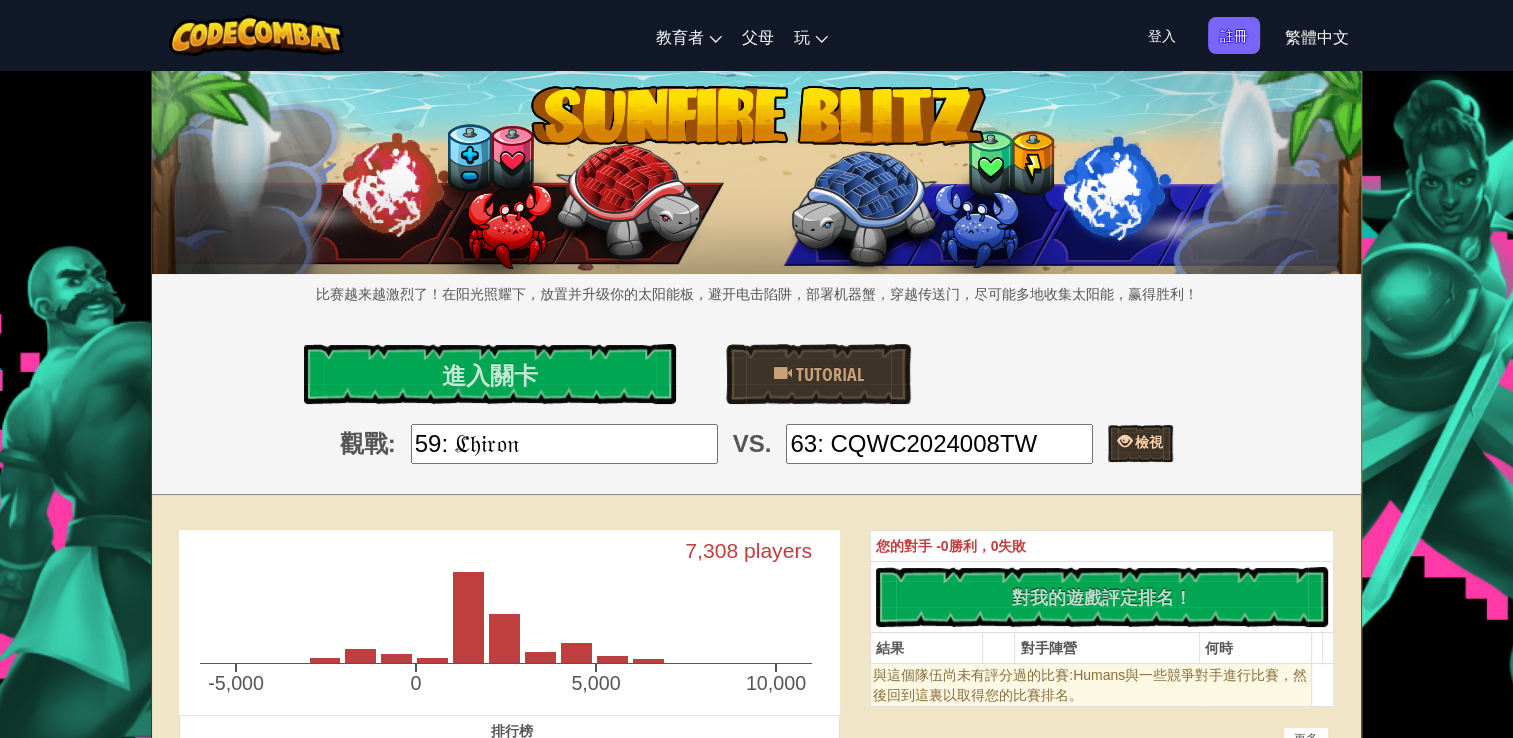 click on "檢視" at bounding box center (1147, 441) 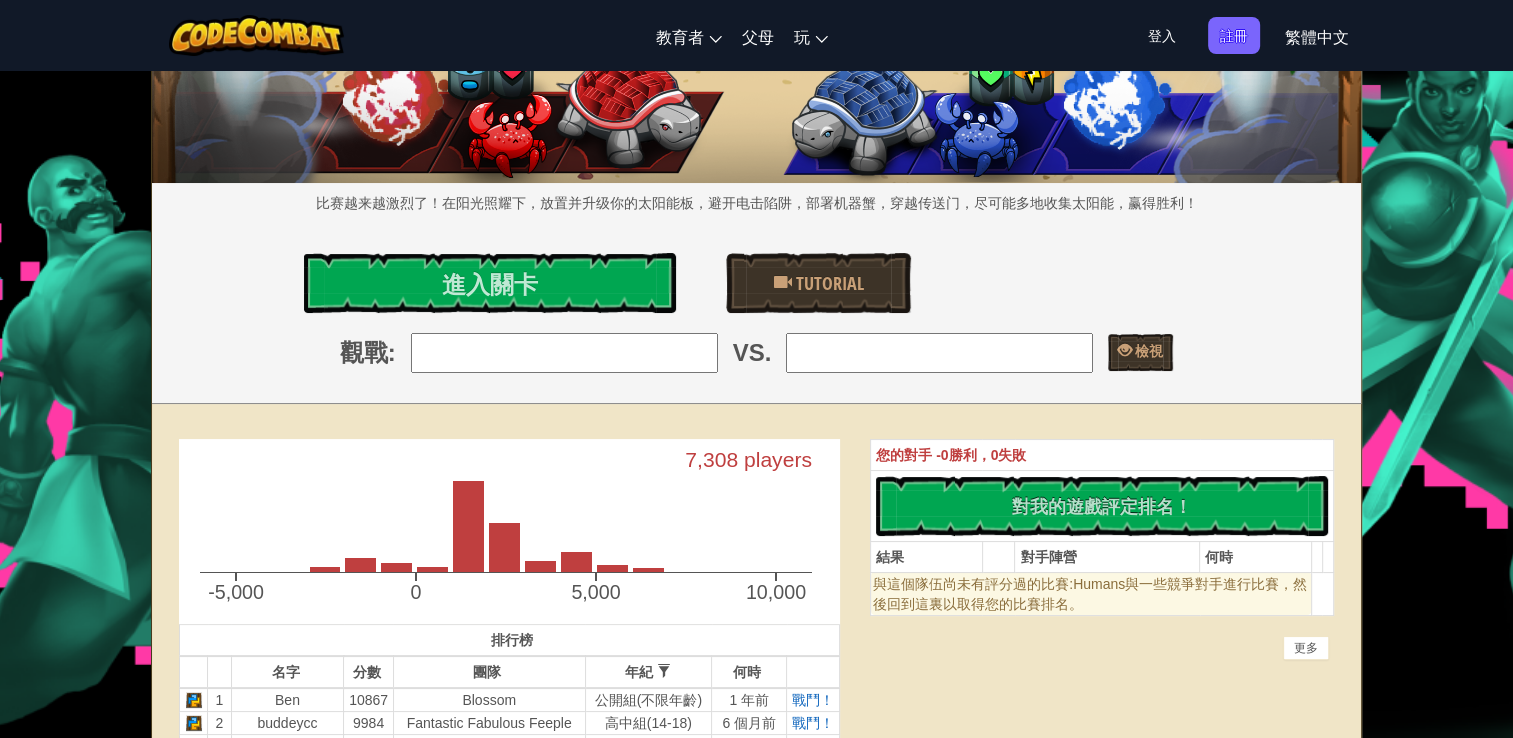 scroll, scrollTop: 85, scrollLeft: 0, axis: vertical 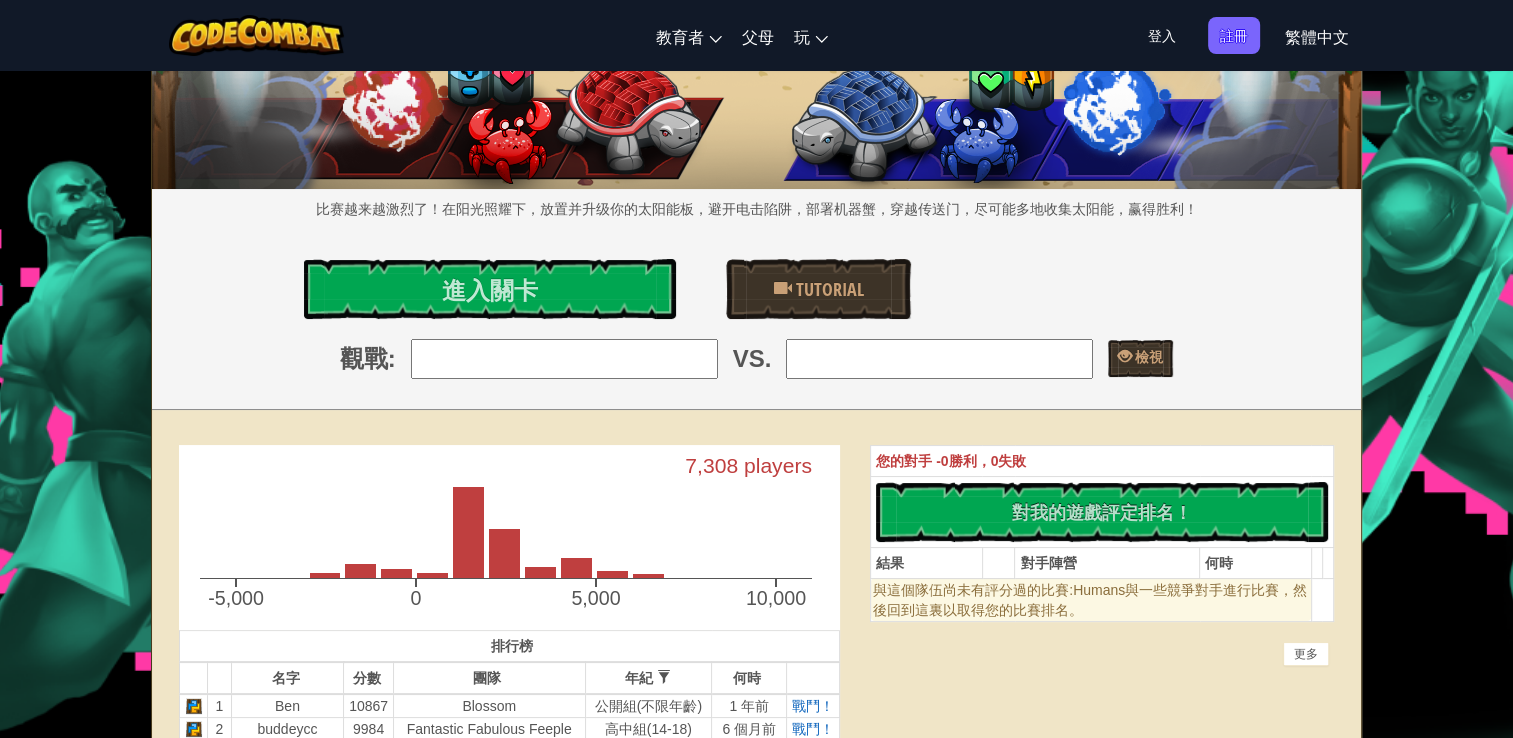 click at bounding box center (564, 359) 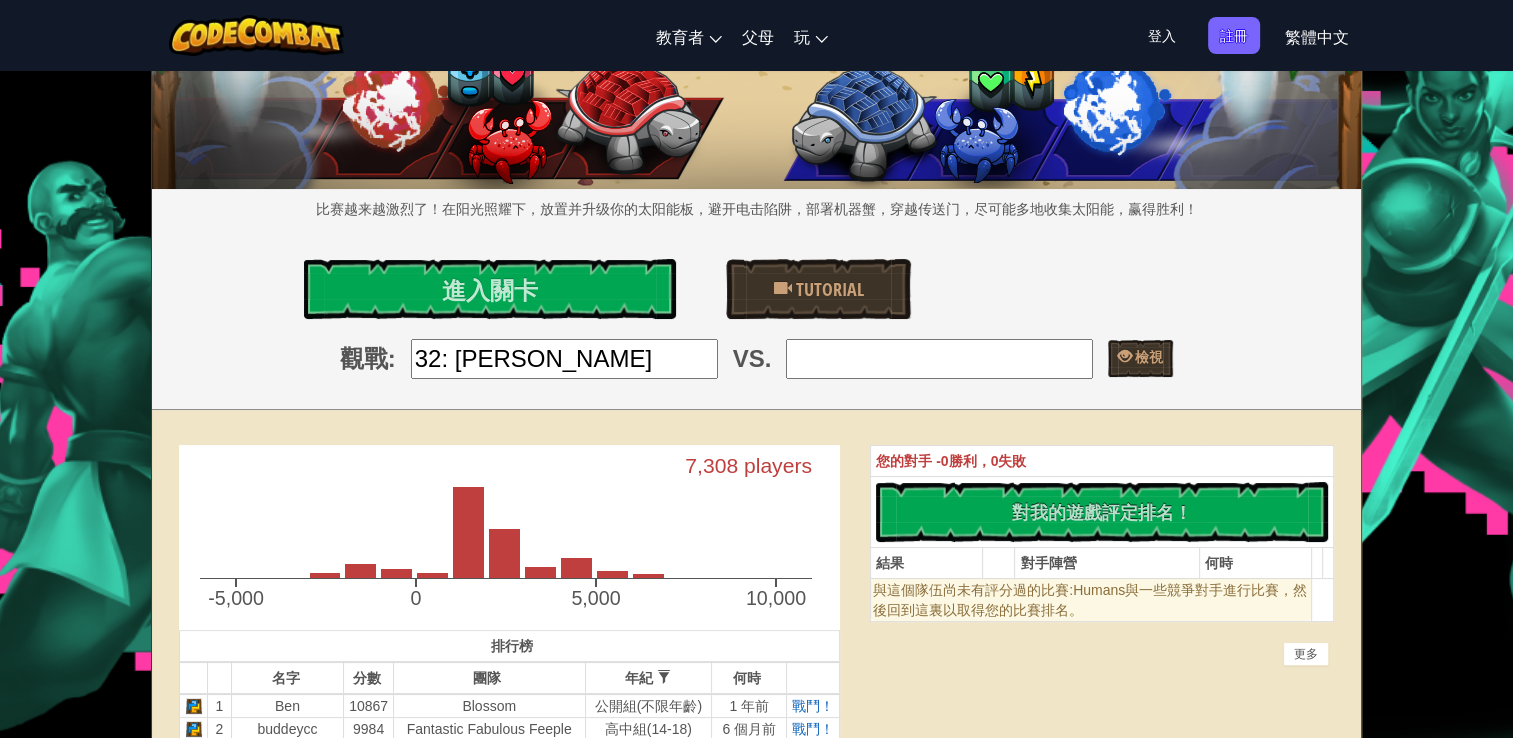 click at bounding box center [939, 359] 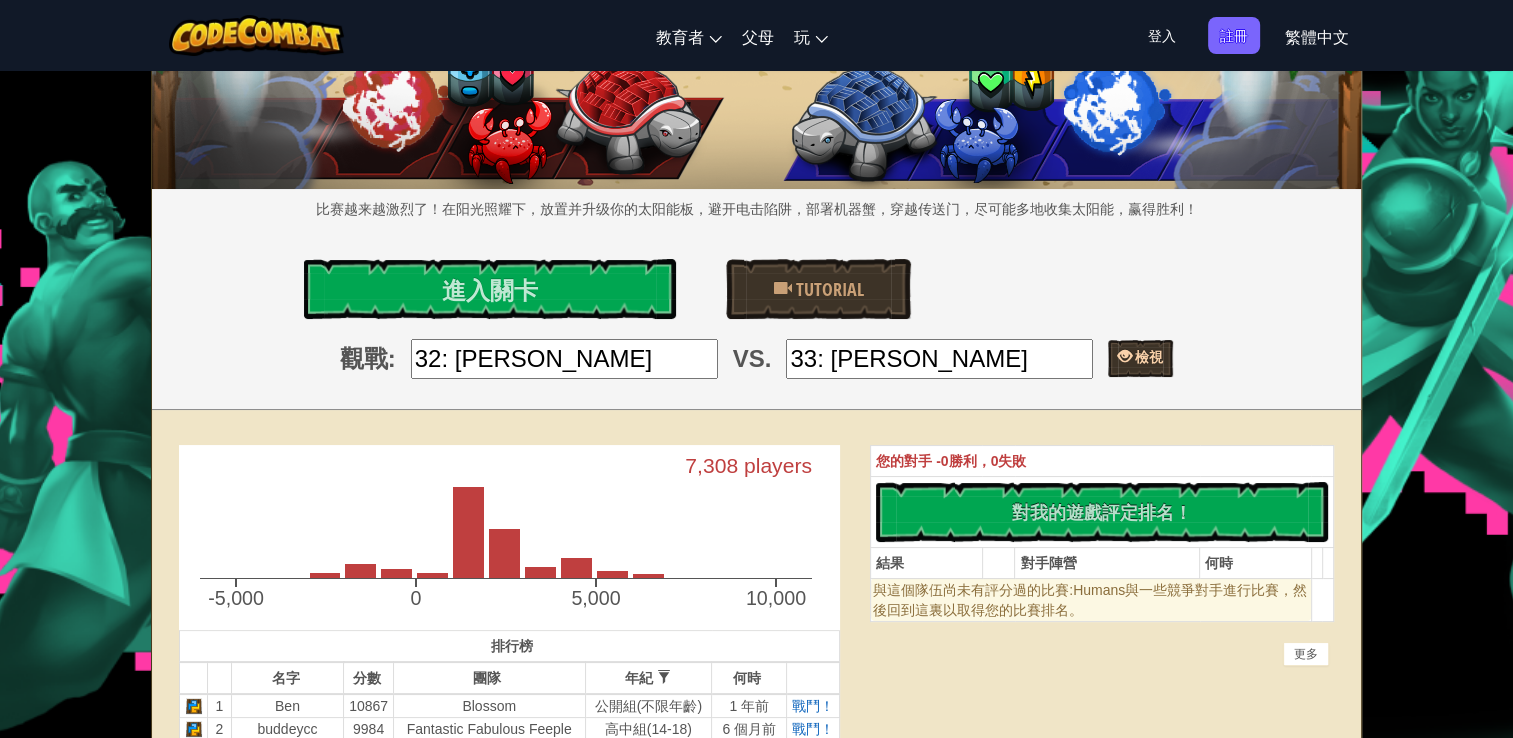 click on "檢視" at bounding box center [1140, 358] 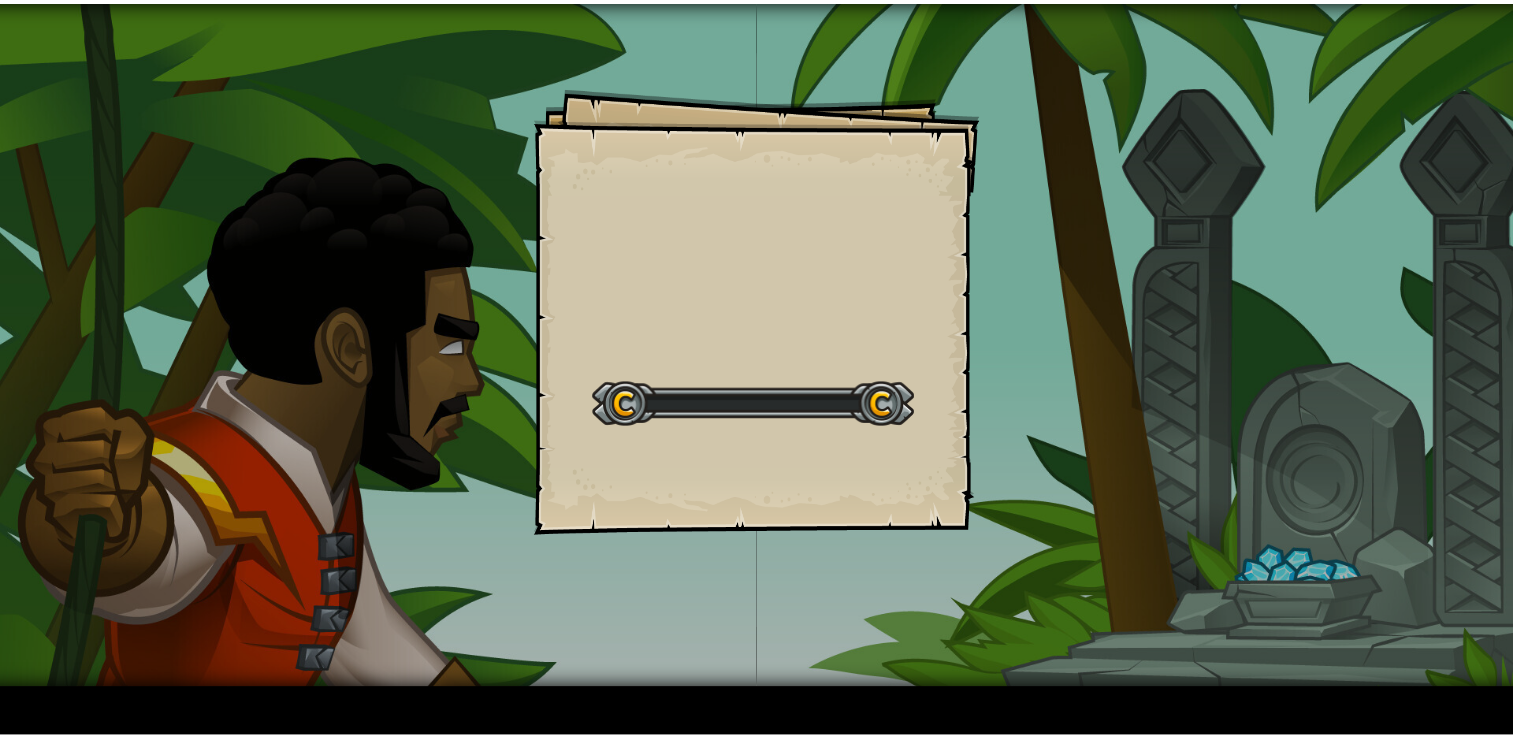 scroll, scrollTop: 0, scrollLeft: 0, axis: both 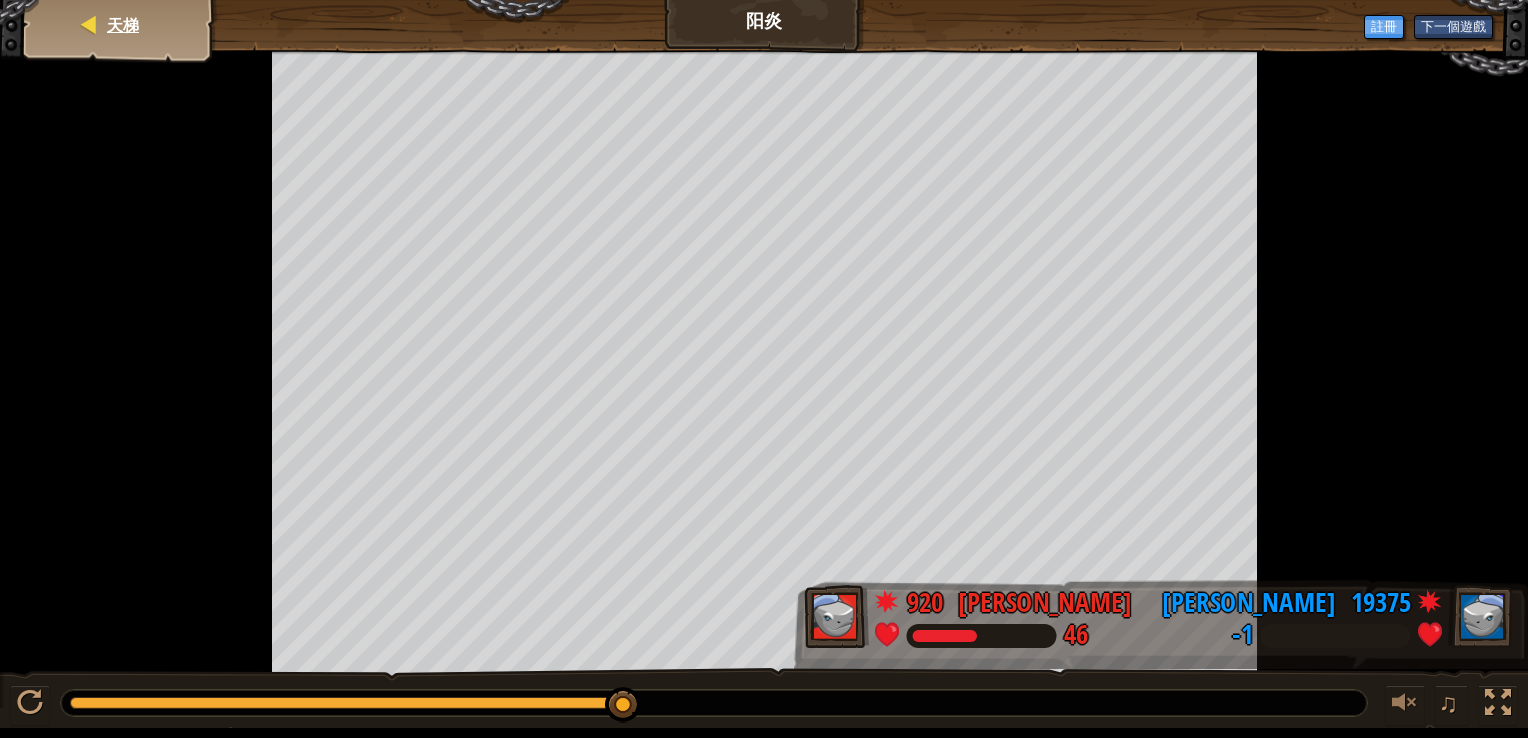click on "天梯" at bounding box center [120, 25] 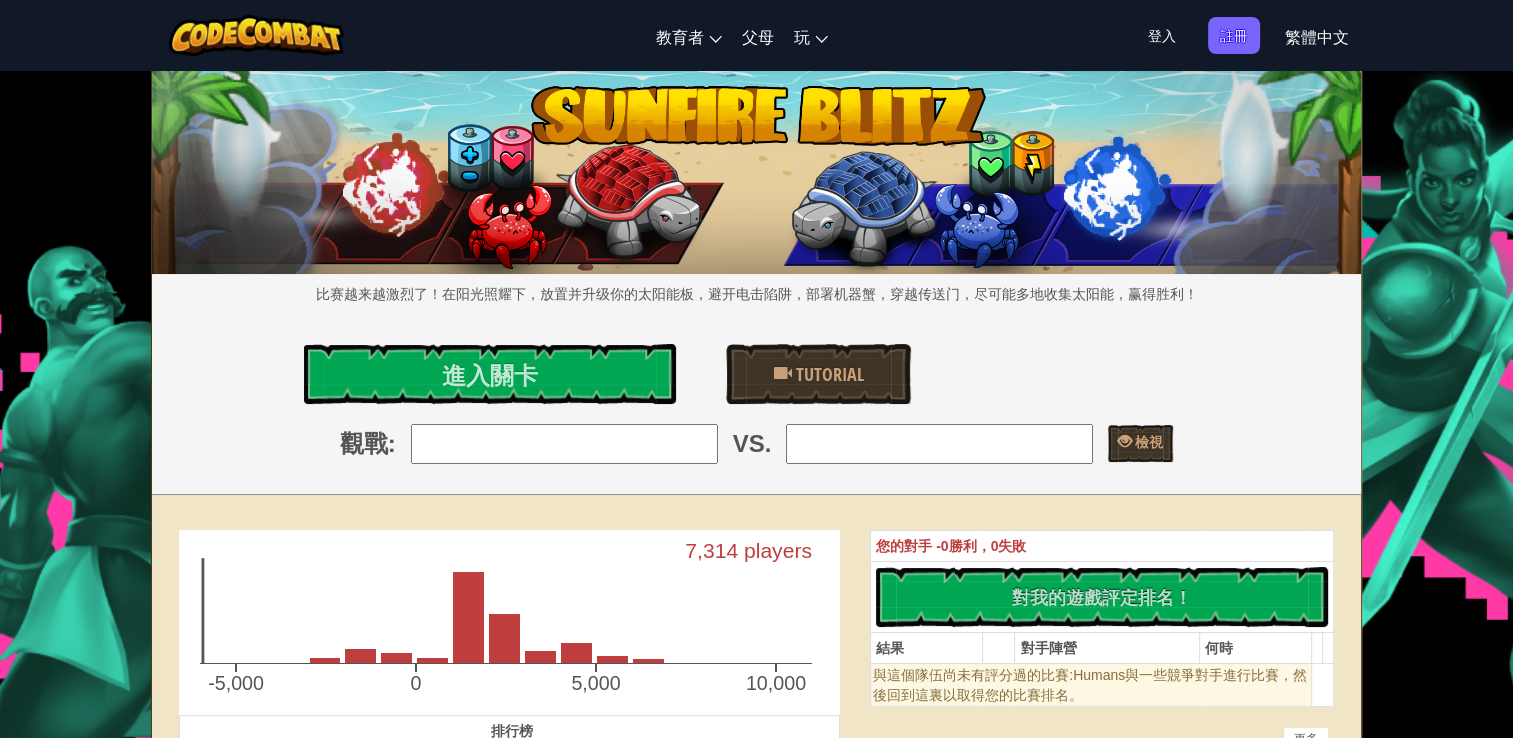 click at bounding box center (564, 444) 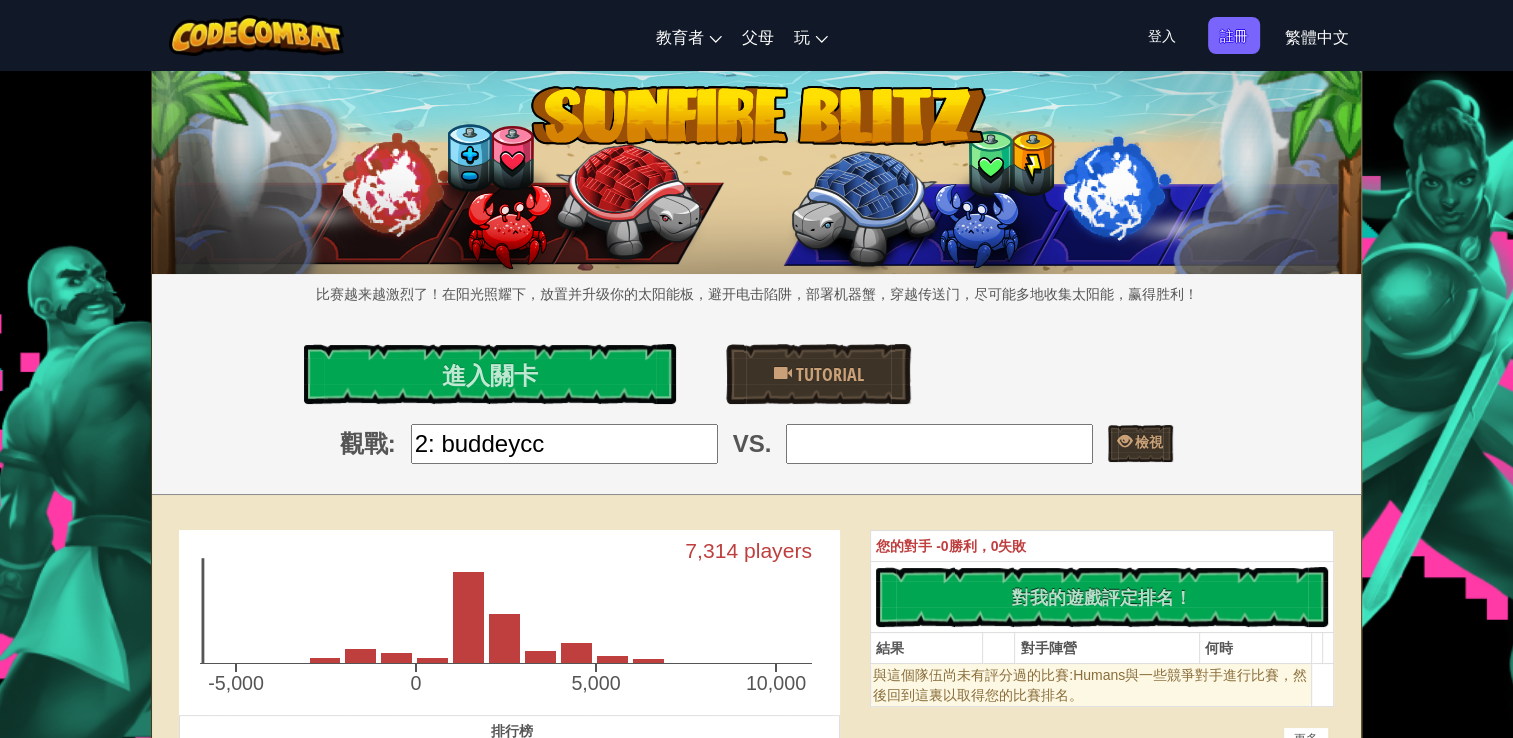 click at bounding box center (939, 444) 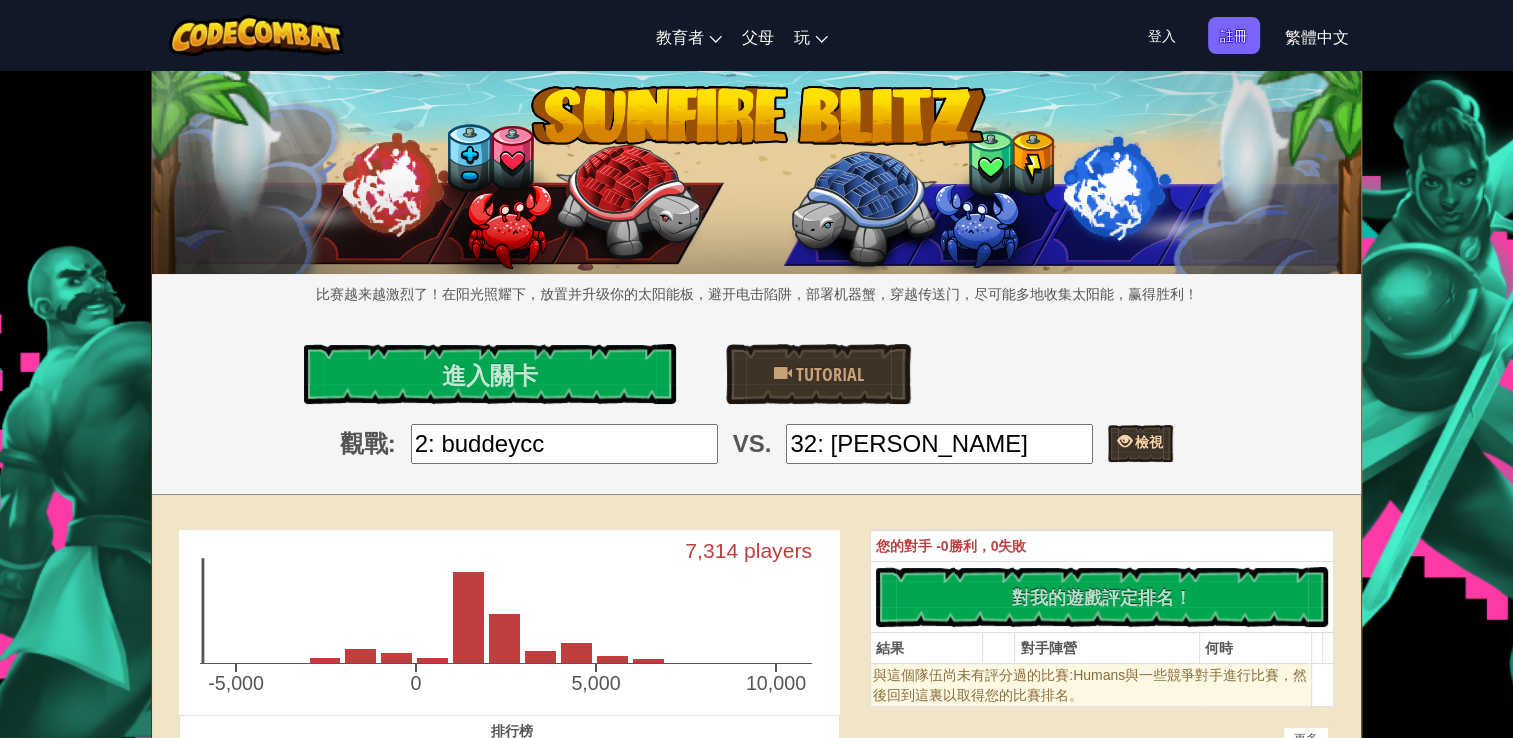 click on "檢視" at bounding box center [1140, 443] 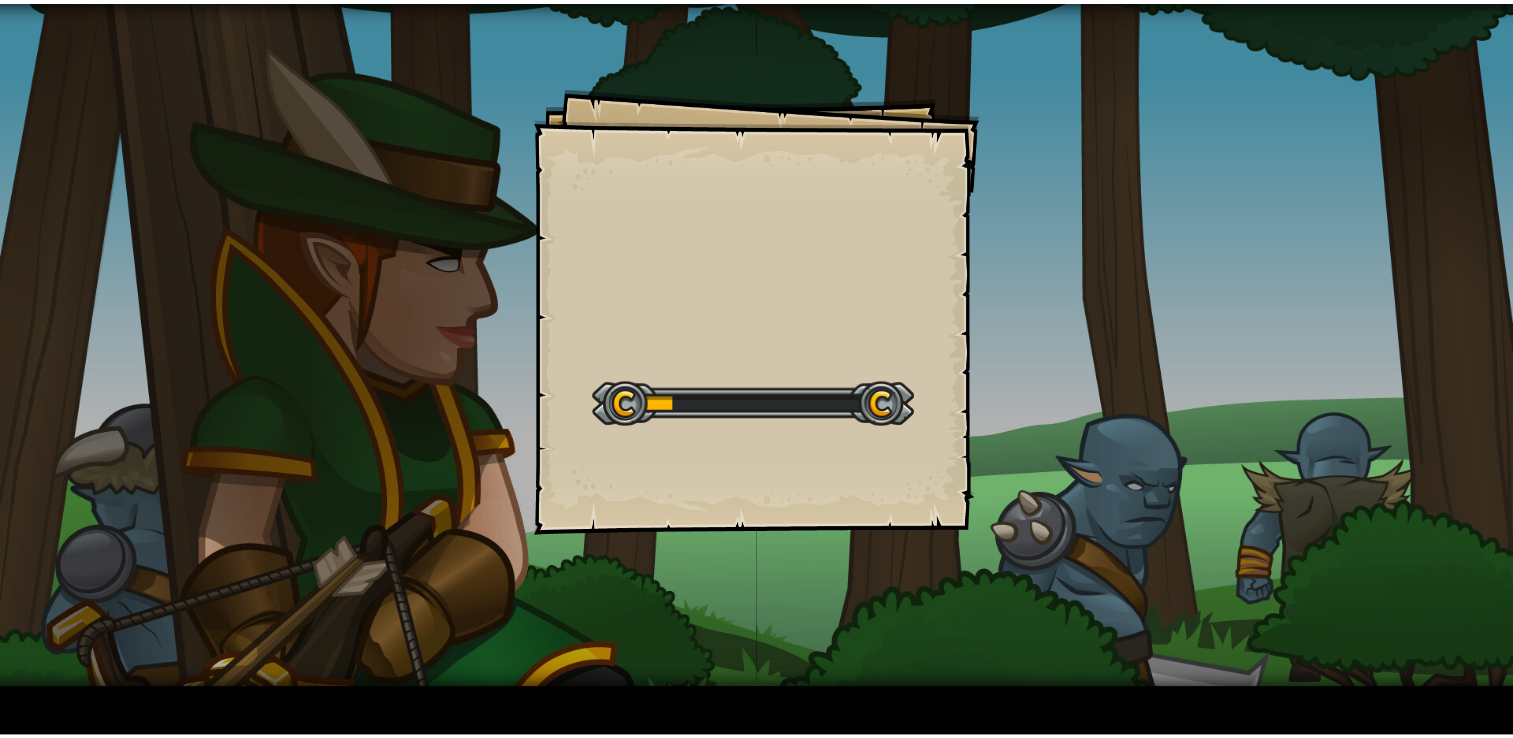 scroll, scrollTop: 0, scrollLeft: 0, axis: both 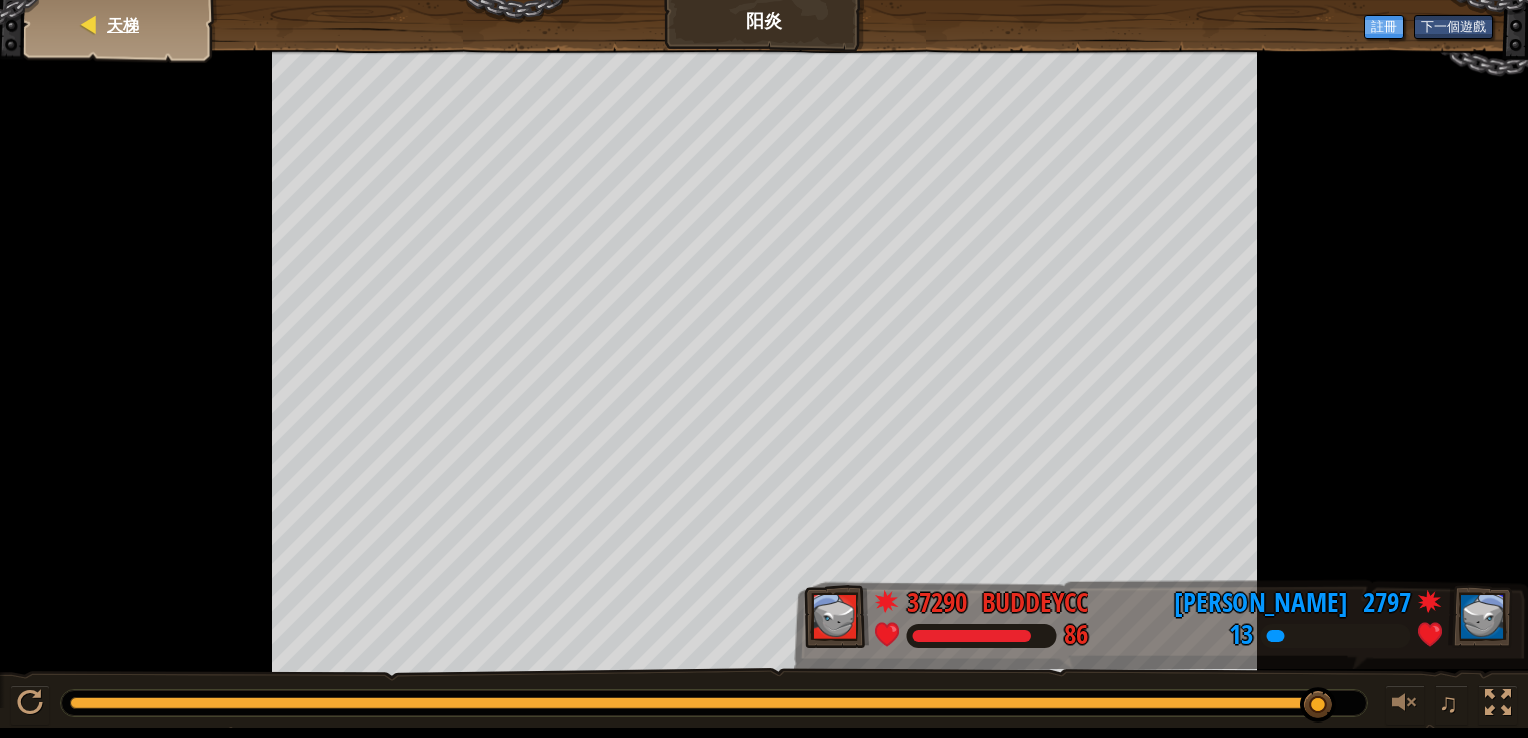click on "天梯" at bounding box center (120, 25) 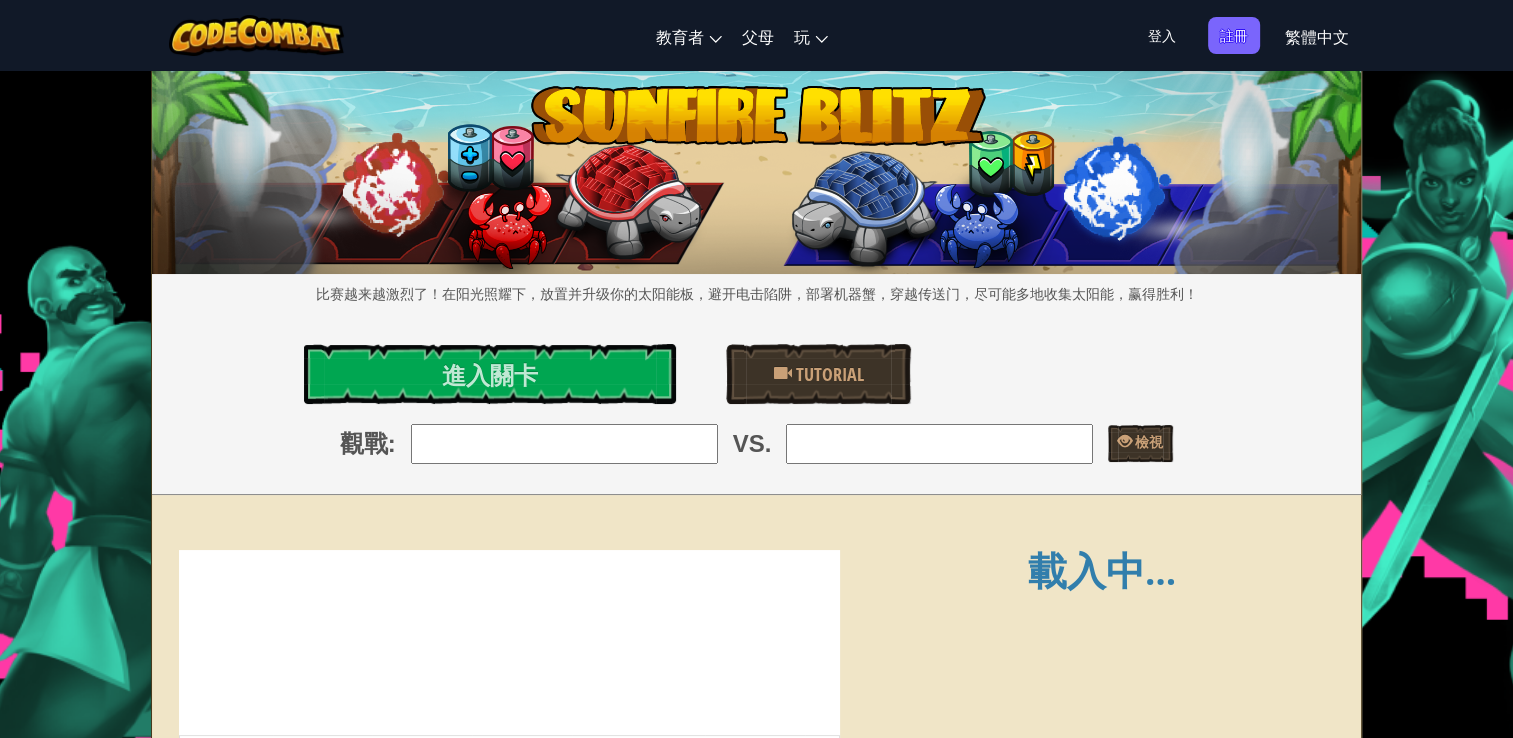 click on "比赛越来越激烈了！在阳光照耀下，放置并升级你的太阳能板，避开电击陷阱，部署机器蟹，穿越传送门，尽可能多地收集太阳能，赢得胜利！
進入關卡 Tutorial 觀戰 : VS. 檢視" at bounding box center (756, 283) 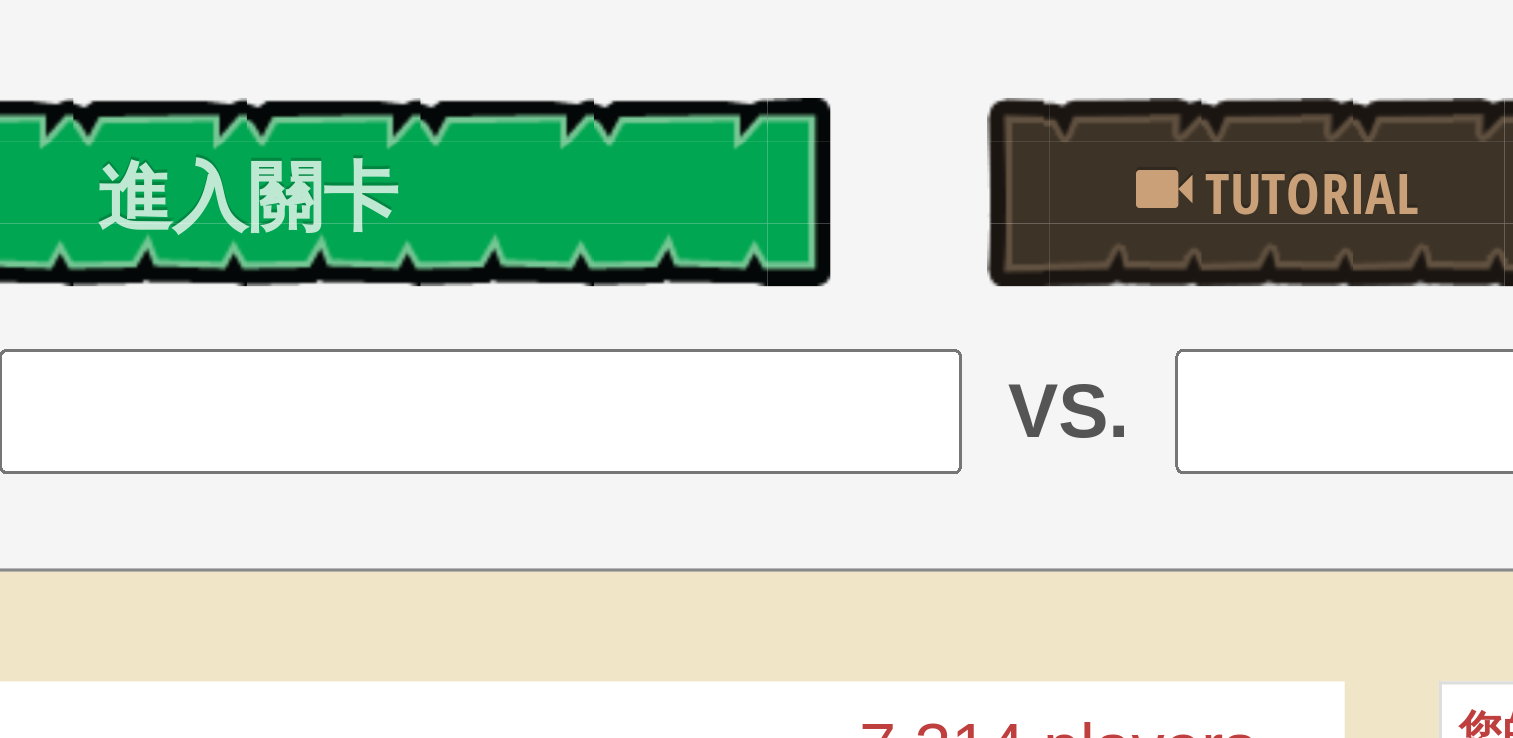 scroll, scrollTop: 40, scrollLeft: 0, axis: vertical 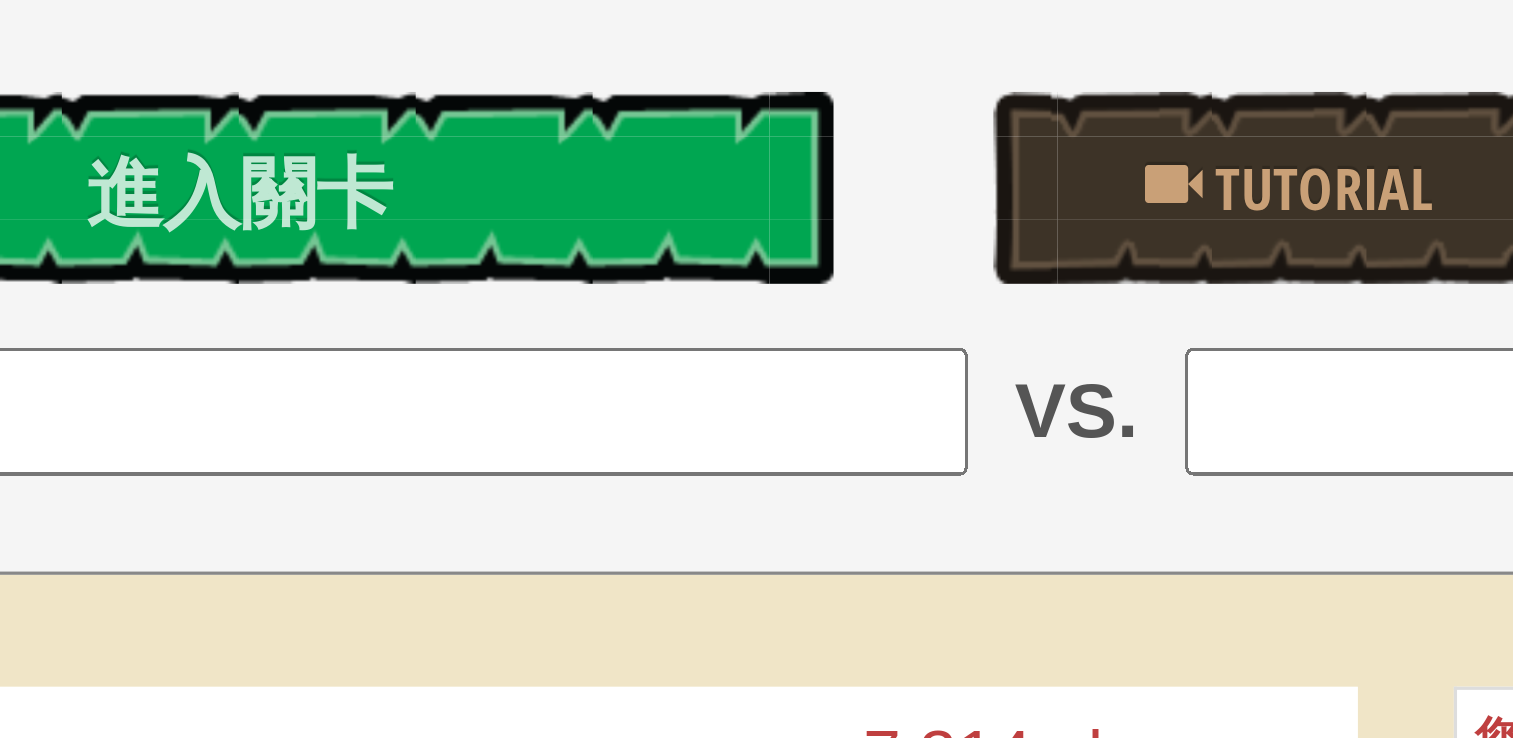 click at bounding box center [564, 404] 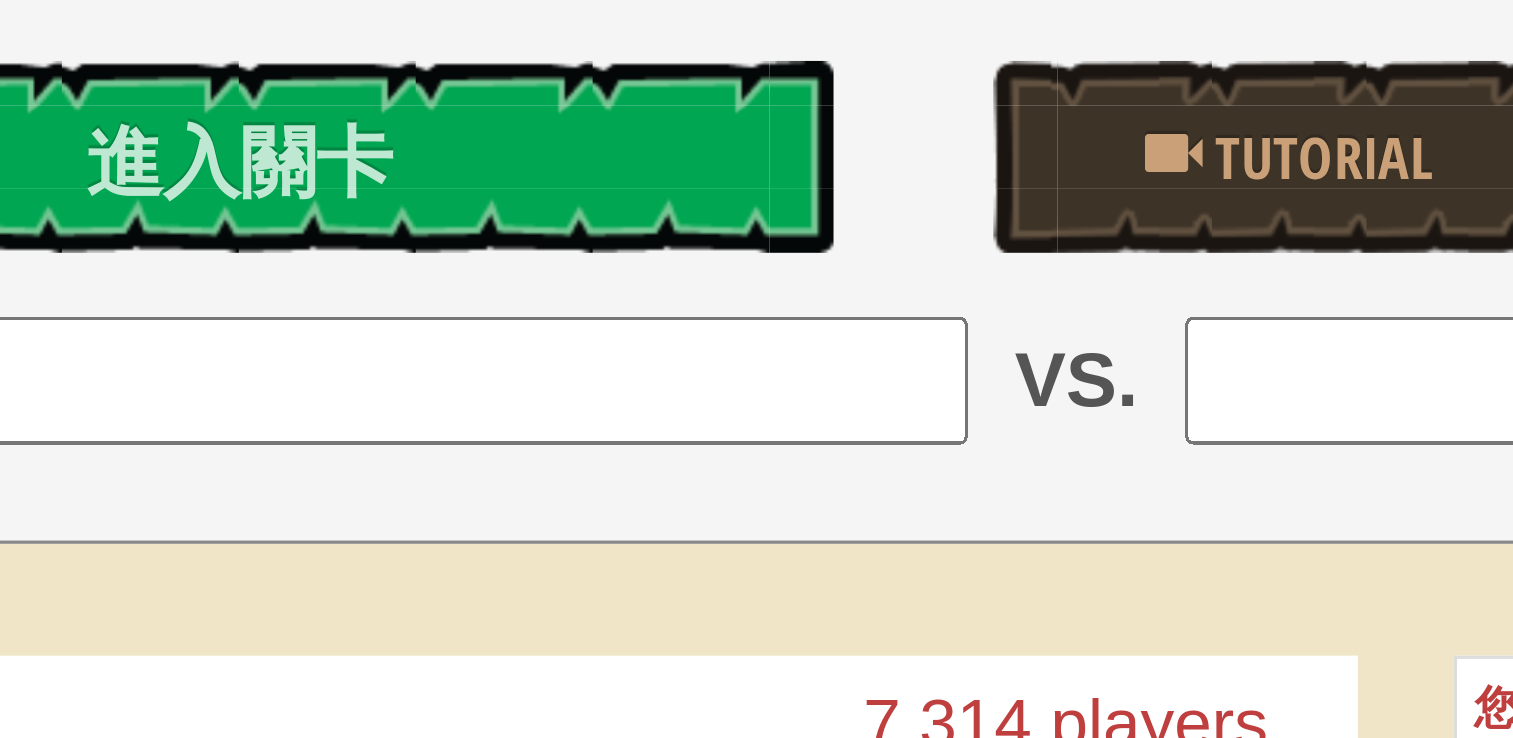 scroll, scrollTop: 40, scrollLeft: 0, axis: vertical 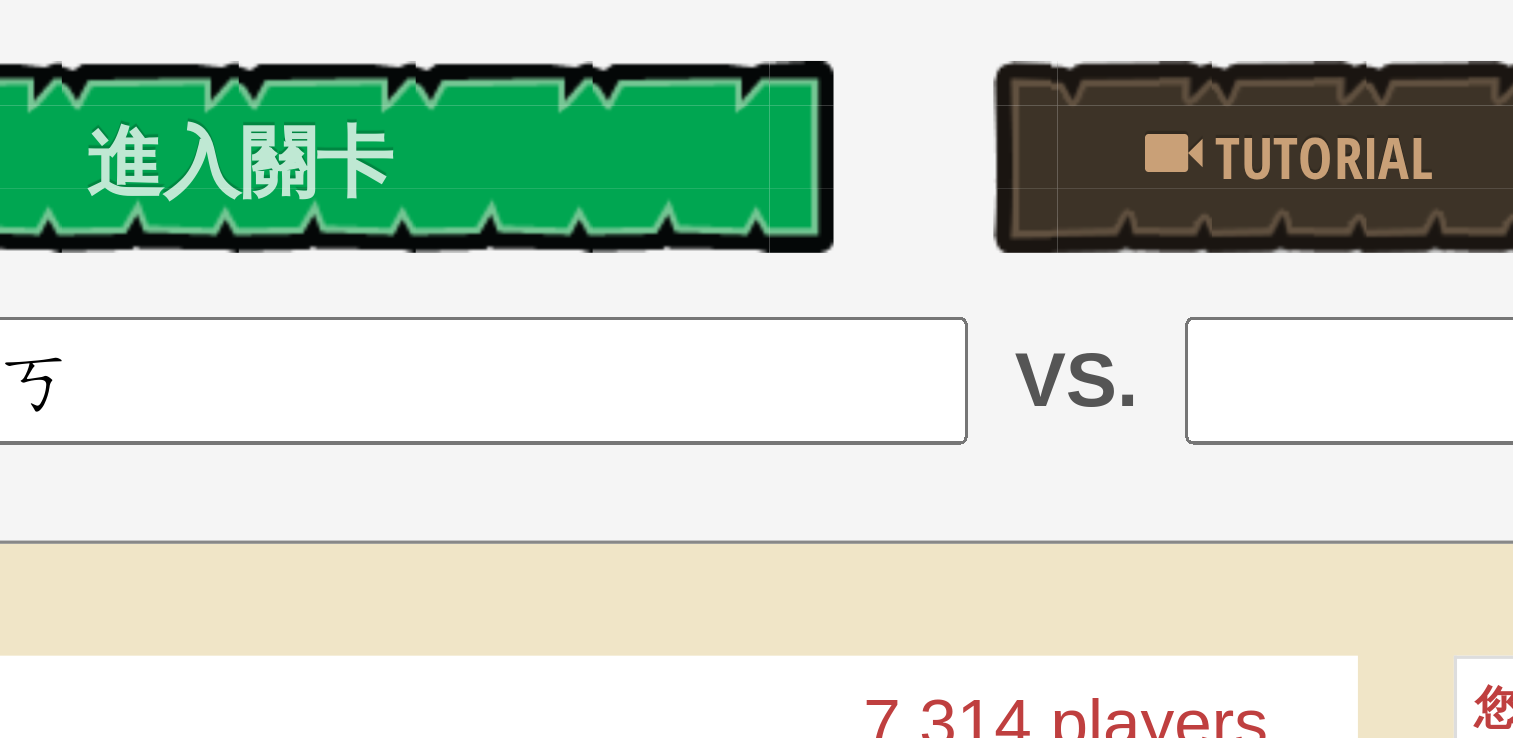 type on "=" 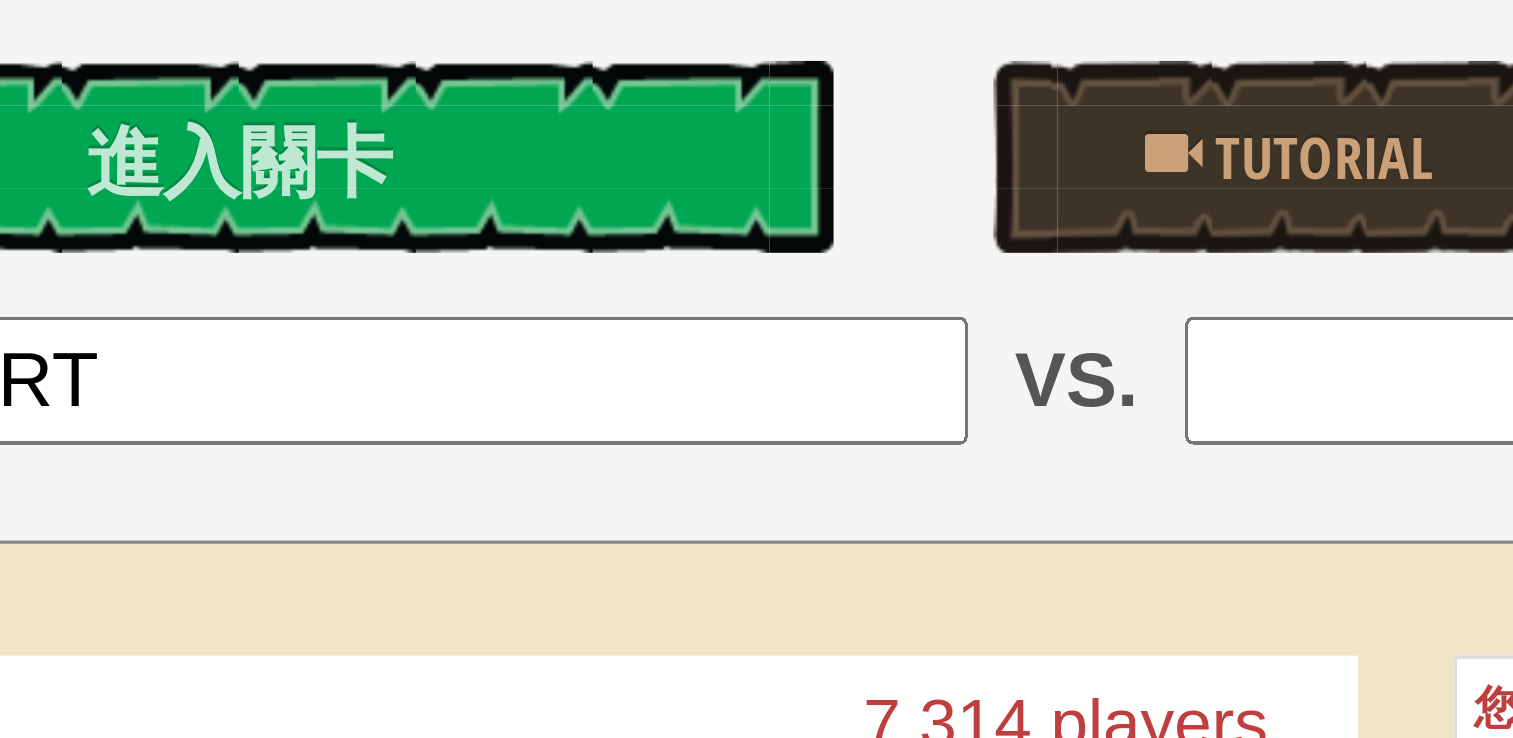 type on "R" 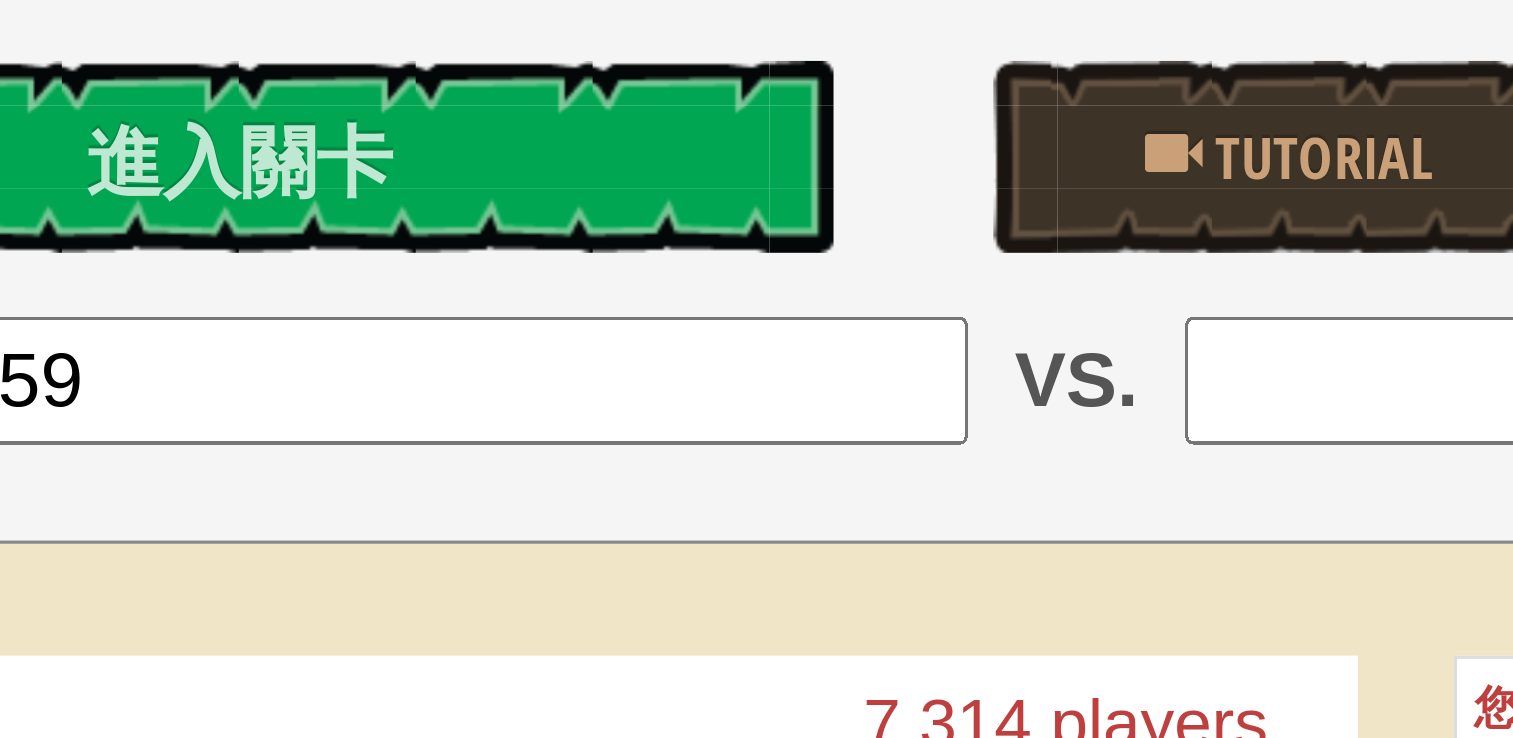 click on "59" at bounding box center (564, 404) 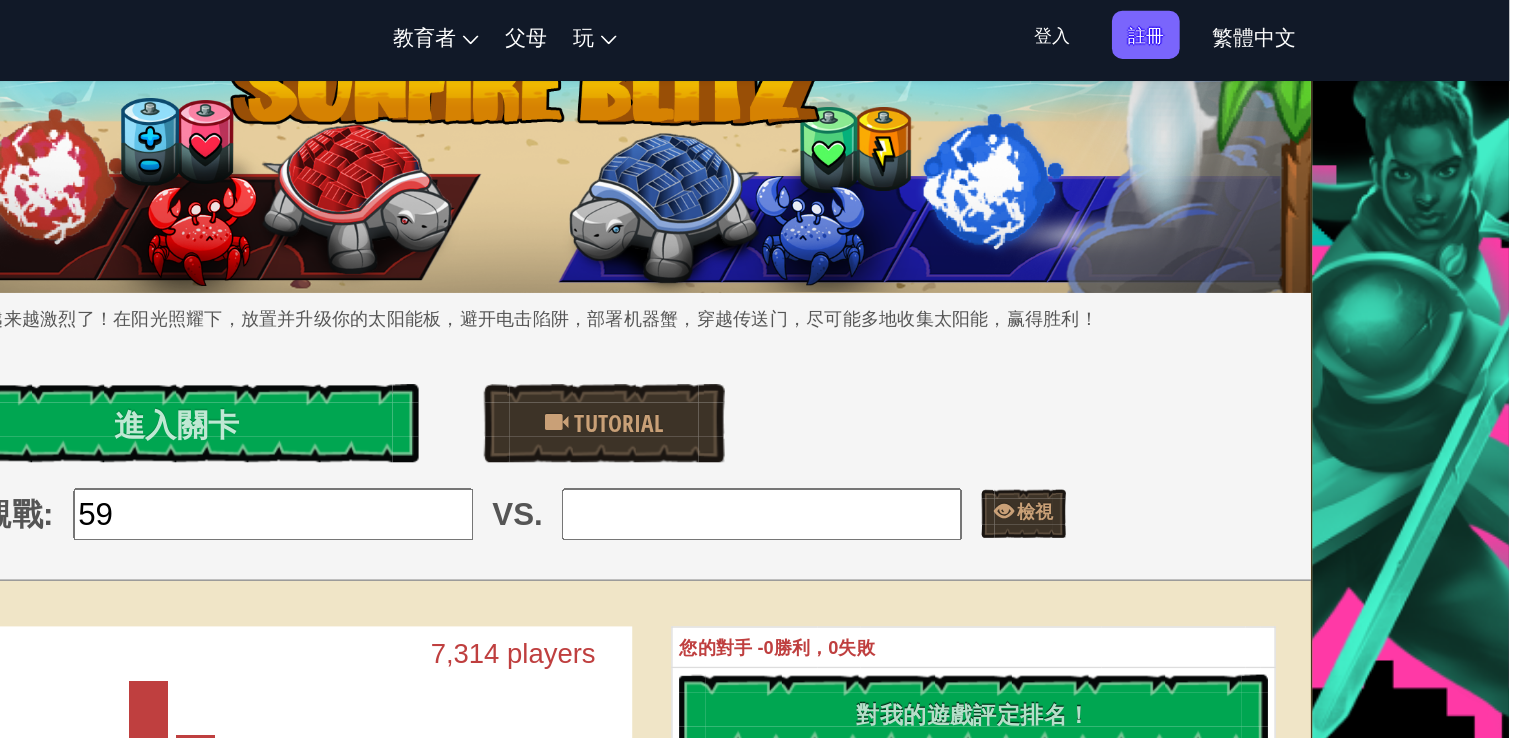 scroll, scrollTop: 40, scrollLeft: 0, axis: vertical 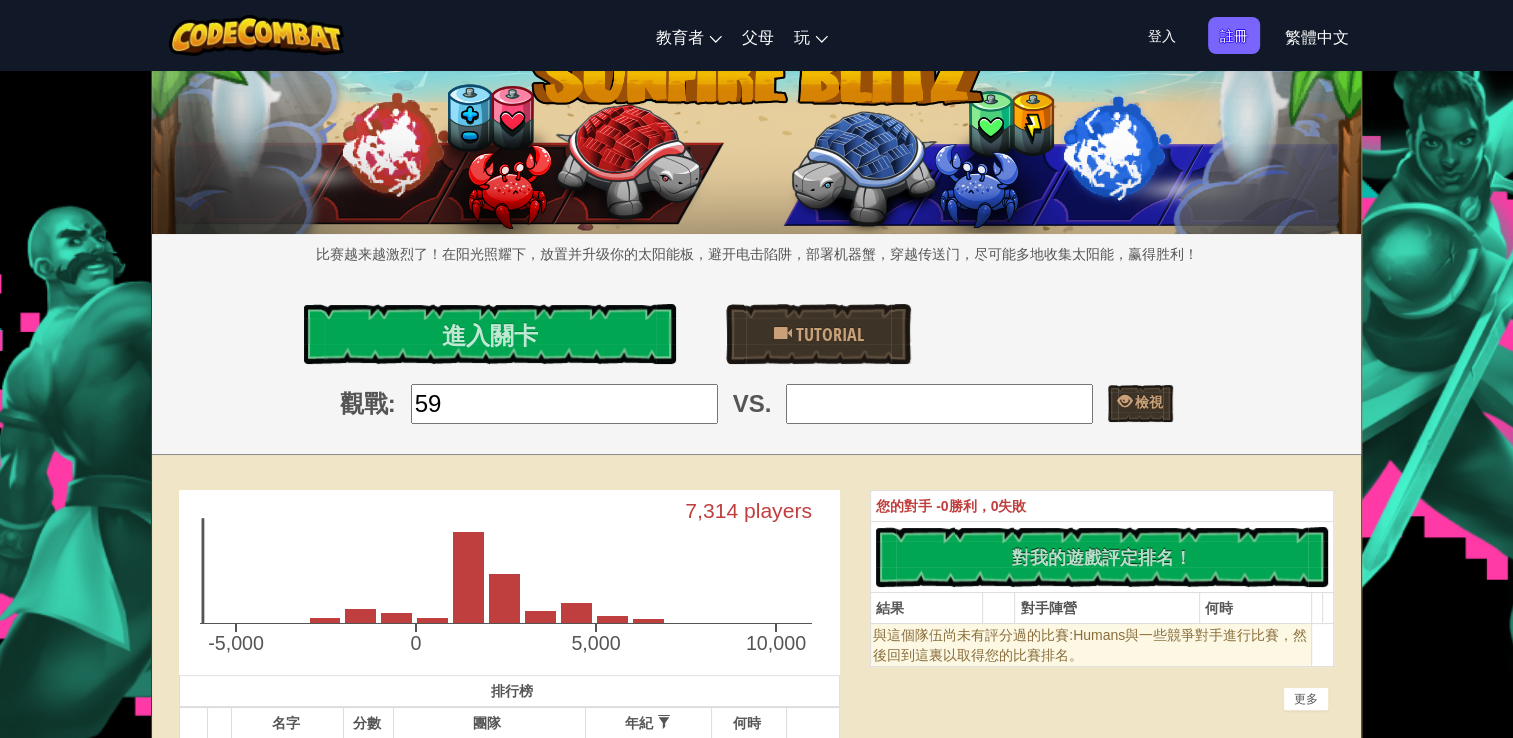 type on "59" 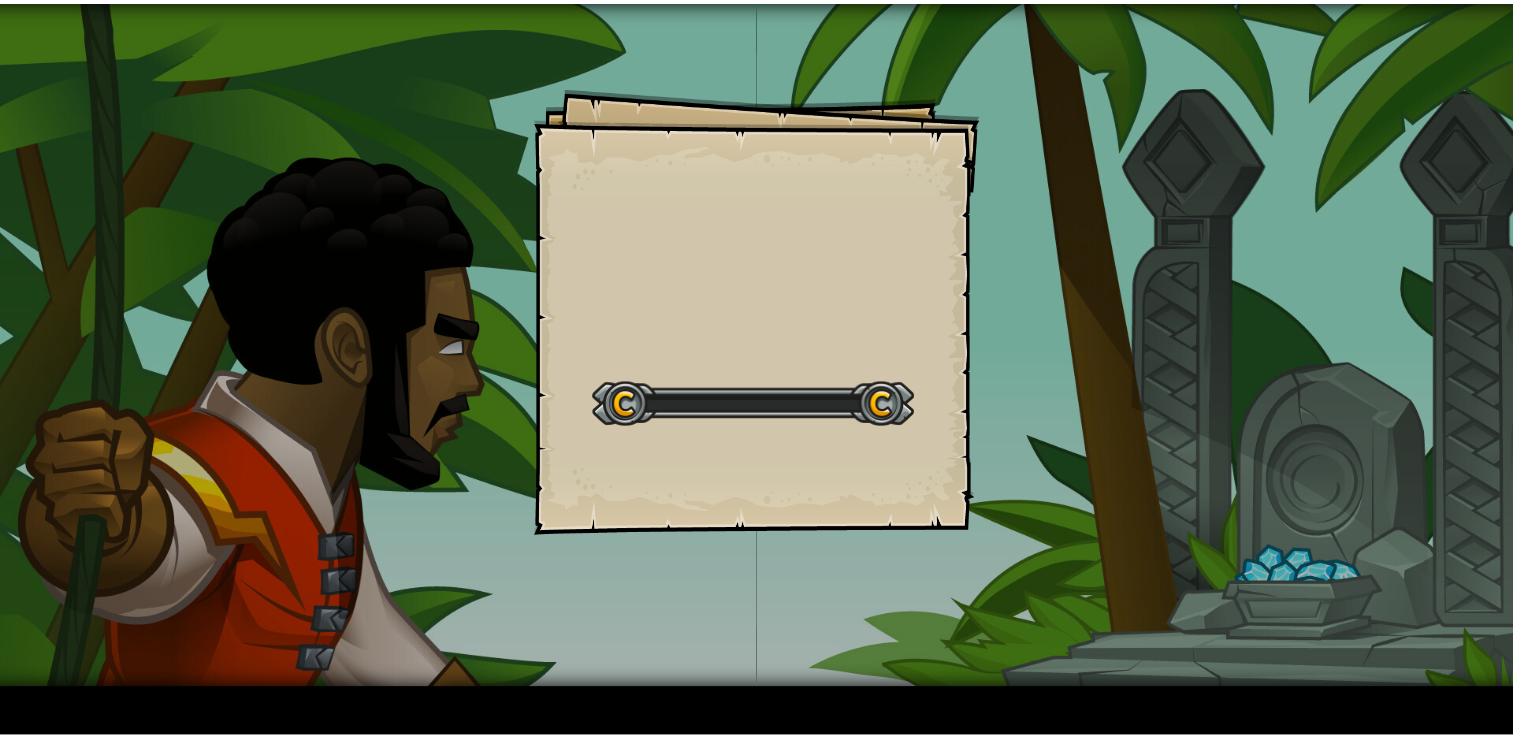 scroll, scrollTop: 0, scrollLeft: 0, axis: both 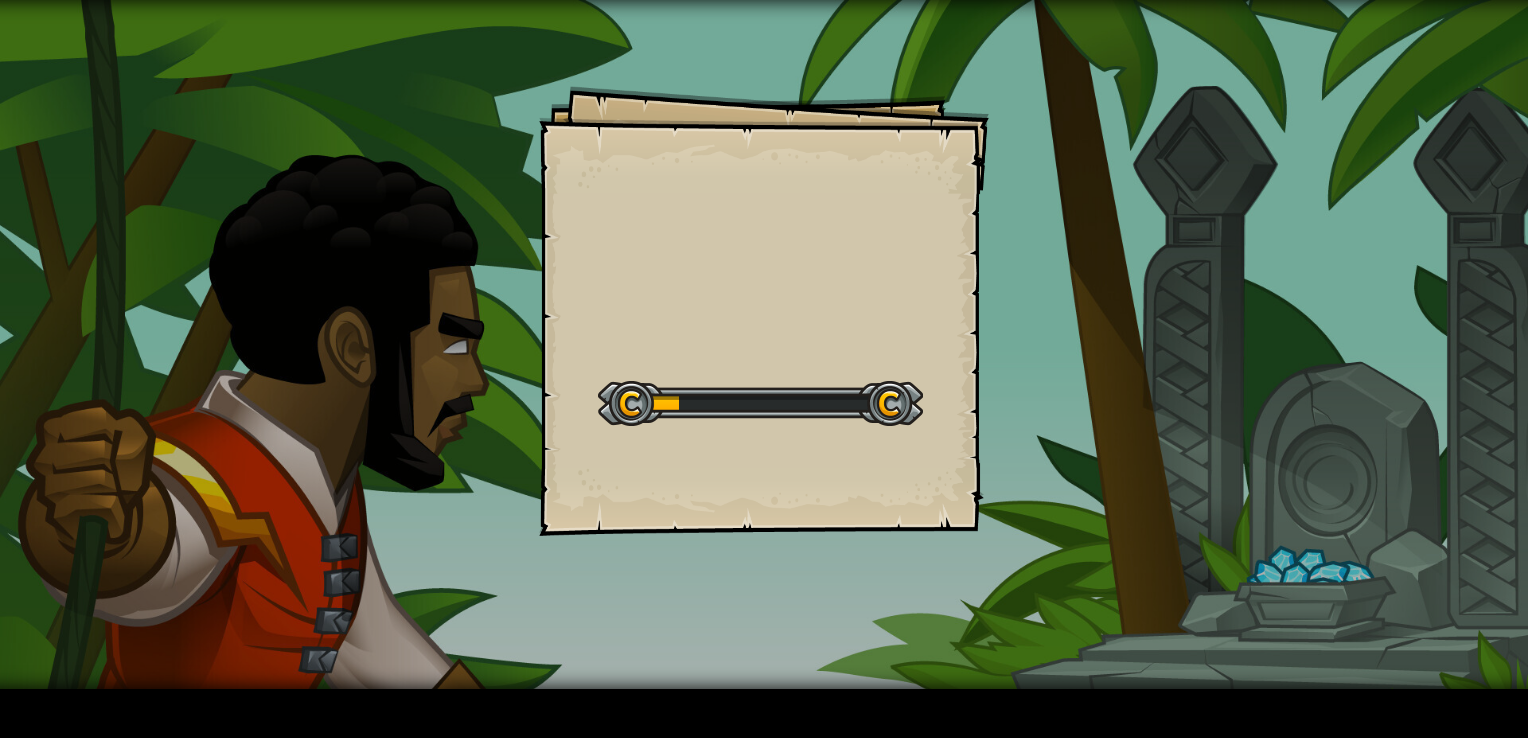 click on "Goals Start Level 從伺服器載入失敗 您將需要訂閱來開啟這關。 訂閱 您需要加入一個課程來遊玩此關卡。 回到我的課程 詢問您的老師來分派一個授權碼給您，這樣您就可以繼續遊玩CodeCombat! 回到我的課程 此關卡已鎖定。
回到我的課程 喜歡CodeCombat？那就把它介紹給朋友！" at bounding box center (764, 344) 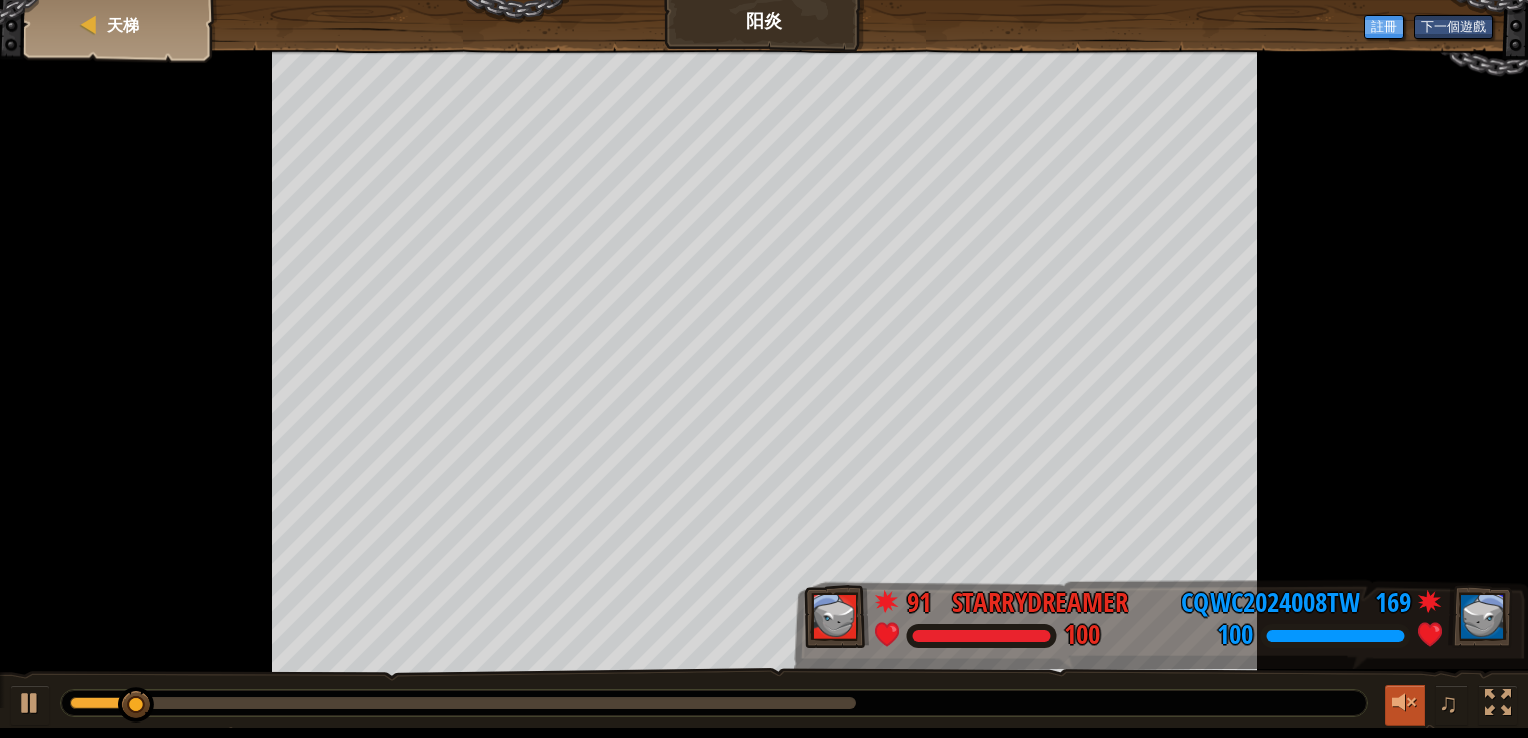 click at bounding box center [1405, 705] 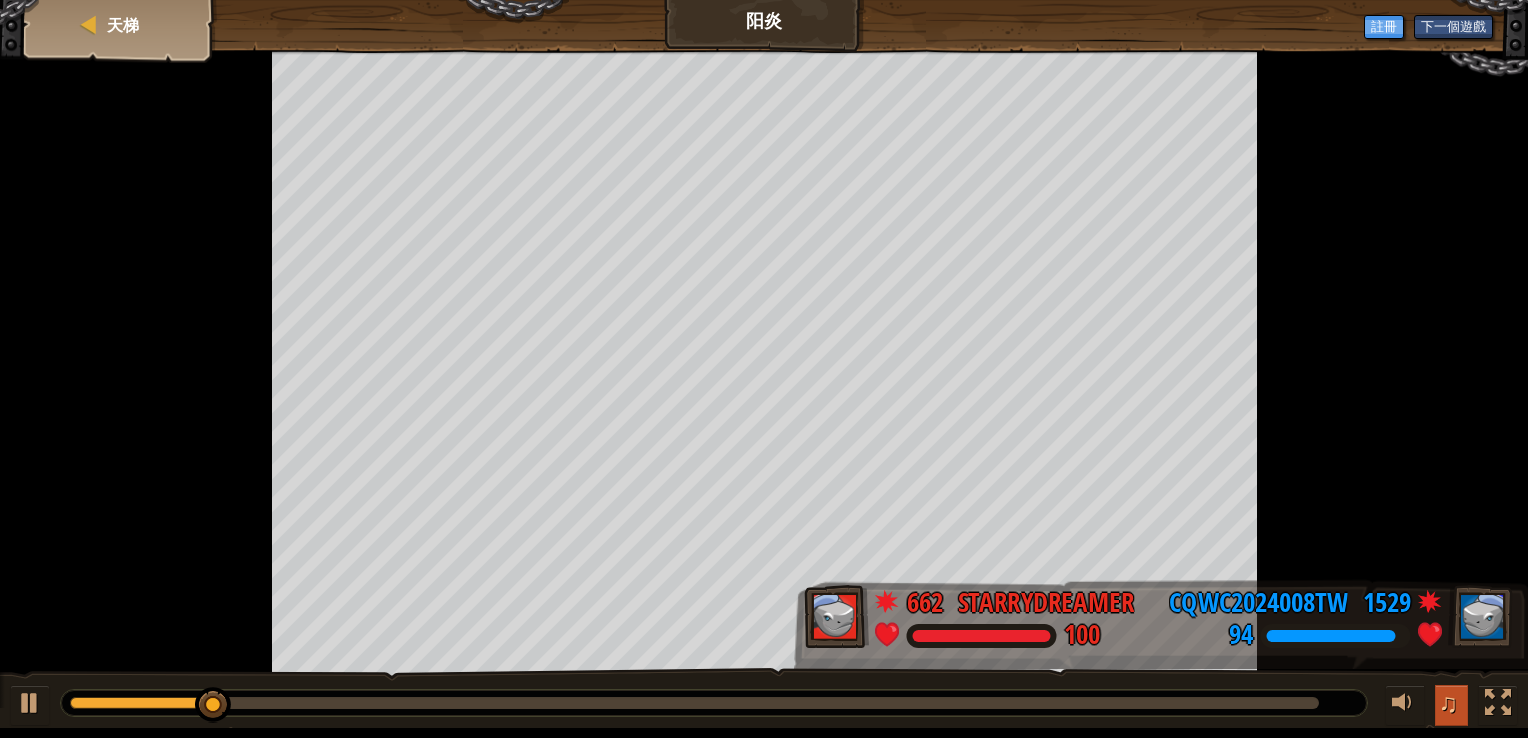 click on "♫" at bounding box center [1452, 705] 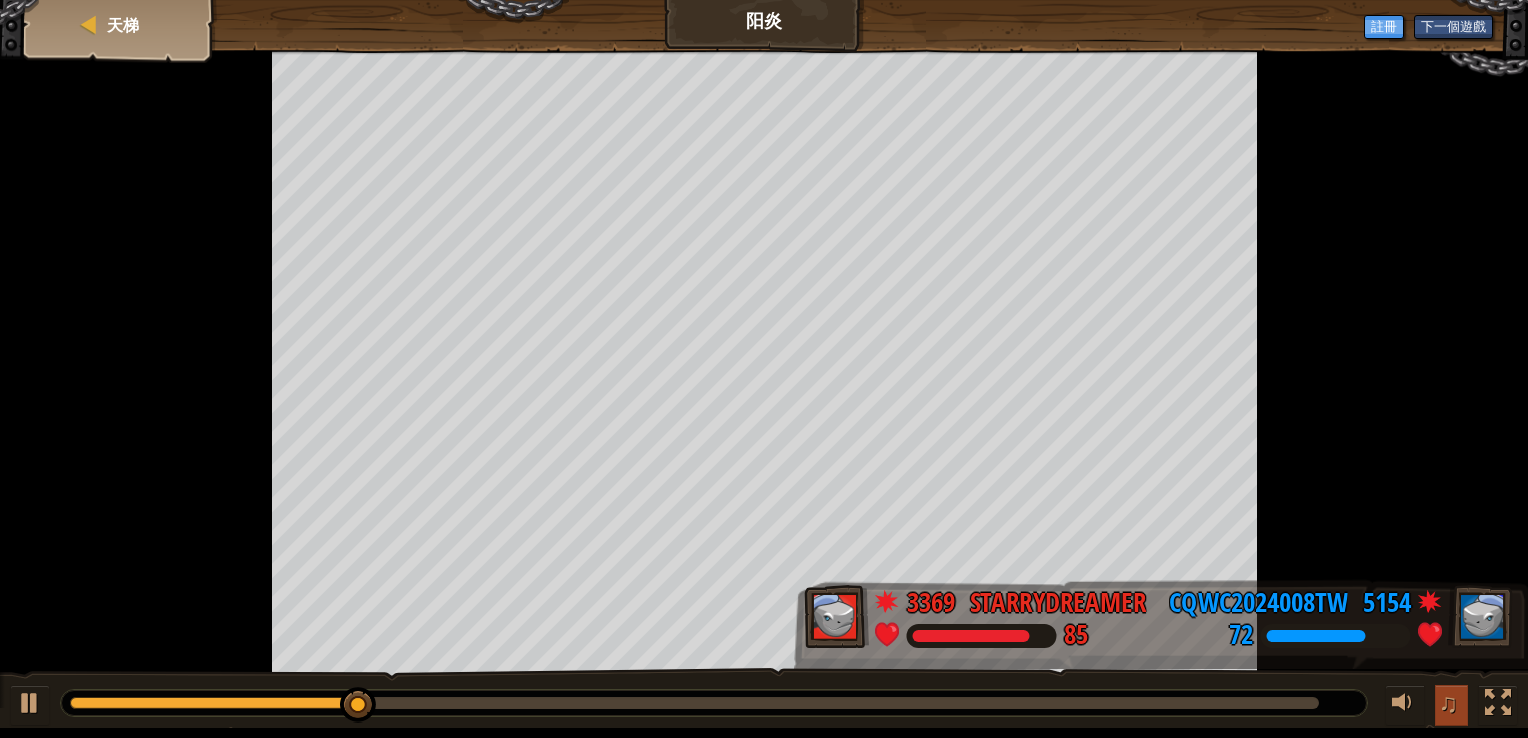 click on "♫" at bounding box center (1452, 705) 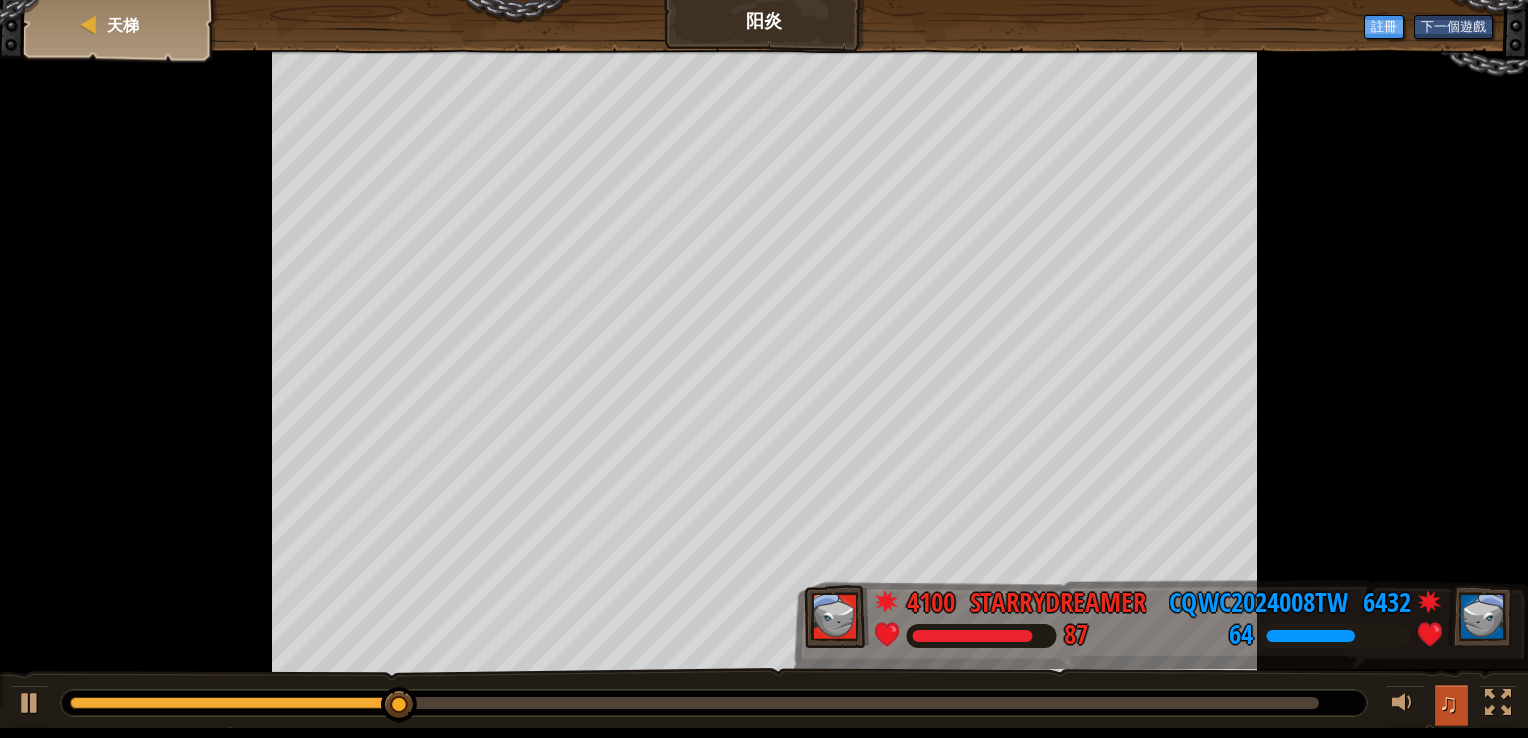 click on "♫" at bounding box center [1449, 703] 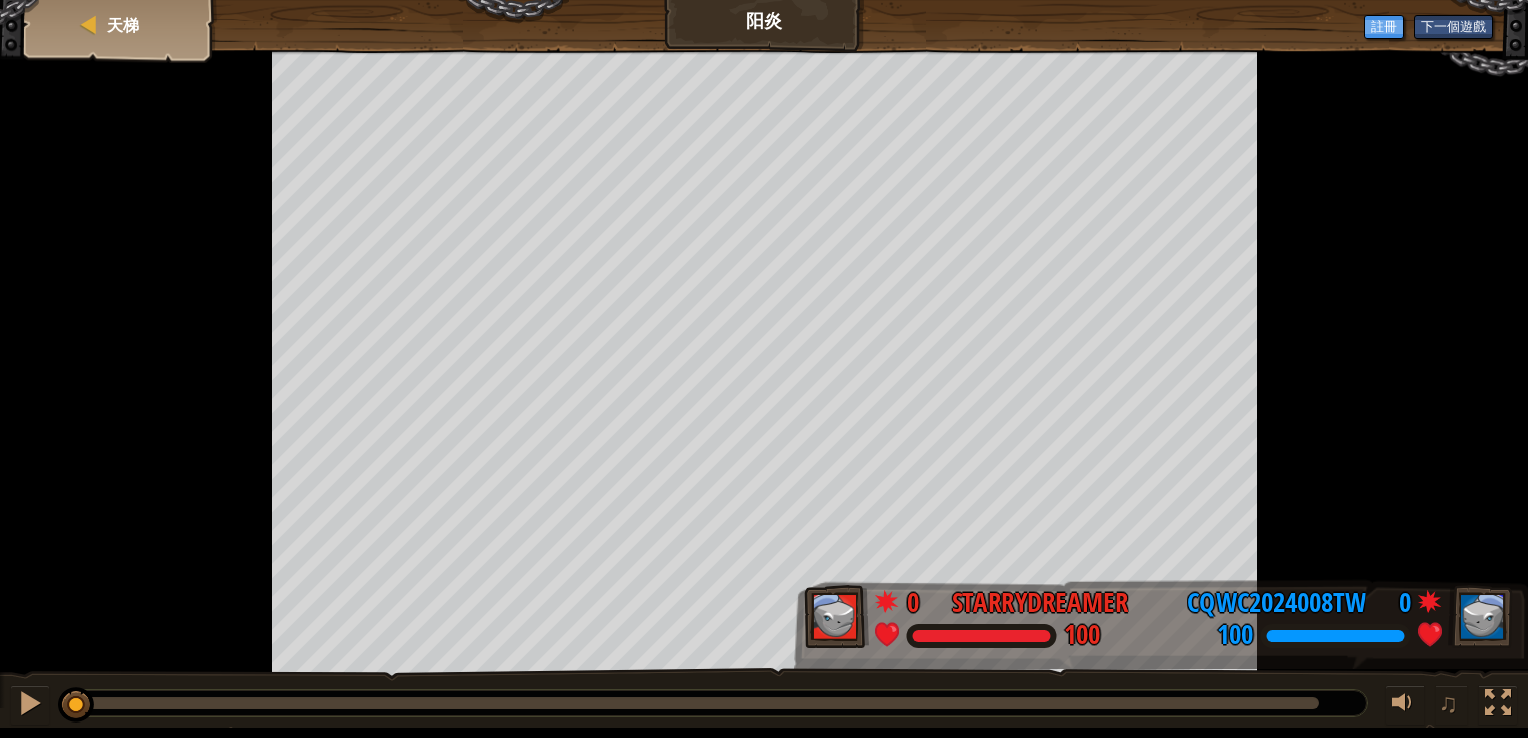 drag, startPoint x: 436, startPoint y: 701, endPoint x: 78, endPoint y: 647, distance: 362.0497 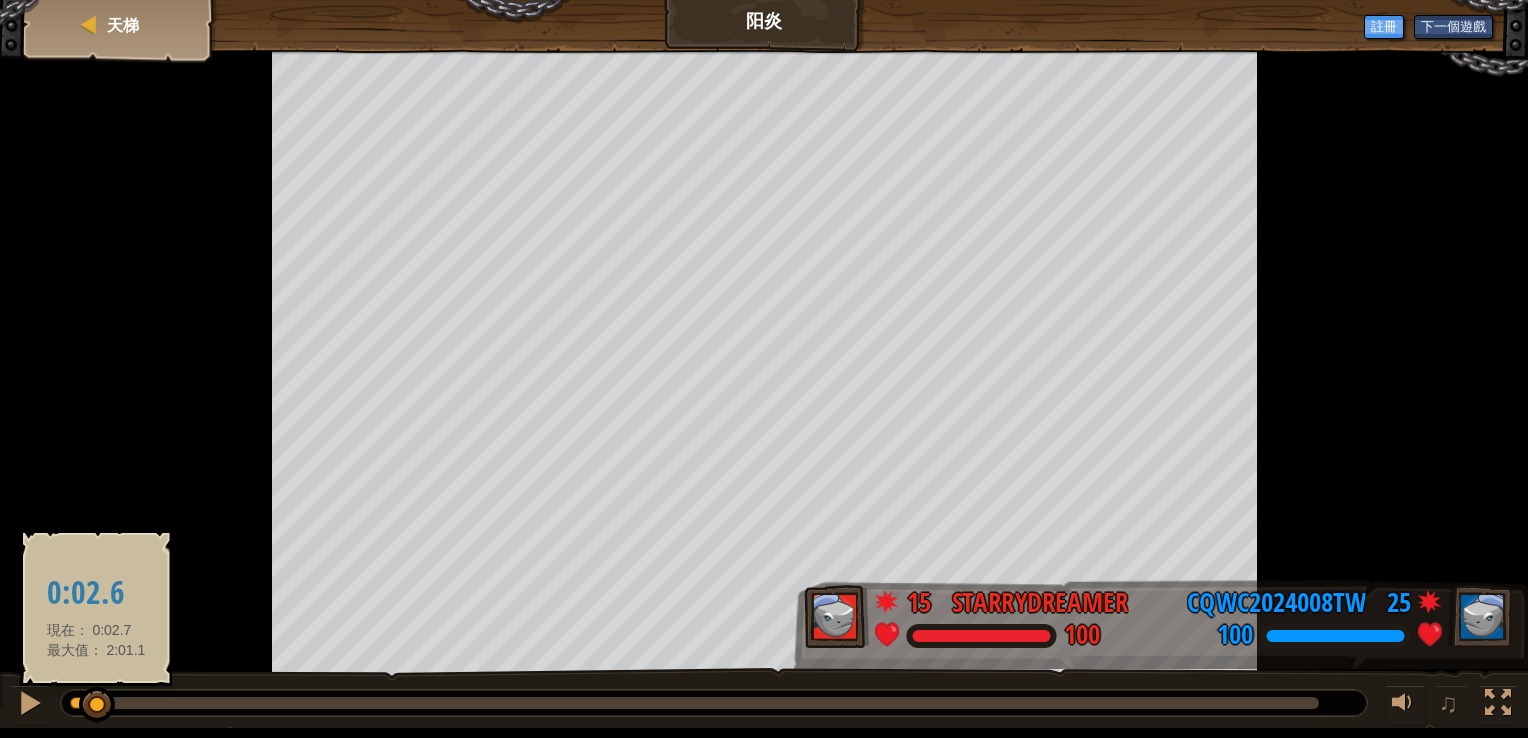 drag, startPoint x: 125, startPoint y: 714, endPoint x: 99, endPoint y: 704, distance: 27.856777 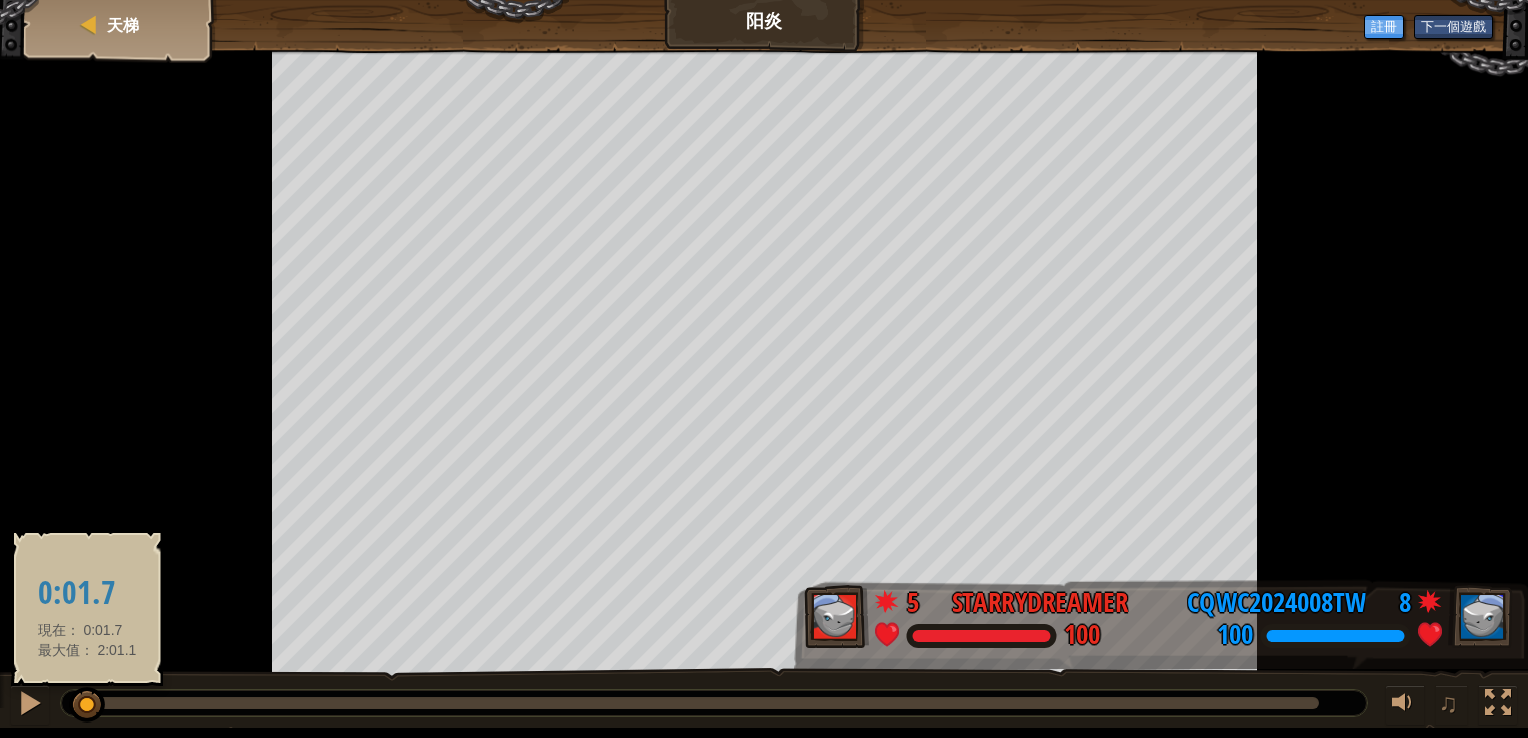 click at bounding box center [79, 703] 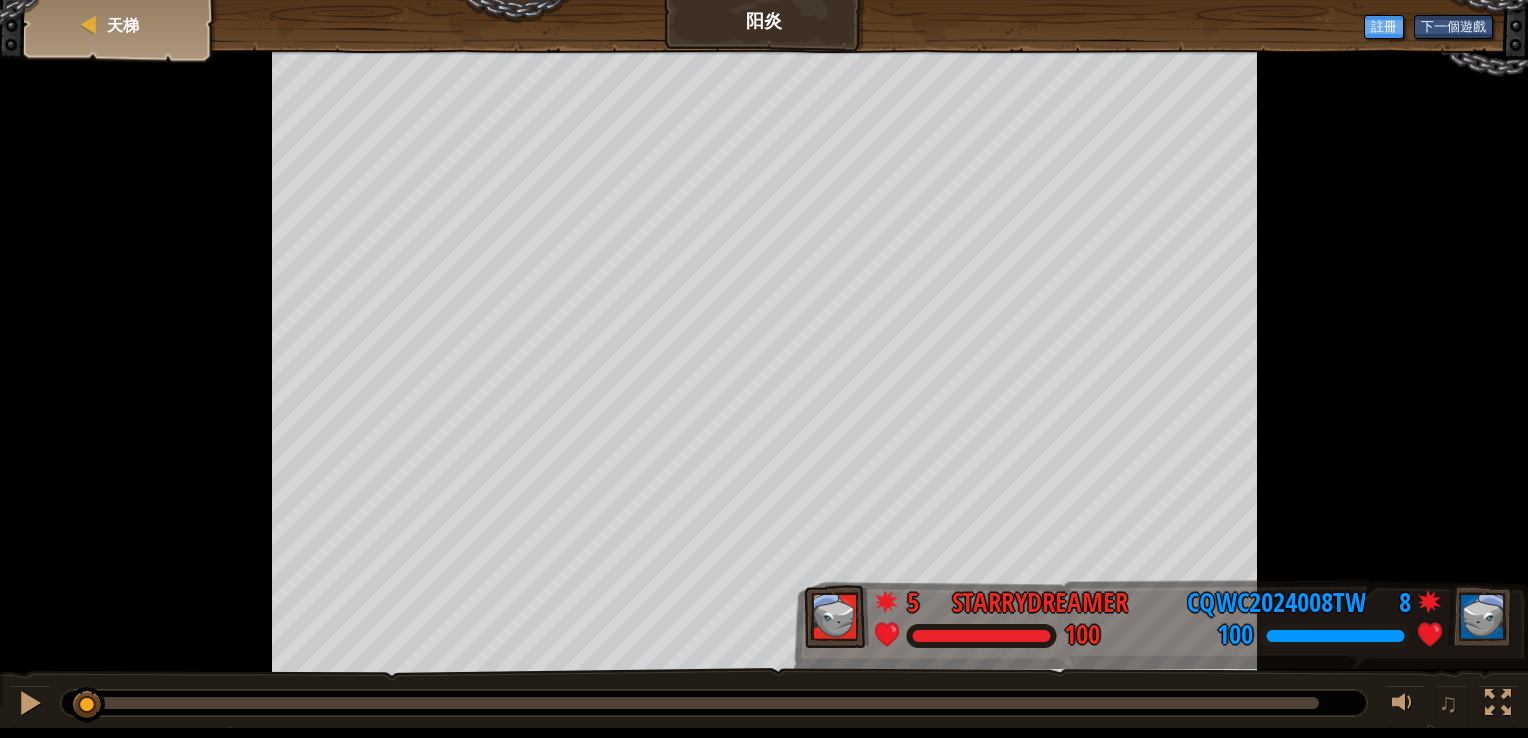 click at bounding box center [714, 703] 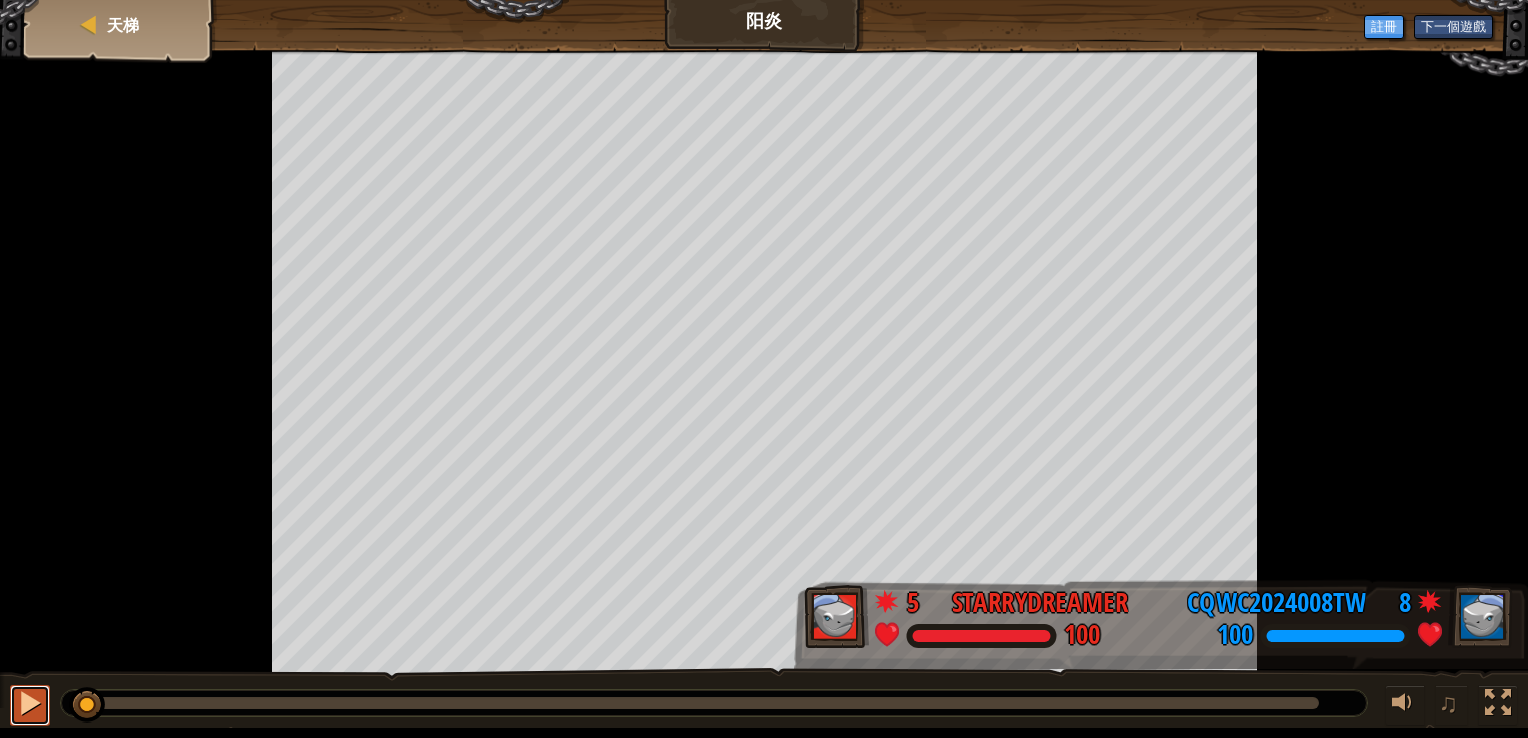 click at bounding box center [30, 705] 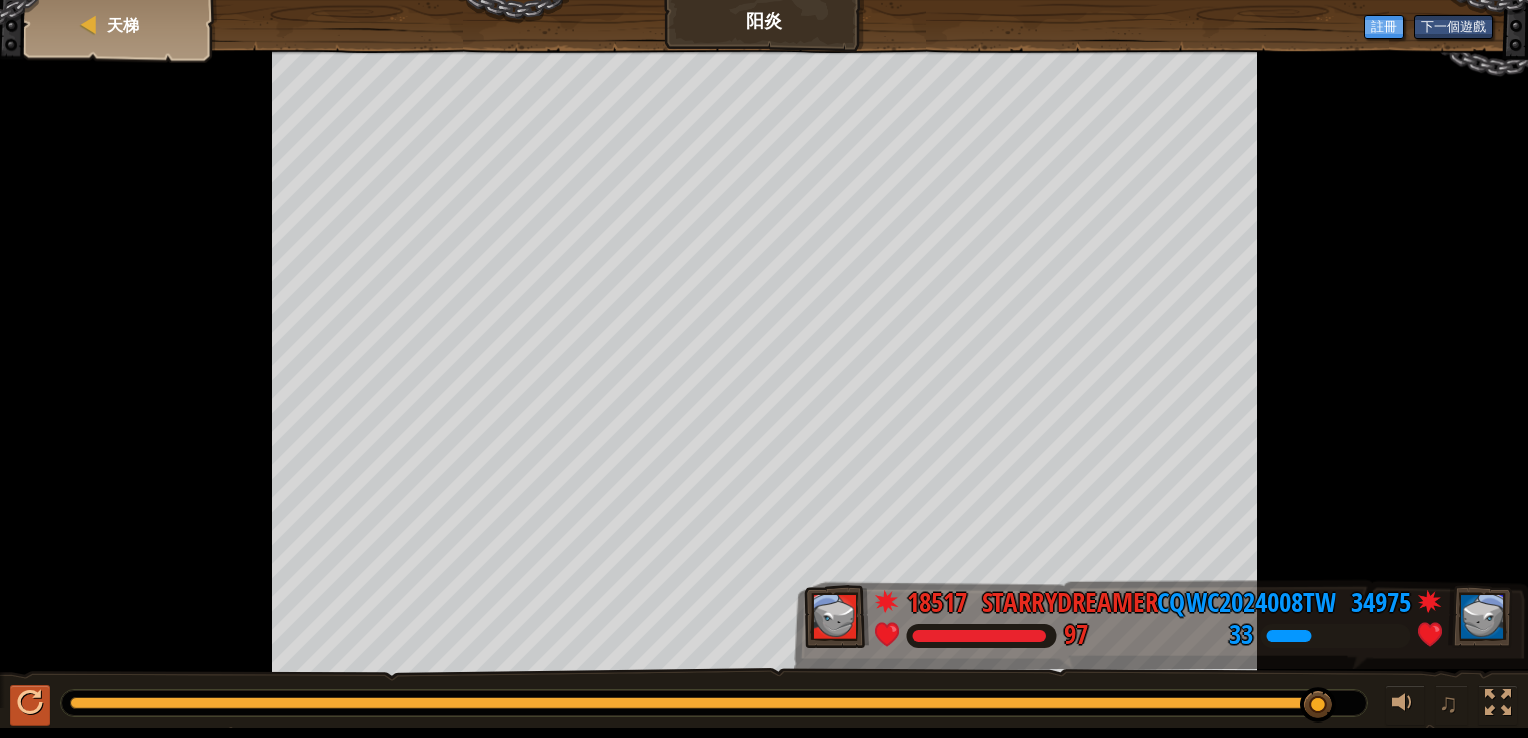 drag, startPoint x: 42, startPoint y: 694, endPoint x: 31, endPoint y: 690, distance: 11.7046995 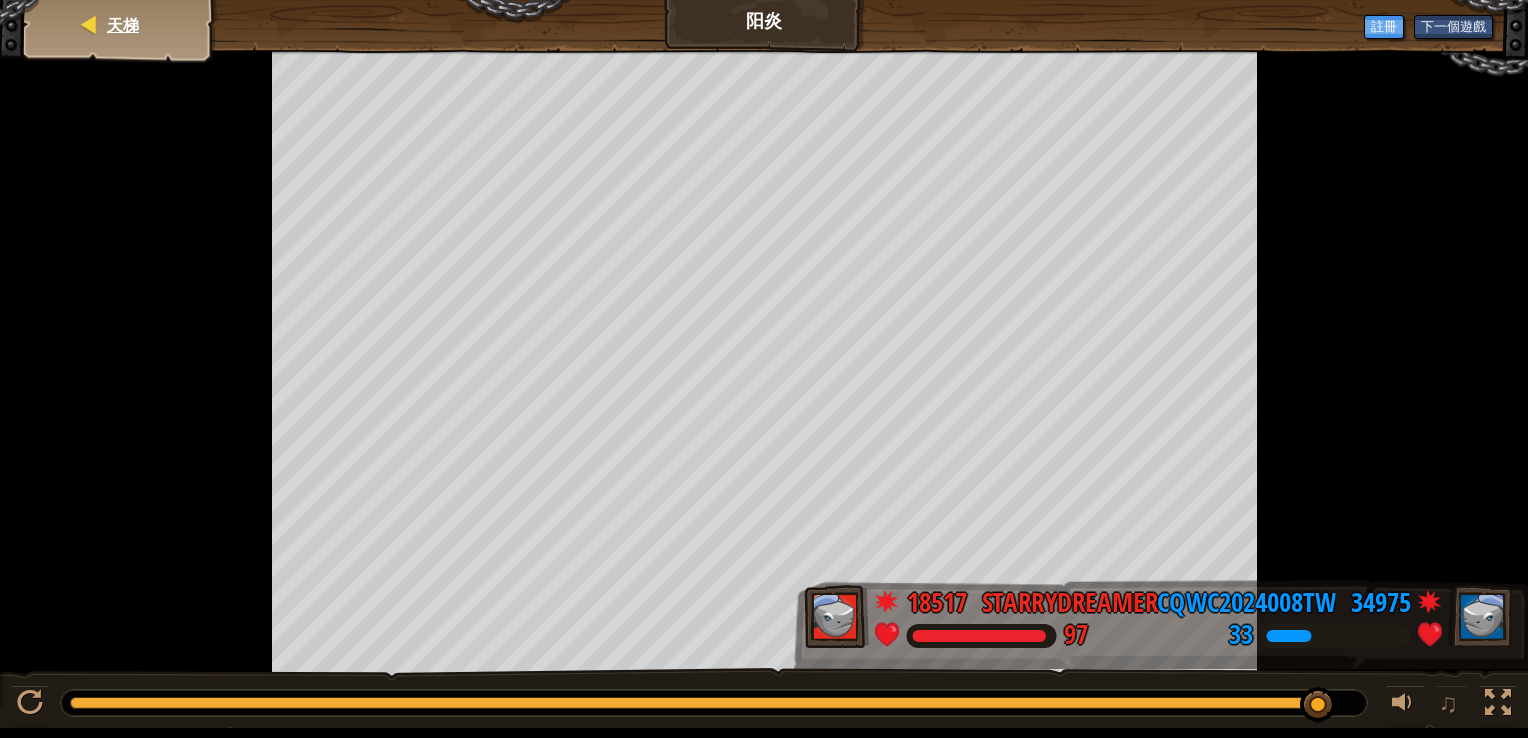 drag, startPoint x: 31, startPoint y: 690, endPoint x: 101, endPoint y: 10, distance: 683.59344 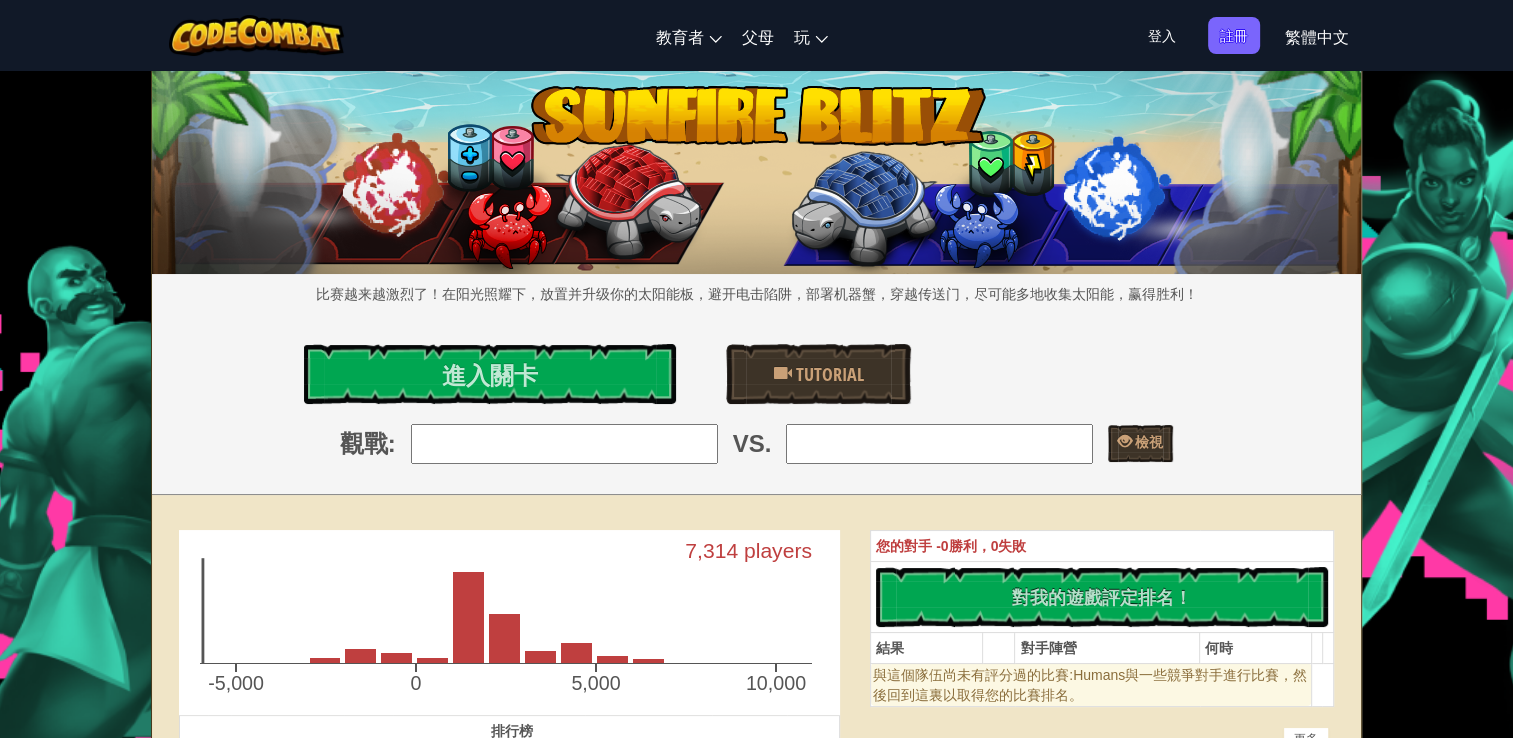 click at bounding box center (564, 444) 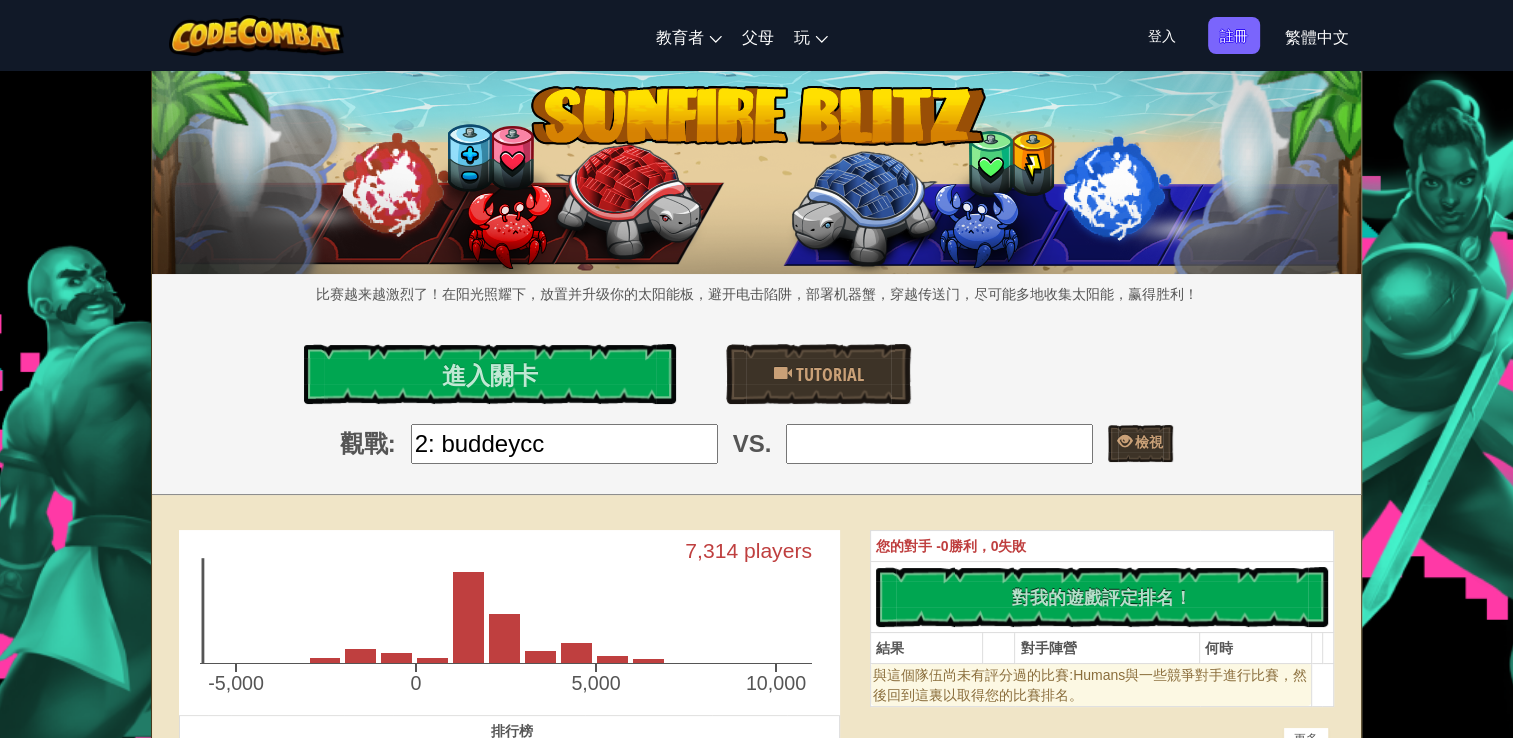 drag, startPoint x: 868, startPoint y: 454, endPoint x: 842, endPoint y: 446, distance: 27.202942 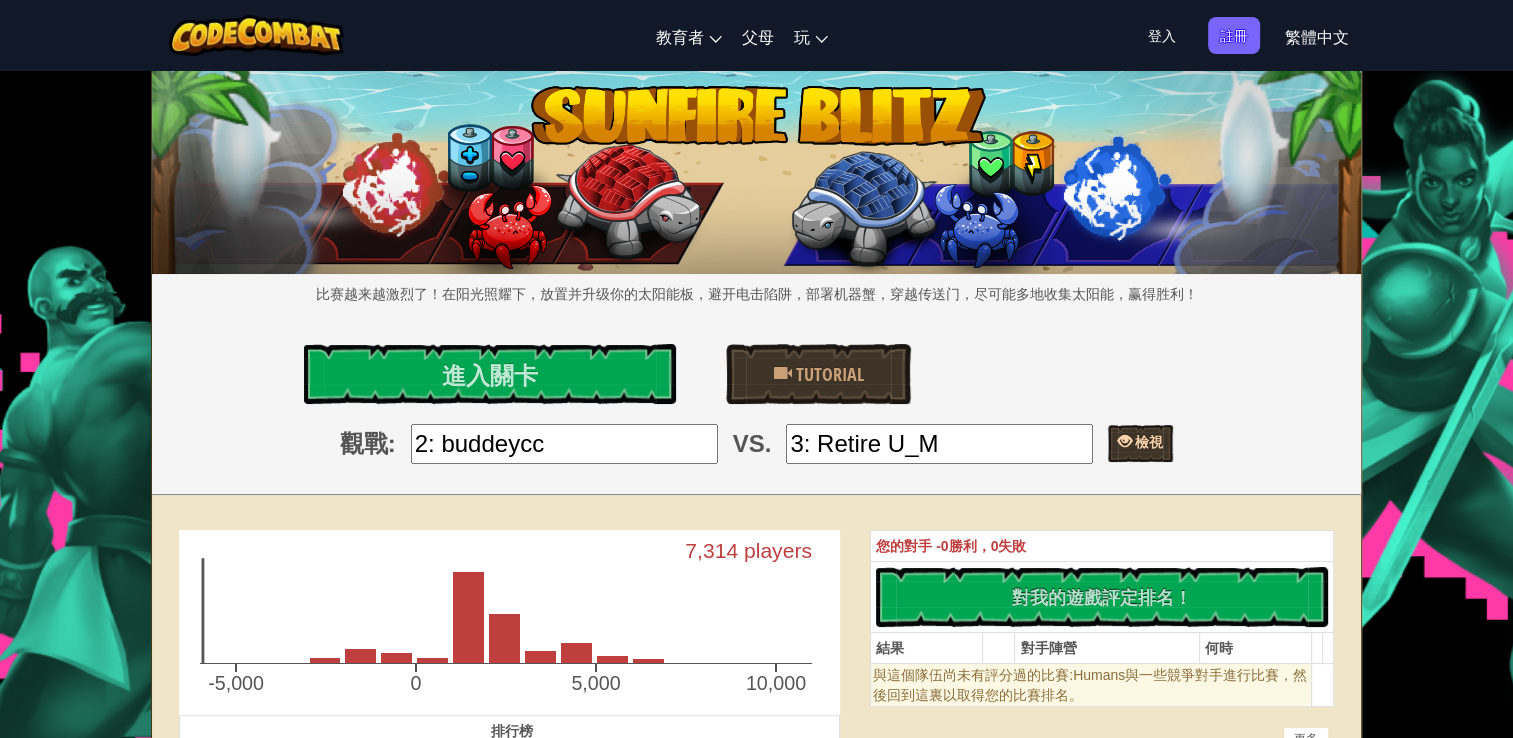 click on "檢視" at bounding box center (1140, 443) 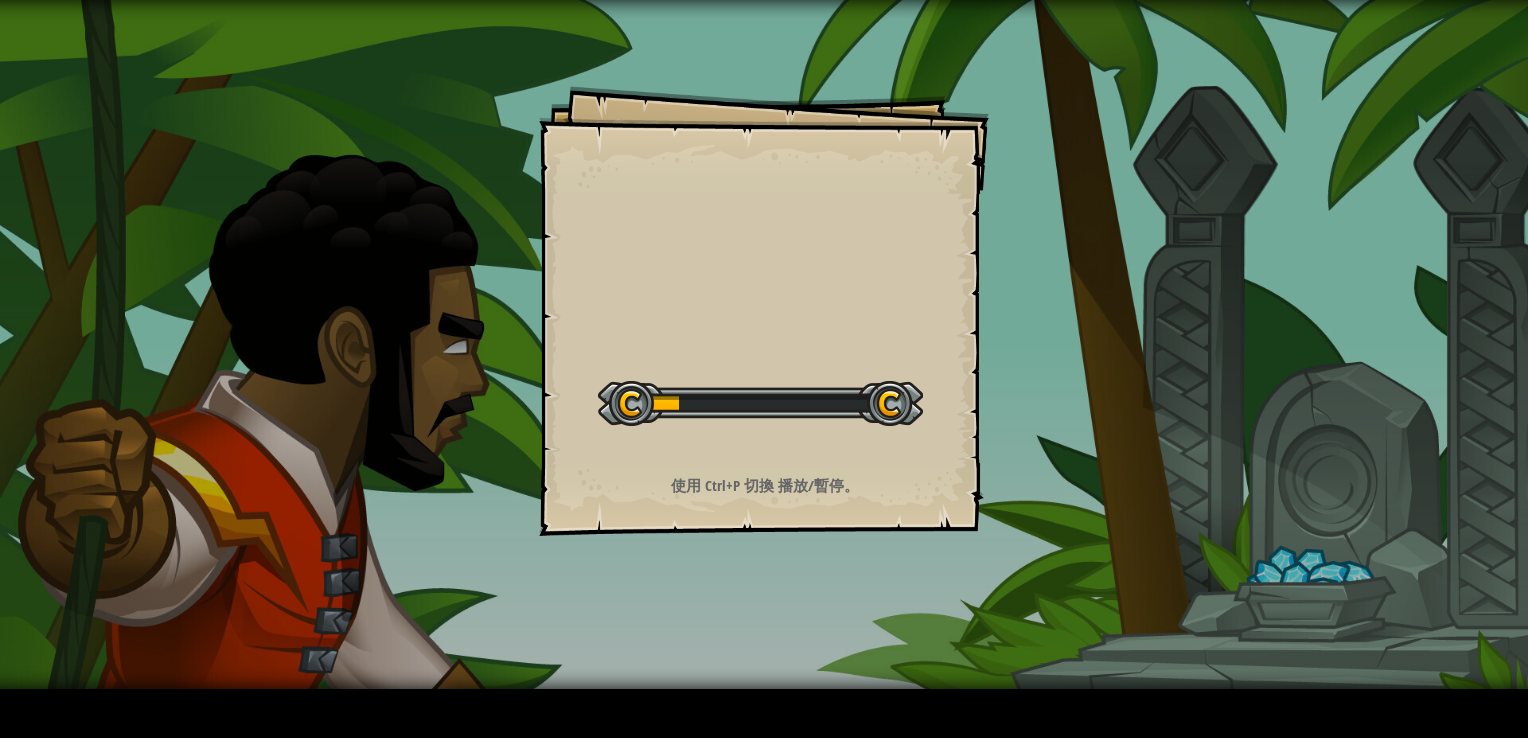 scroll, scrollTop: 0, scrollLeft: 0, axis: both 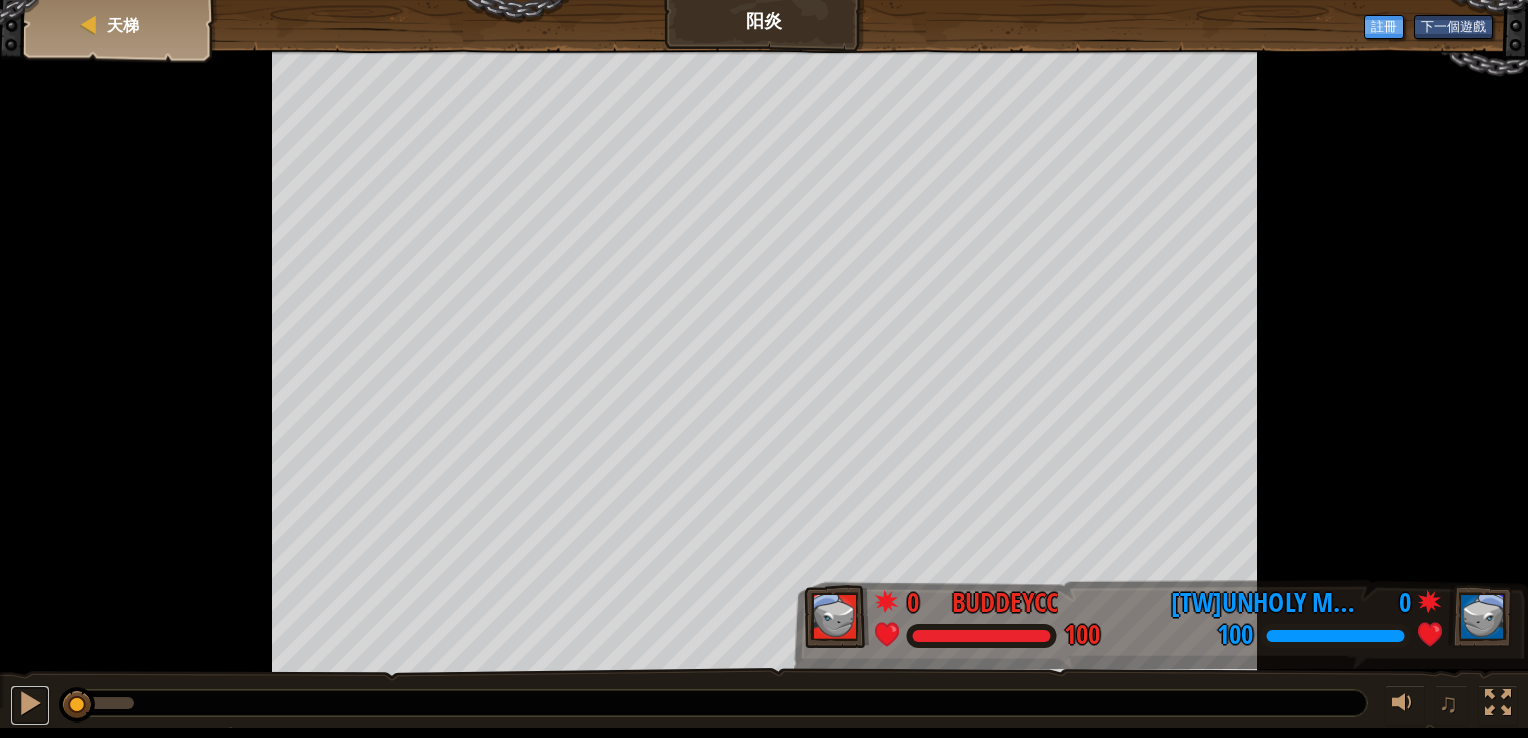click at bounding box center (30, 705) 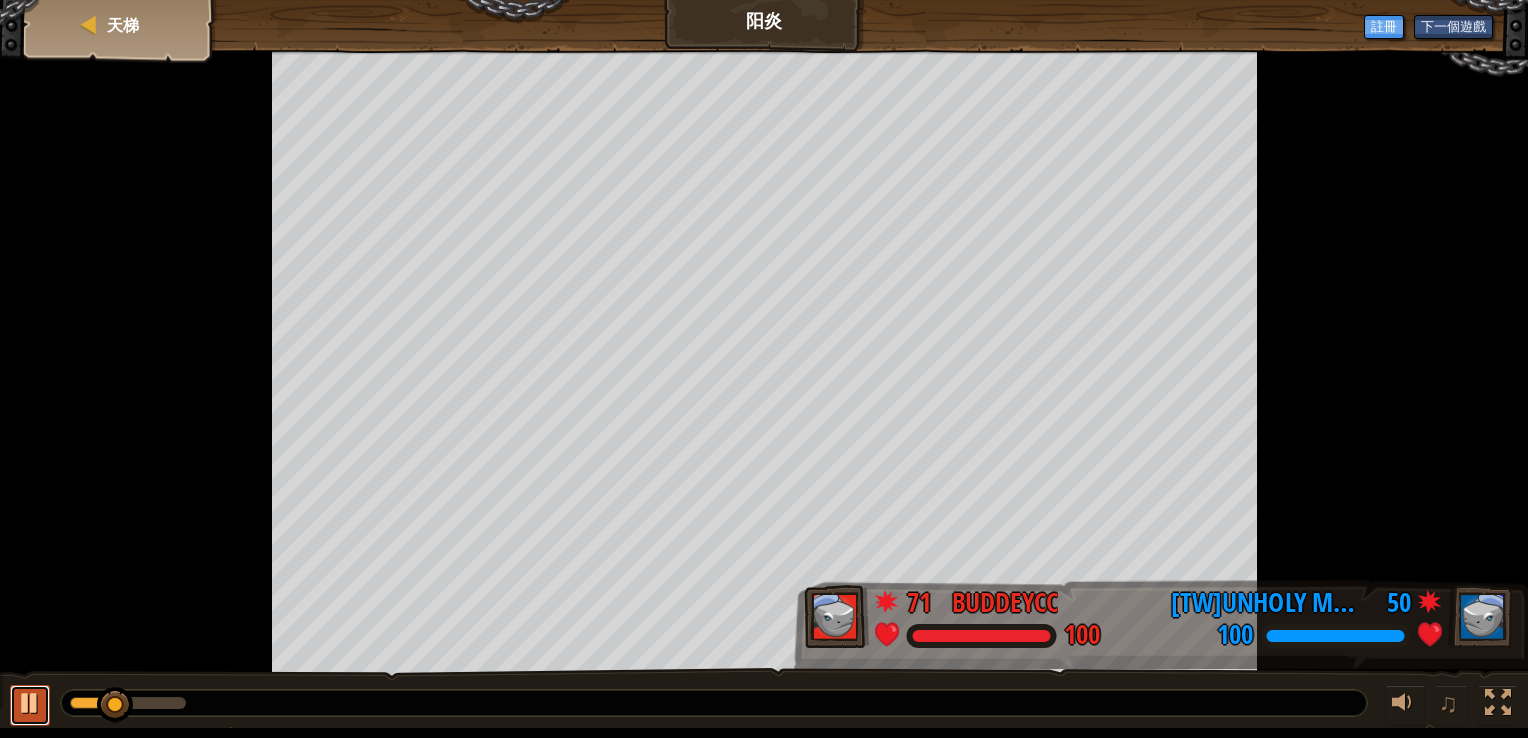 click at bounding box center (30, 705) 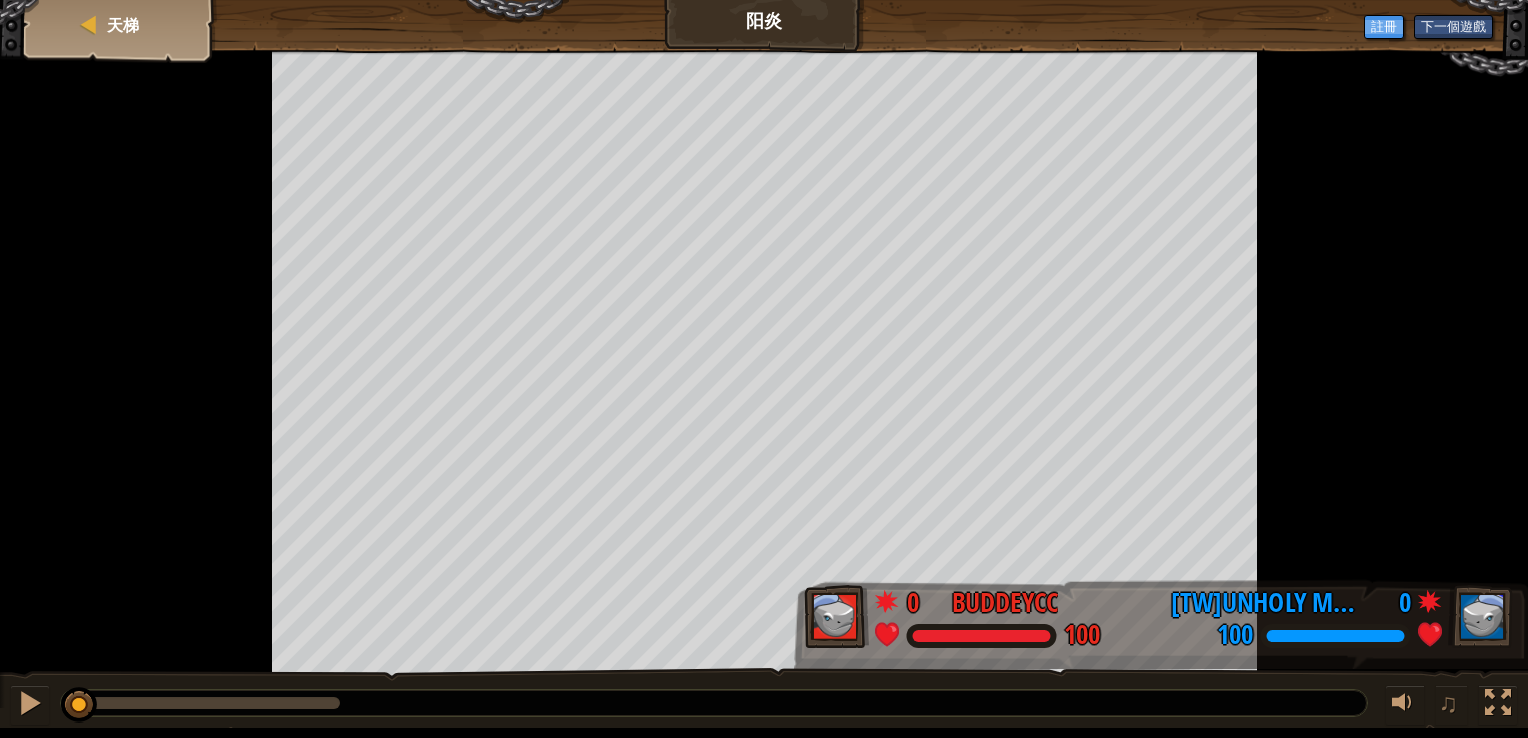 drag, startPoint x: 119, startPoint y: 695, endPoint x: 80, endPoint y: 680, distance: 41.785164 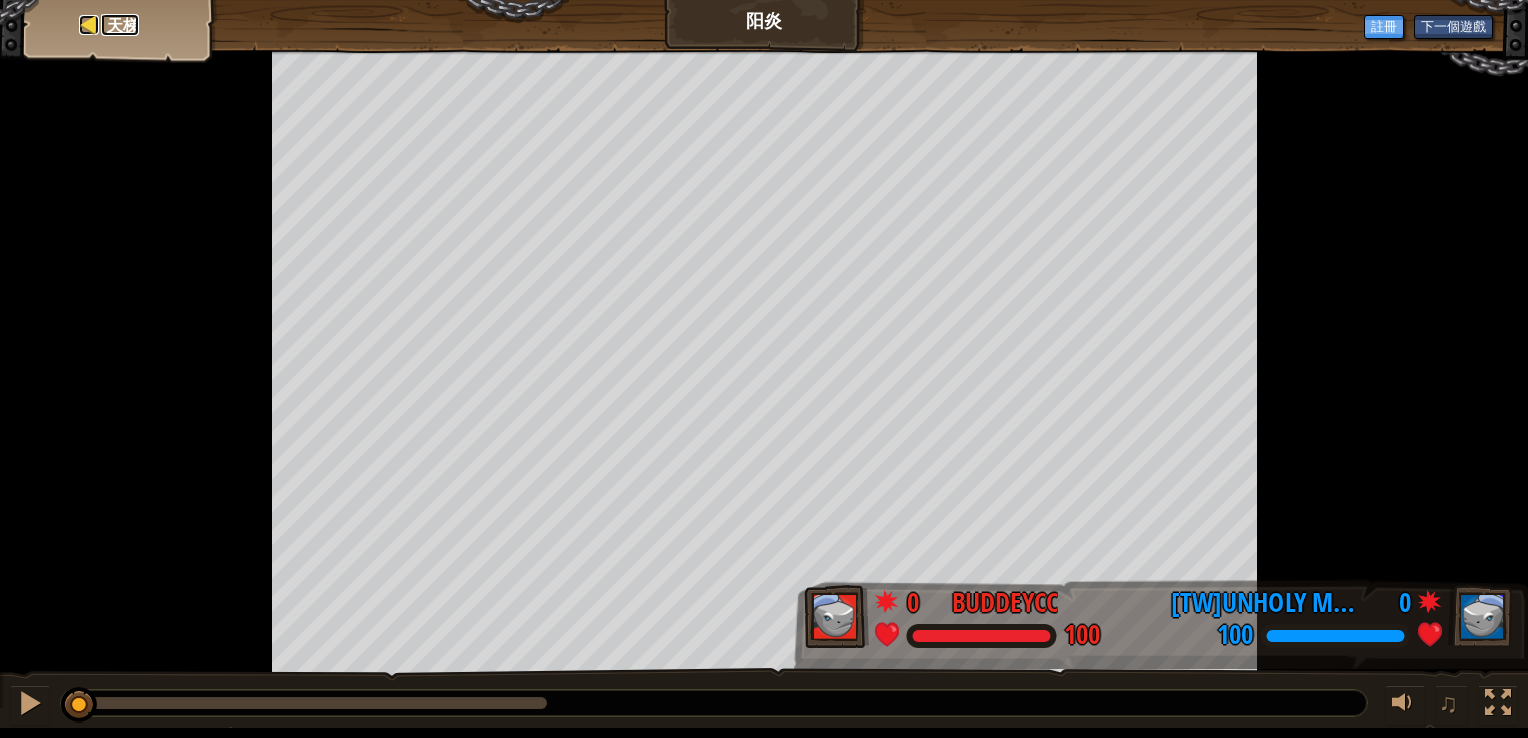 click on "天梯" at bounding box center [123, 25] 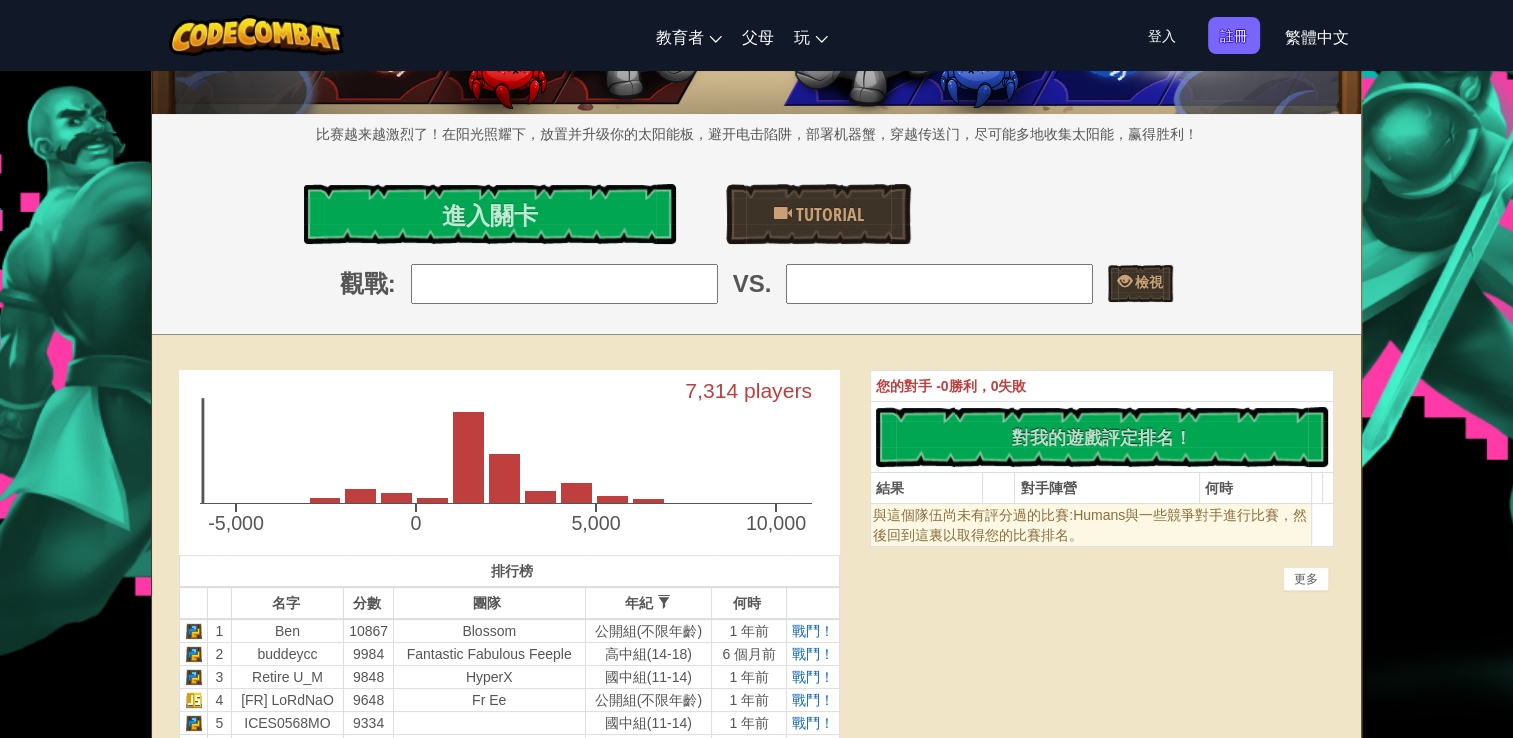 scroll, scrollTop: 200, scrollLeft: 0, axis: vertical 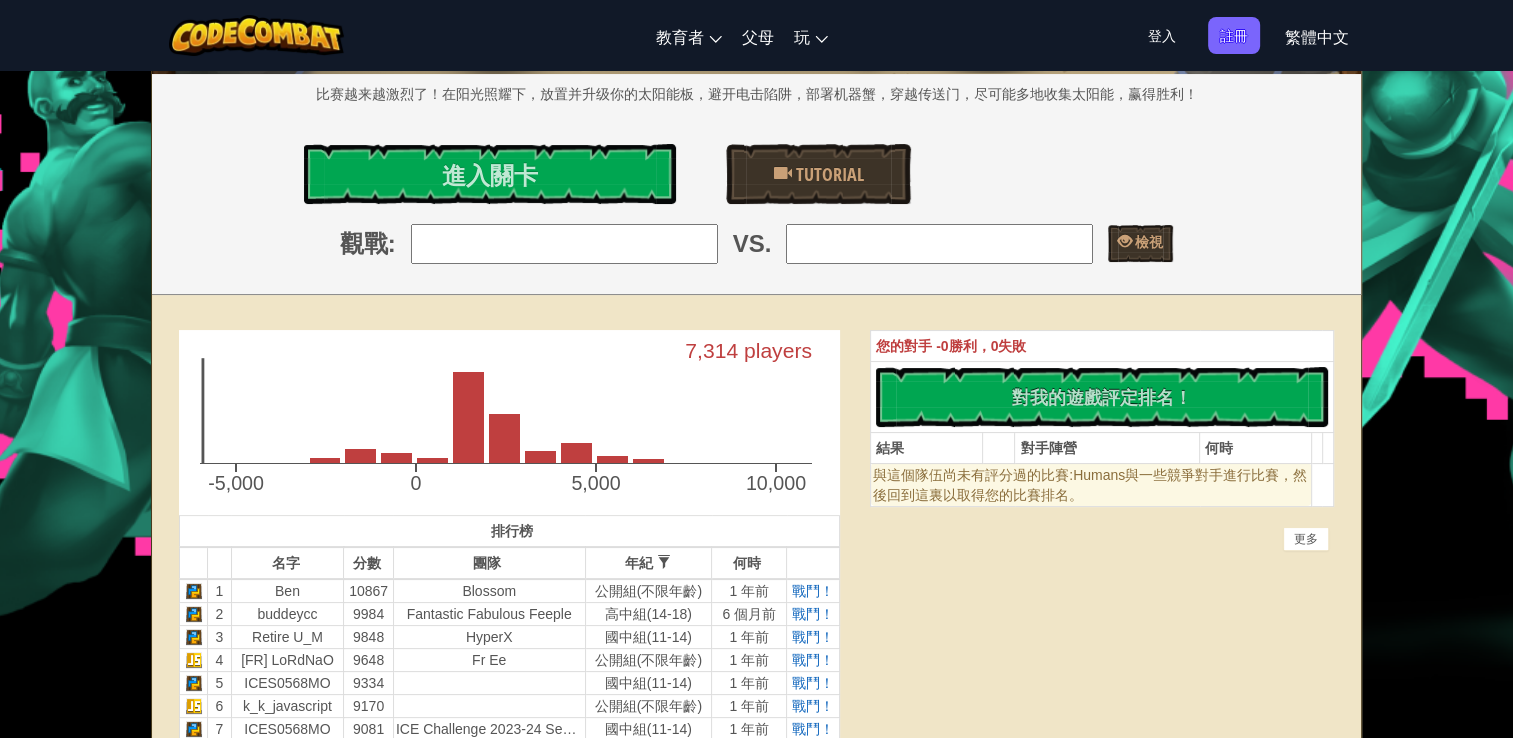 drag, startPoint x: 707, startPoint y: 232, endPoint x: 696, endPoint y: 245, distance: 17.029387 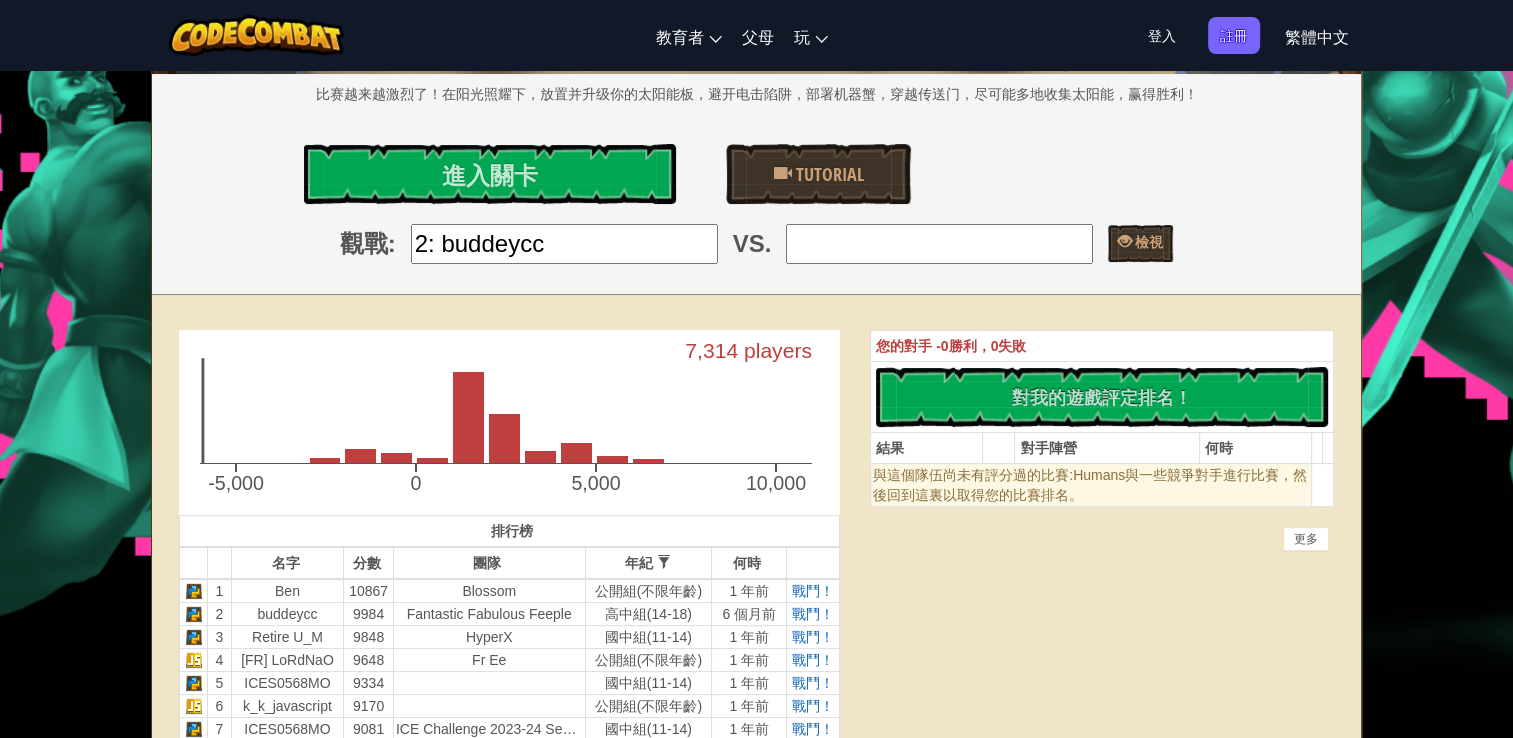 drag, startPoint x: 933, startPoint y: 271, endPoint x: 958, endPoint y: 250, distance: 32.649654 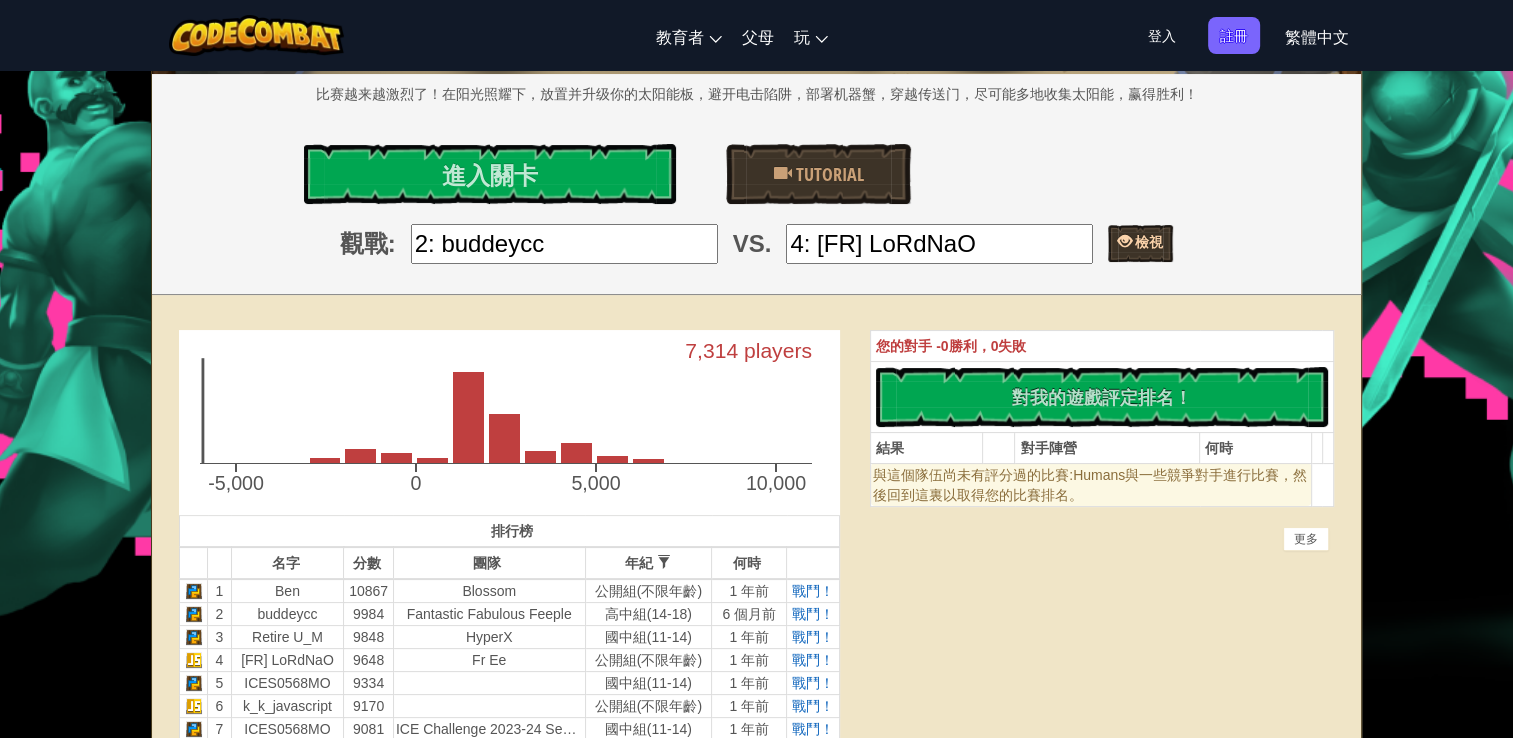 click on "檢視" at bounding box center (1140, 243) 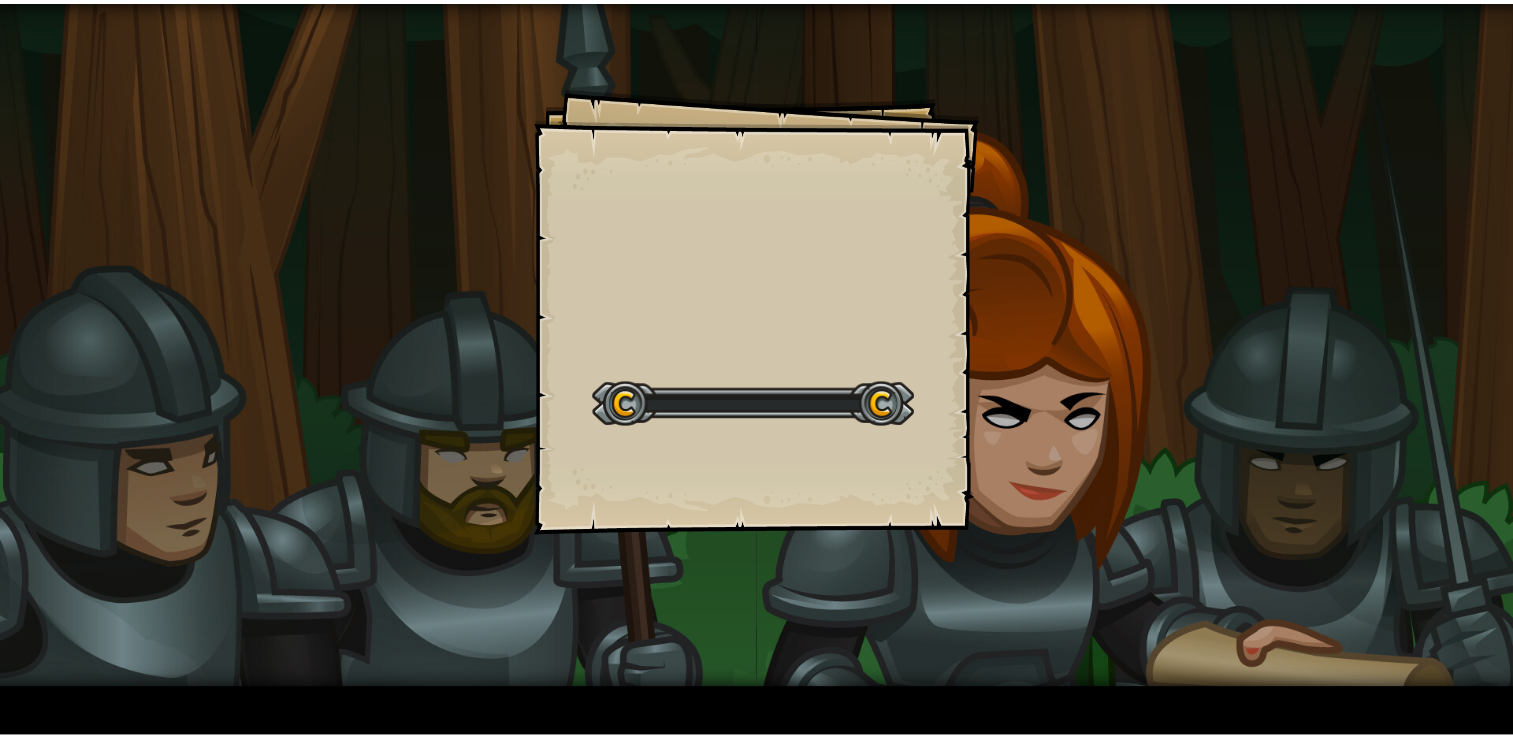 scroll, scrollTop: 0, scrollLeft: 0, axis: both 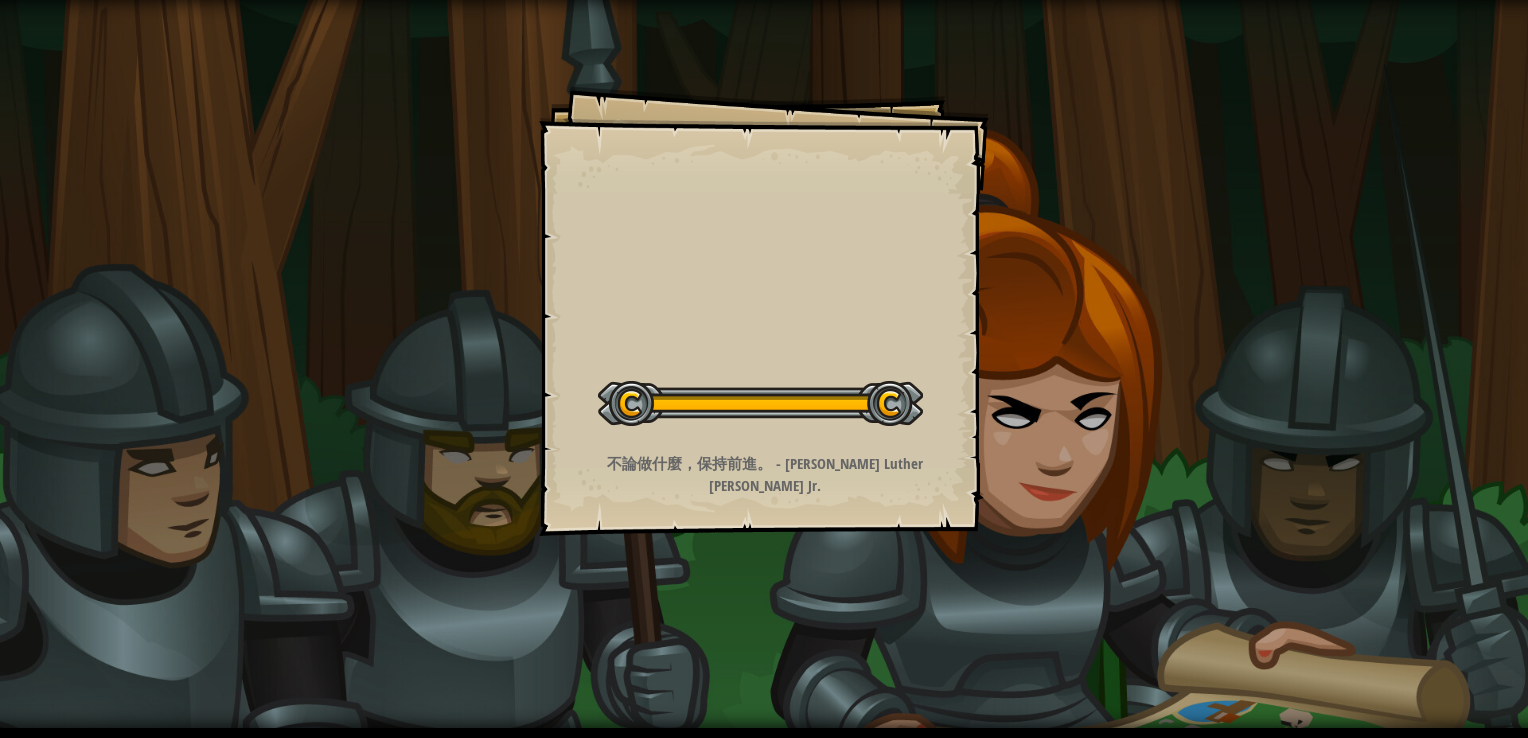 click on "Goals 開始戰役 從伺服器載入失敗 您將需要訂閱來開啟這關。 訂閱 您需要加入一個課程來遊玩此關卡。 回到我的課程 詢問您的老師來分派一個授權碼給您，這樣您就可以繼續遊玩CodeCombat! 回到我的課程 此關卡已鎖定。
回到我的課程 不論做什麼，保持前進。 - [PERSON_NAME] Luther [PERSON_NAME] Jr." at bounding box center (764, 364) 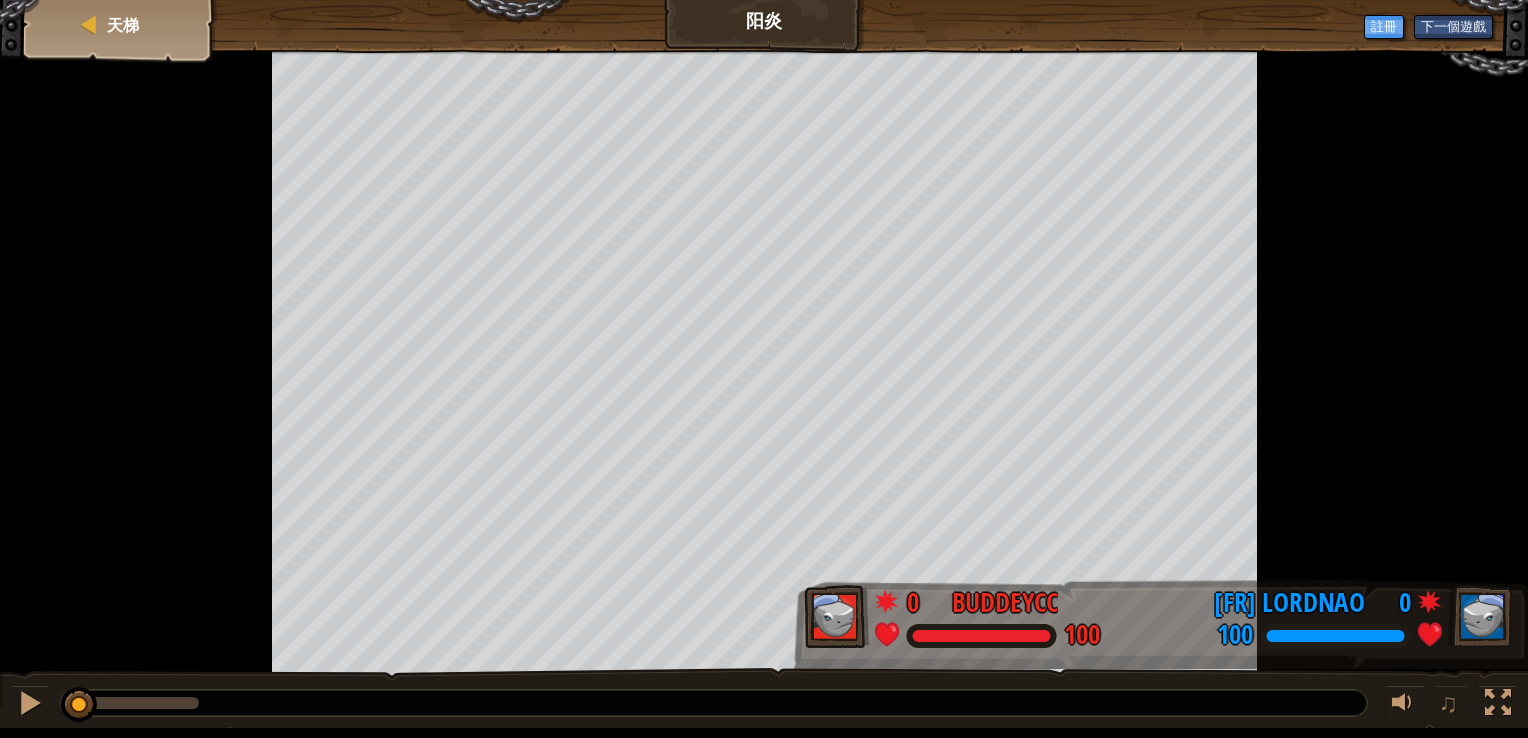 click at bounding box center [764, 364] 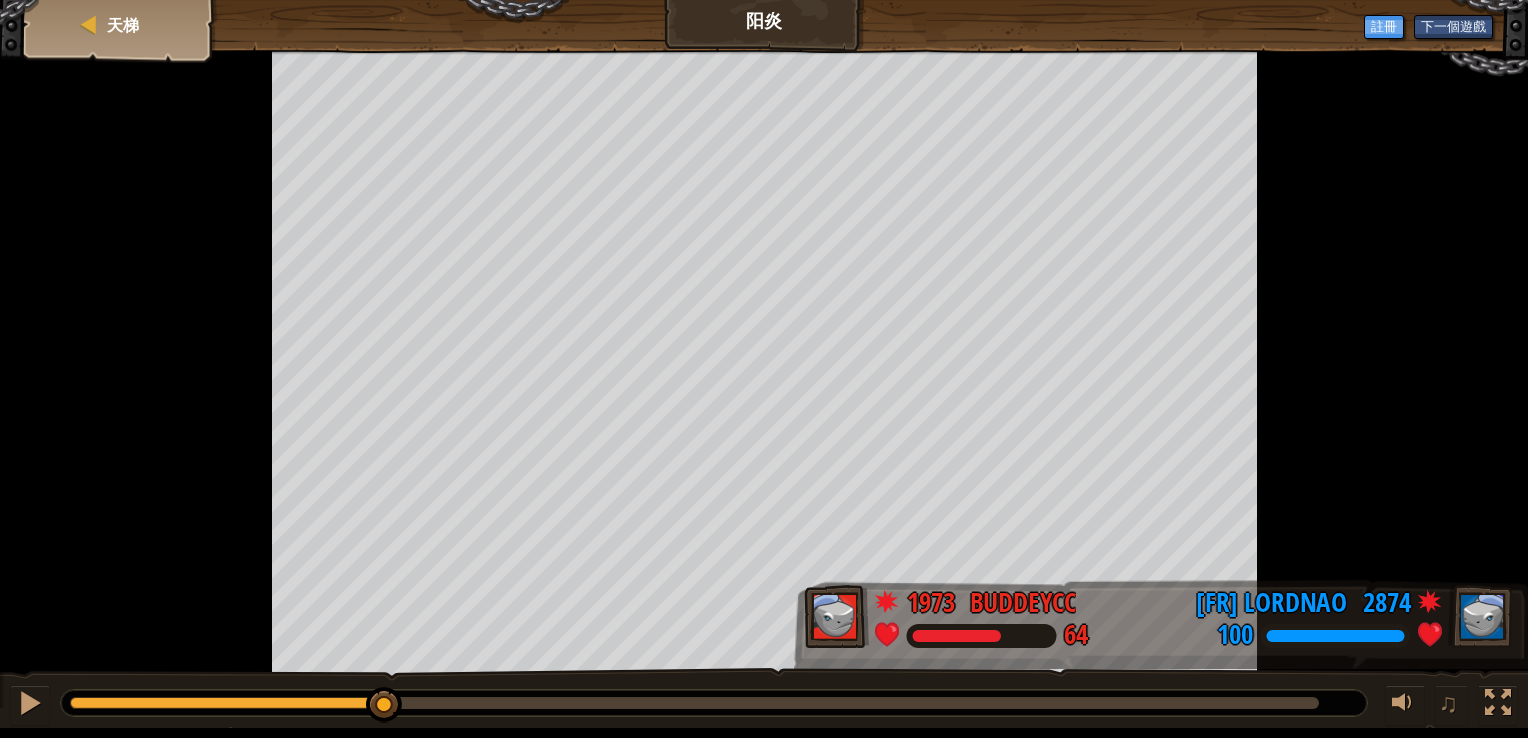 click on "天梯 阳炎 下一個遊戲 註冊 1973 buddeycc 64 2874 [FR] LoRdNaO 100 ♫" at bounding box center (764, 364) 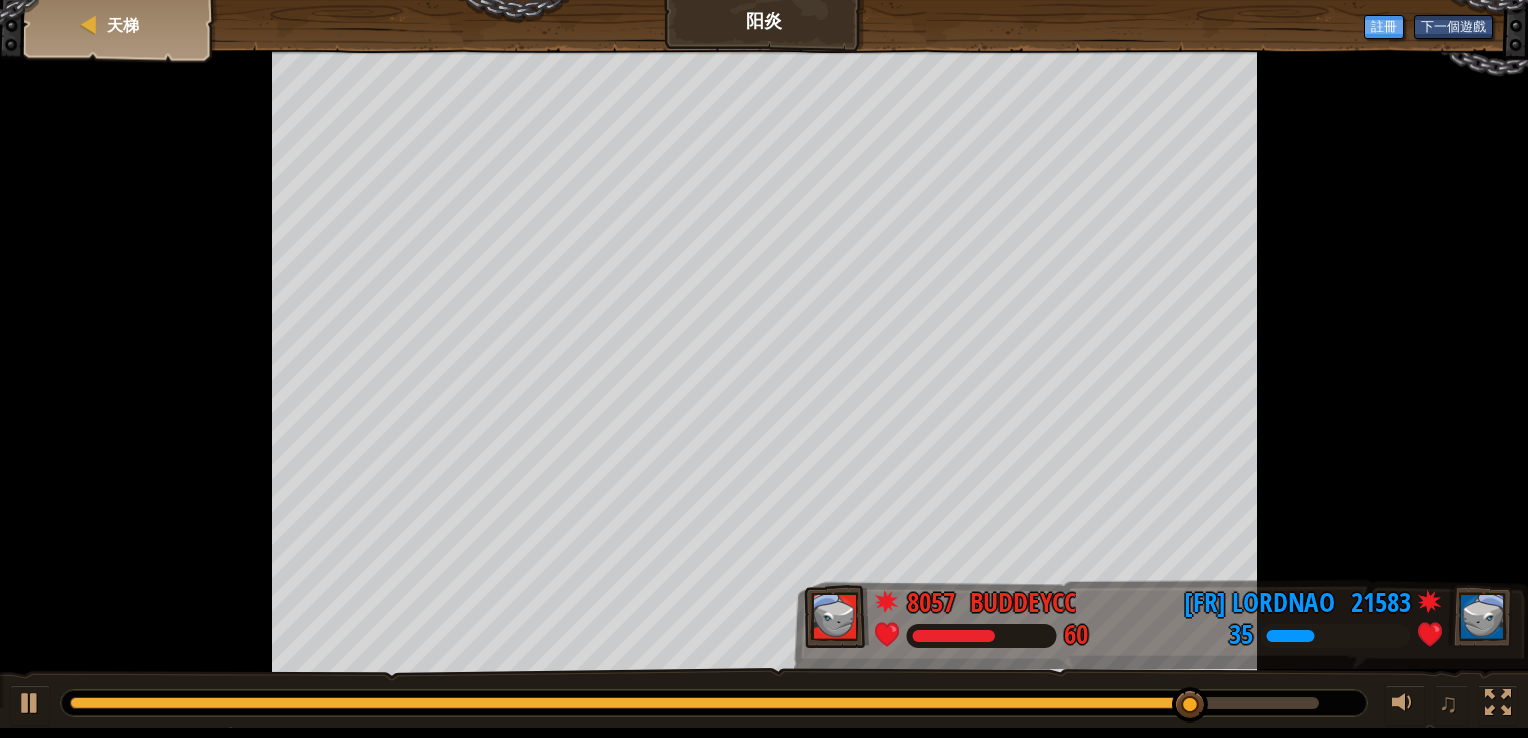 drag, startPoint x: 632, startPoint y: 700, endPoint x: 1453, endPoint y: 354, distance: 890.9304 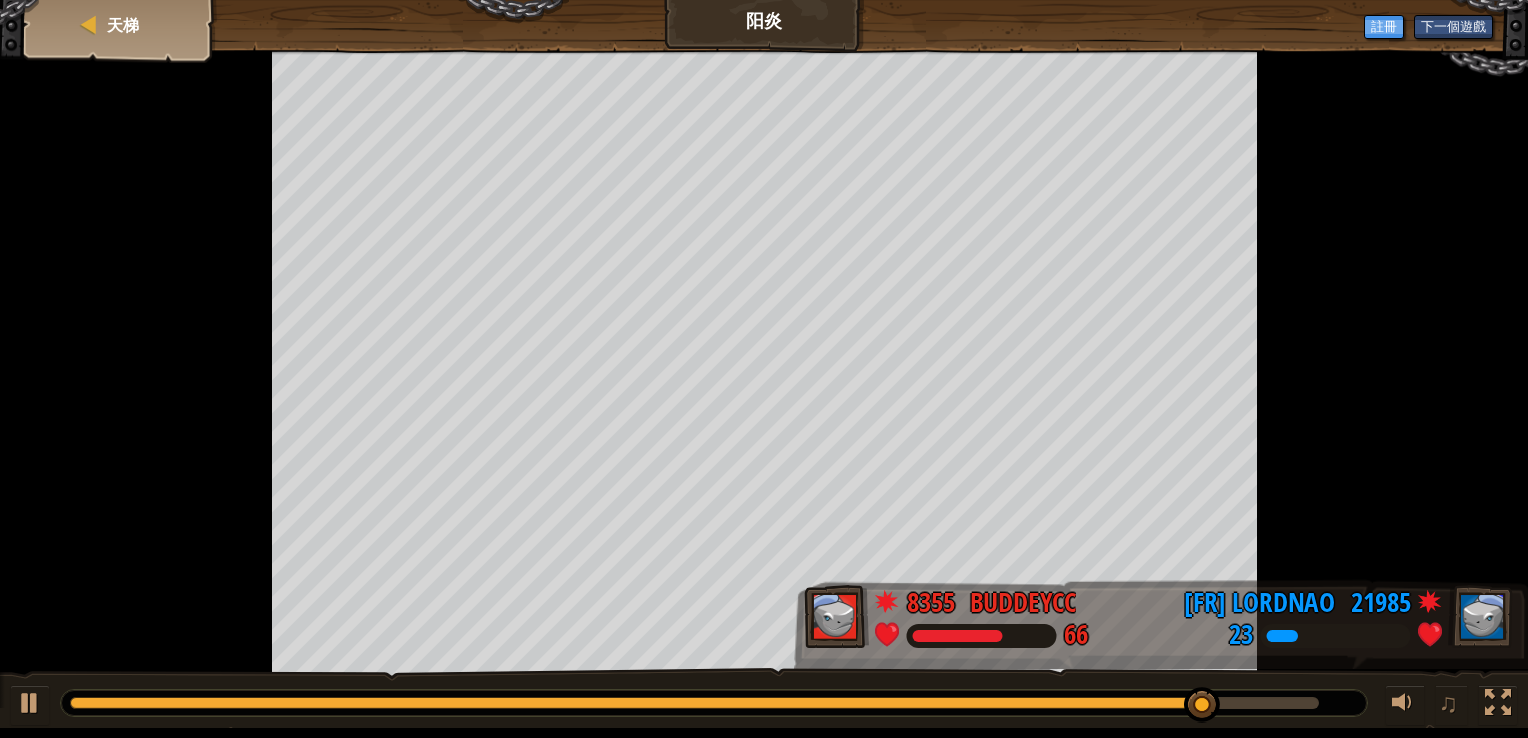 click at bounding box center (764, 364) 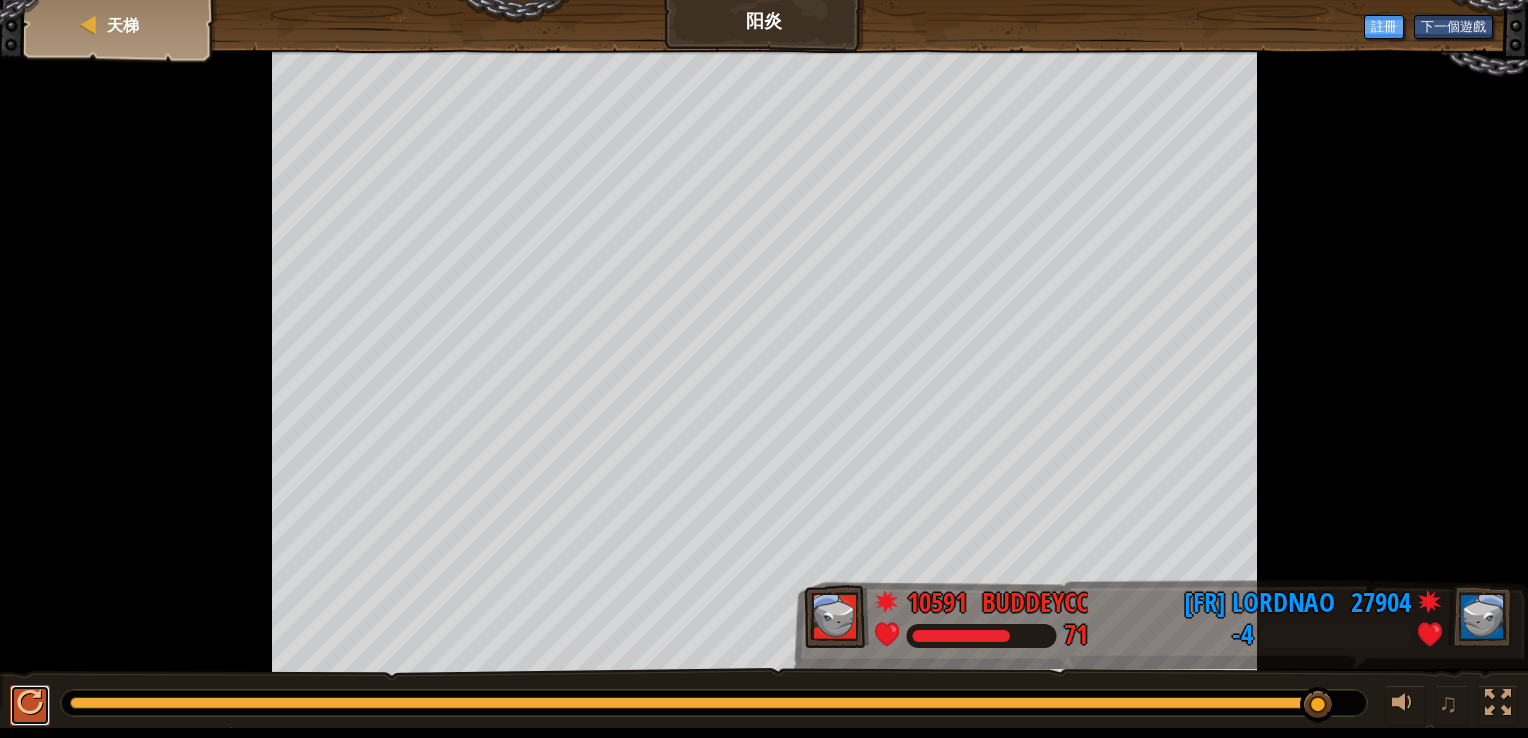 click at bounding box center [30, 703] 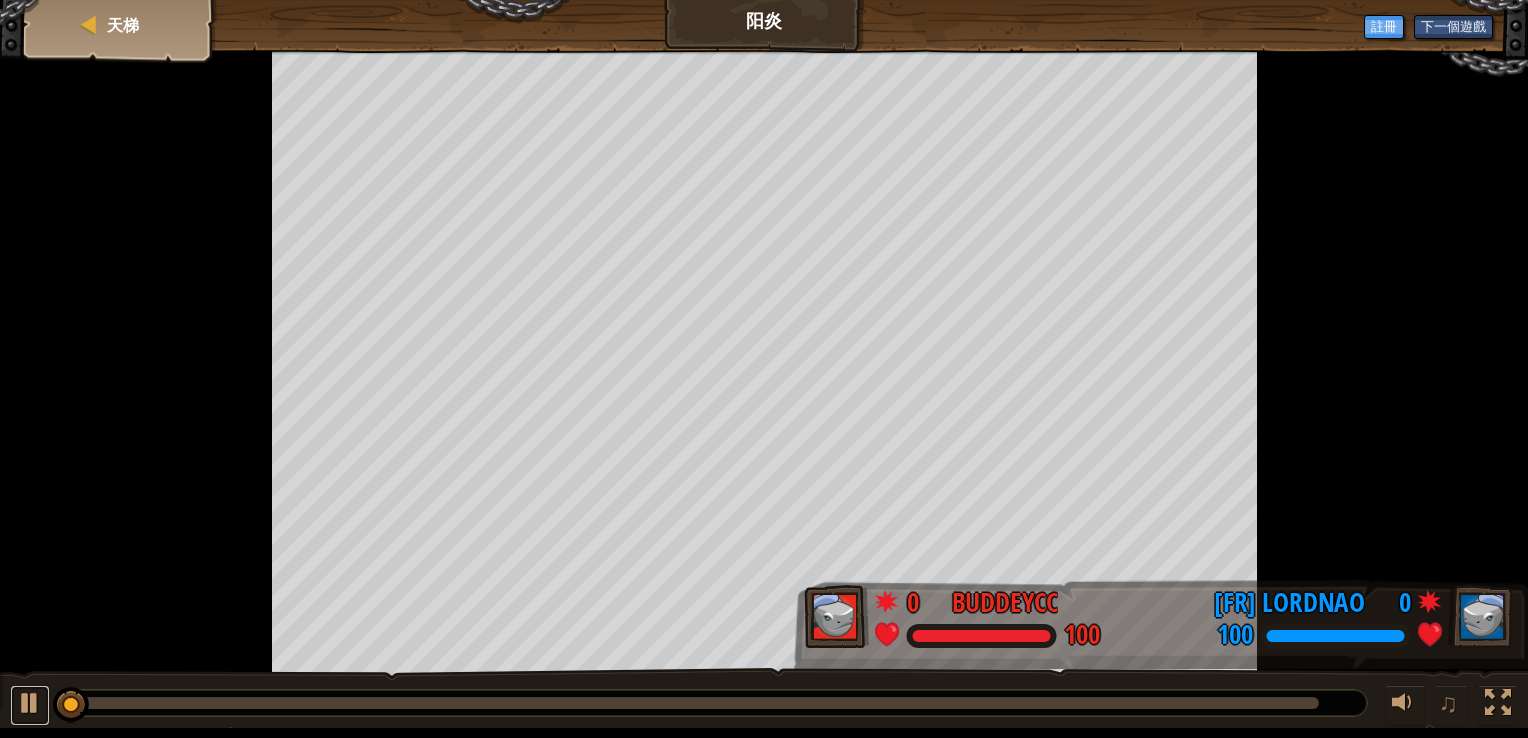 drag, startPoint x: 40, startPoint y: 702, endPoint x: 52, endPoint y: 702, distance: 12 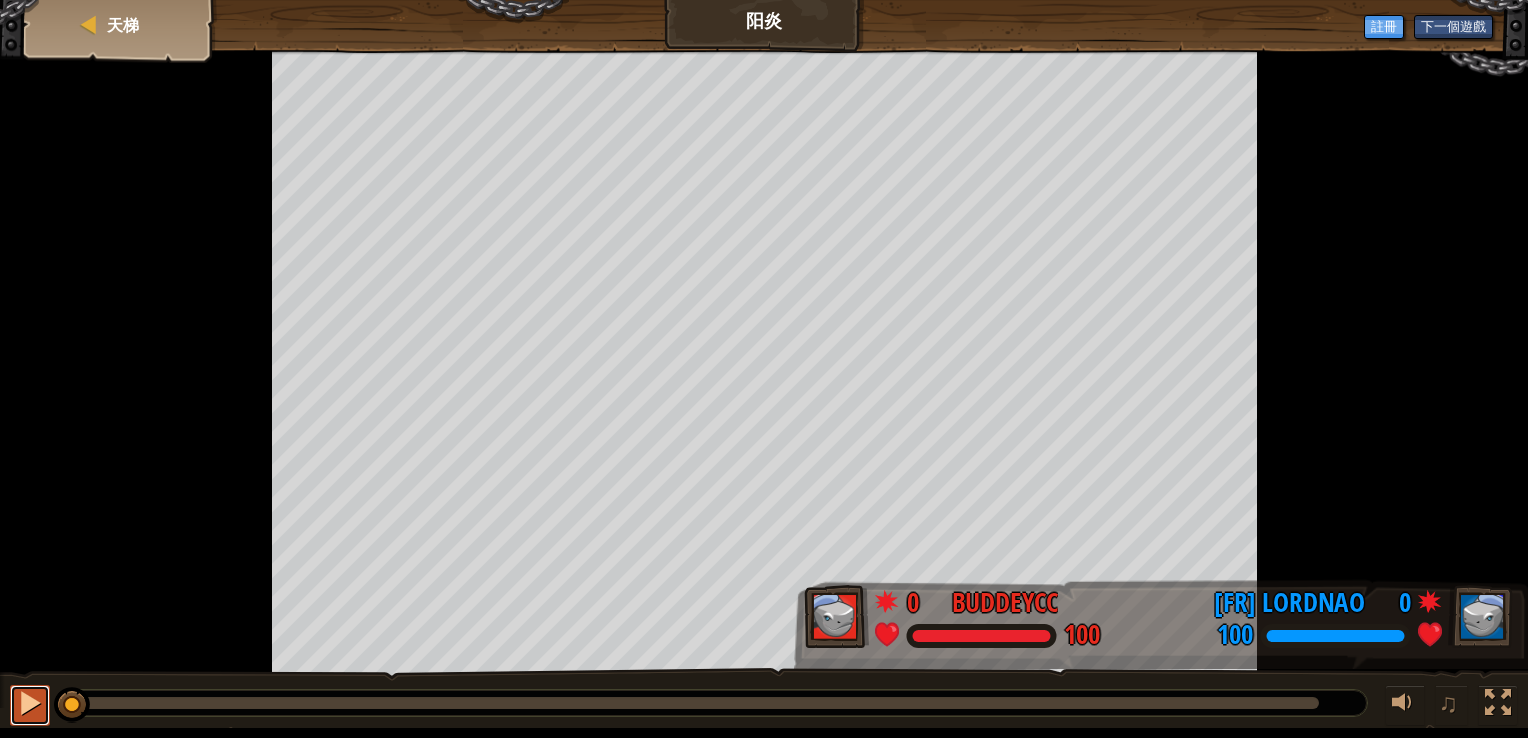 click at bounding box center [30, 703] 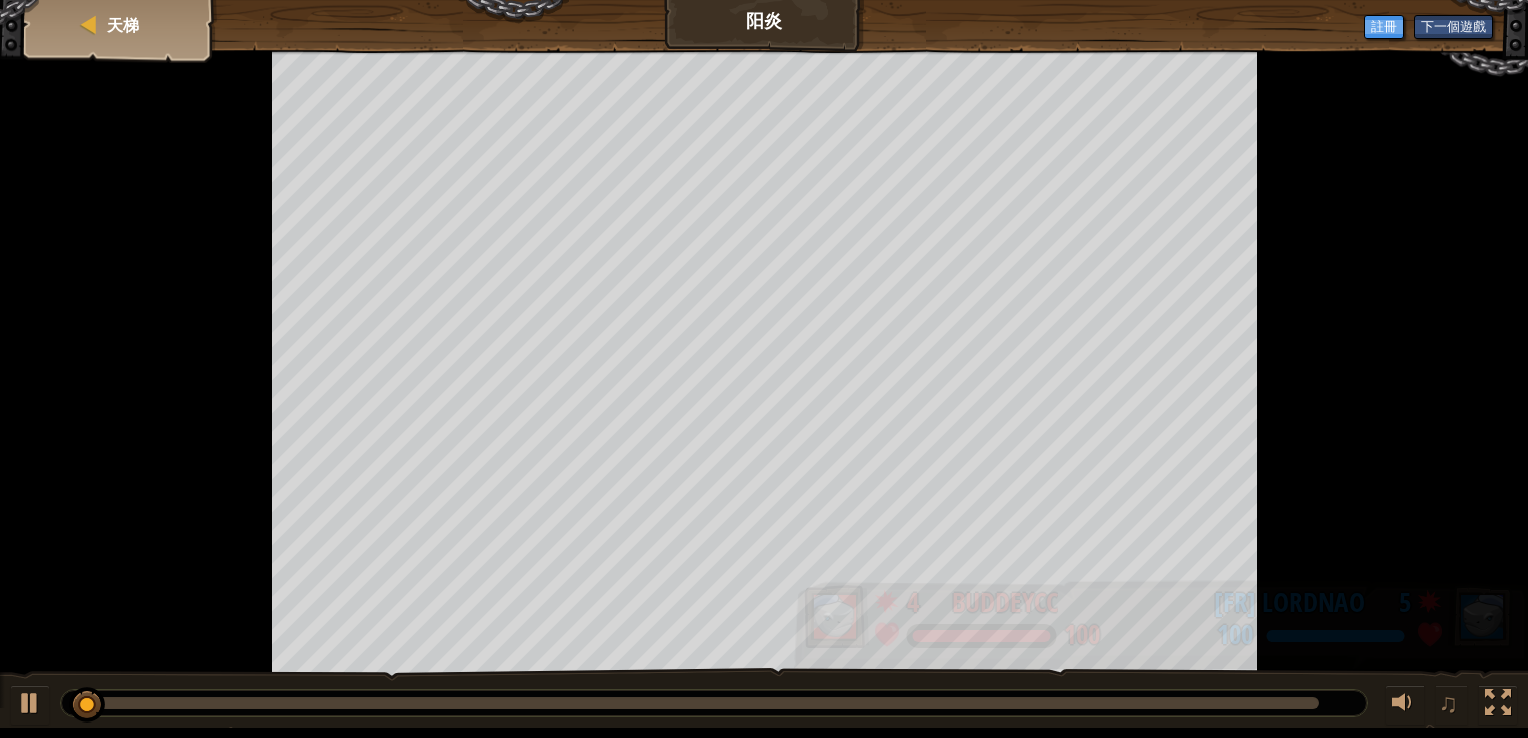 click on "天梯 阳炎 下一個遊戲 註冊 4 buddeycc 100 5 [FR] LoRdNaO 100 ♫" at bounding box center [764, 364] 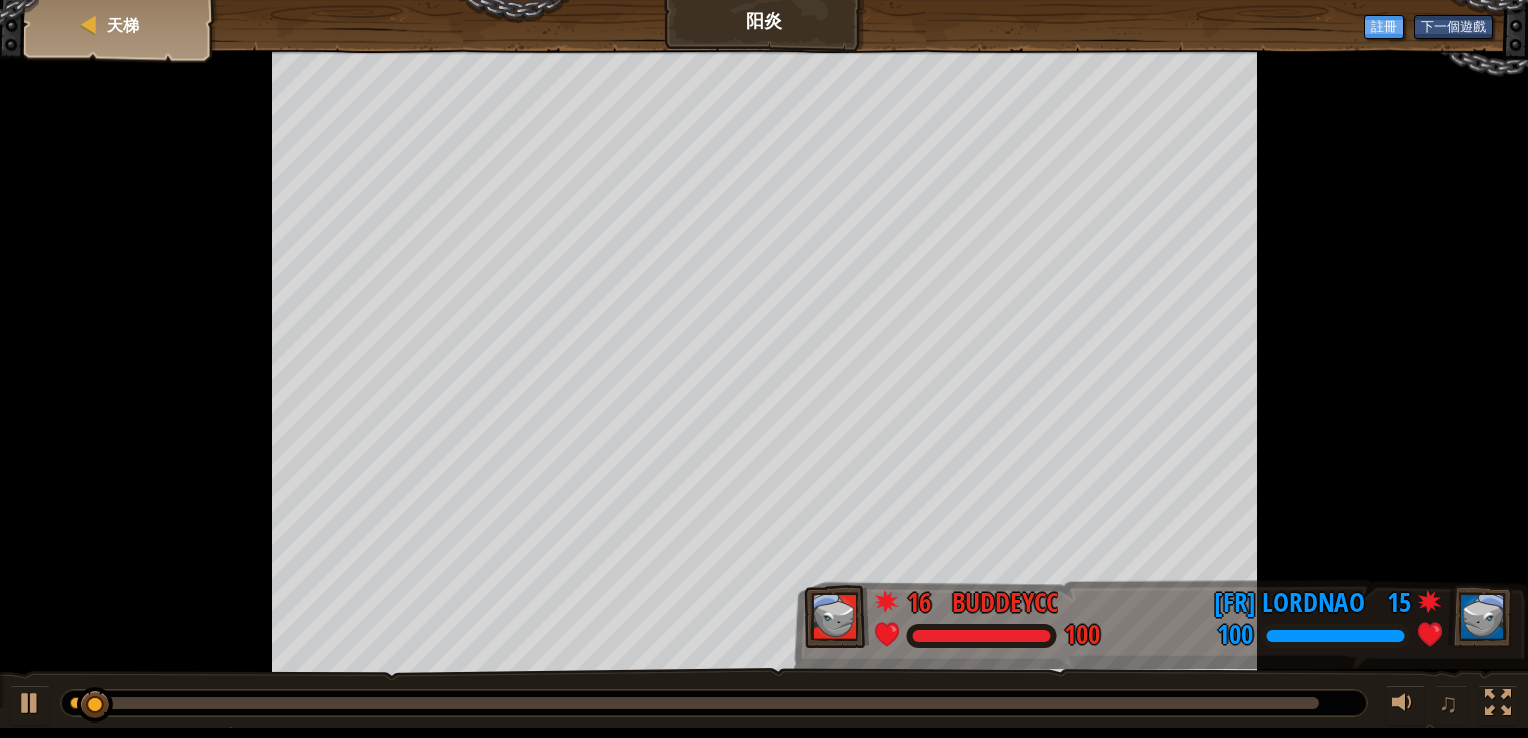 click at bounding box center (764, 364) 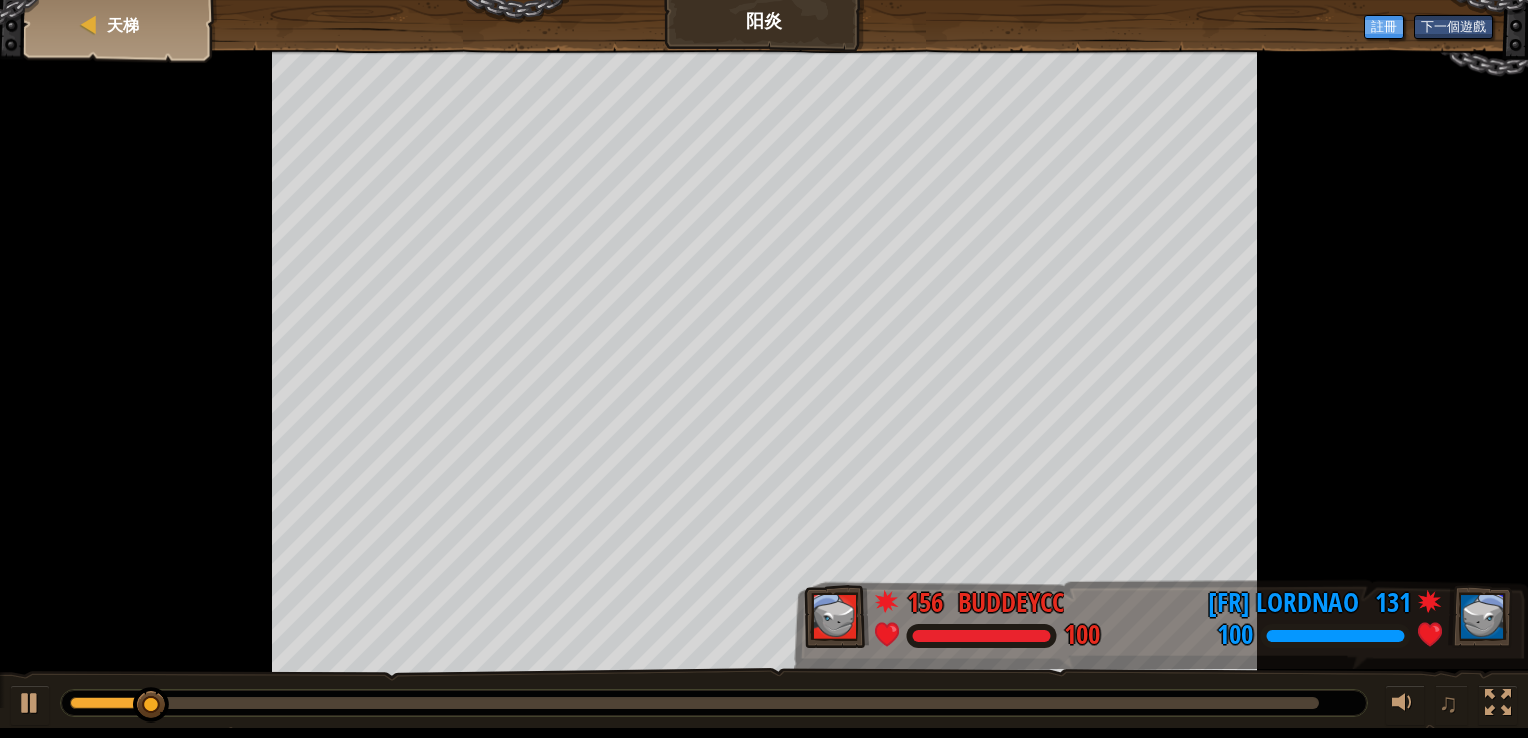 click at bounding box center (764, 364) 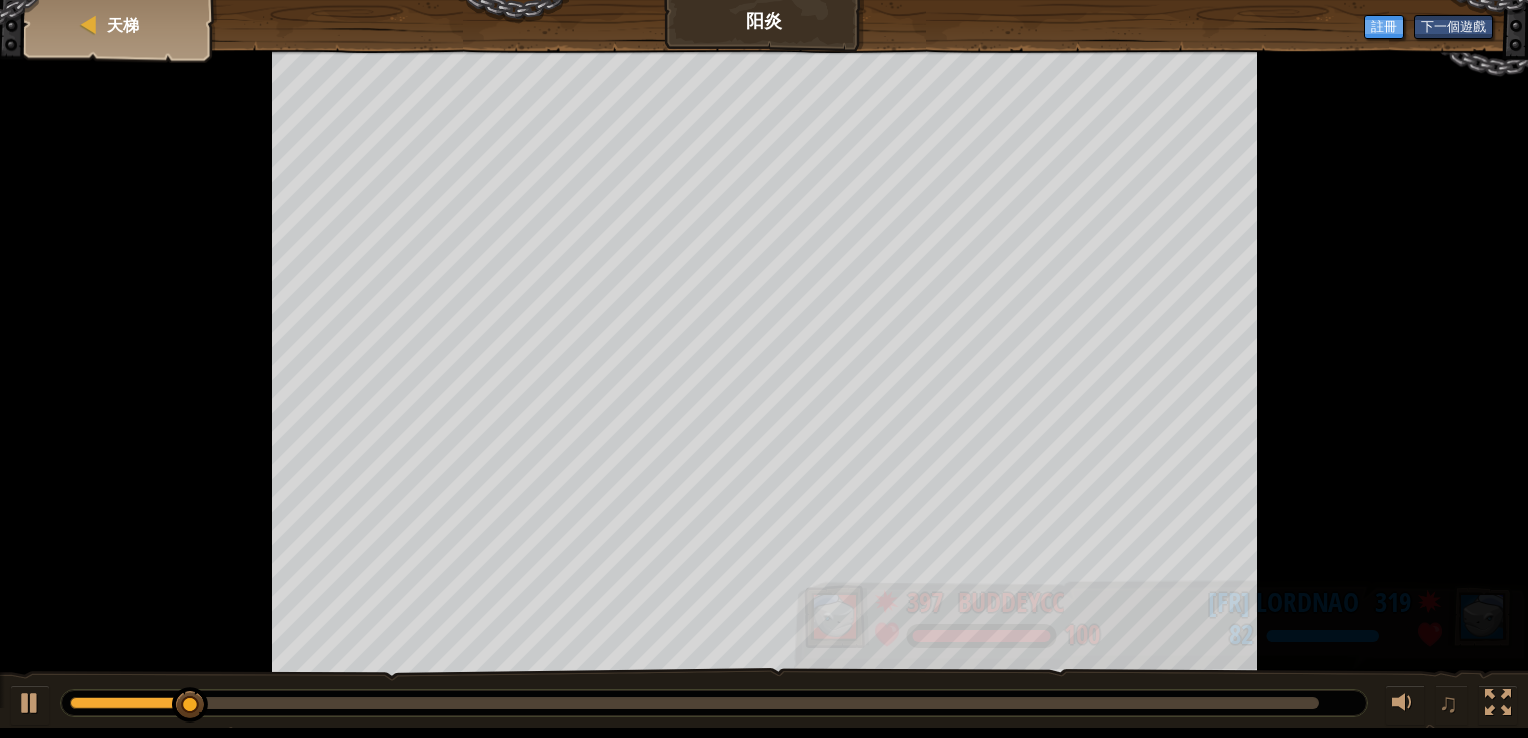 drag, startPoint x: 1303, startPoint y: 297, endPoint x: 1368, endPoint y: 574, distance: 284.52417 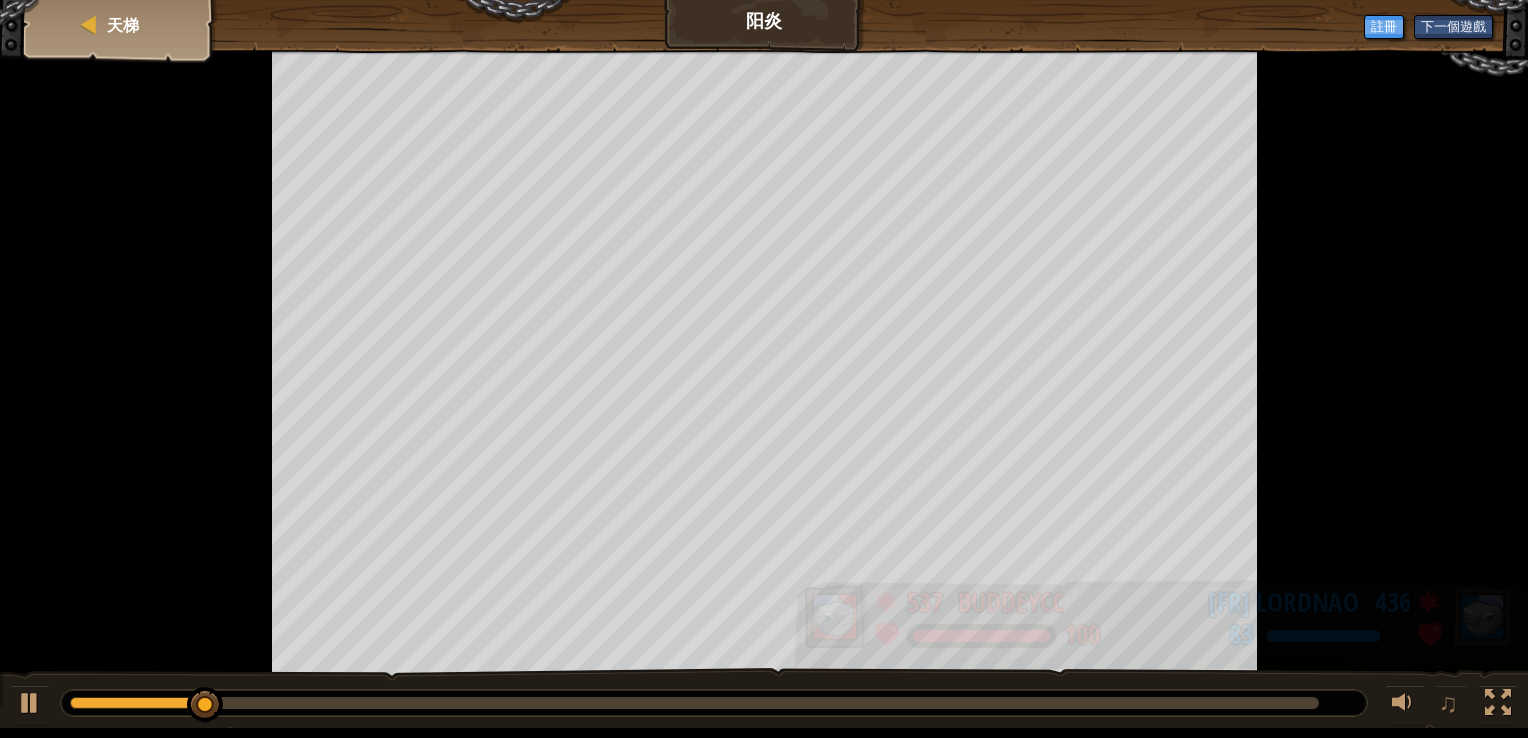 click on "天梯 阳炎 下一個遊戲 註冊 537 buddeycc 100 436 [FR] LoRdNaO 83 ♫" at bounding box center (764, 364) 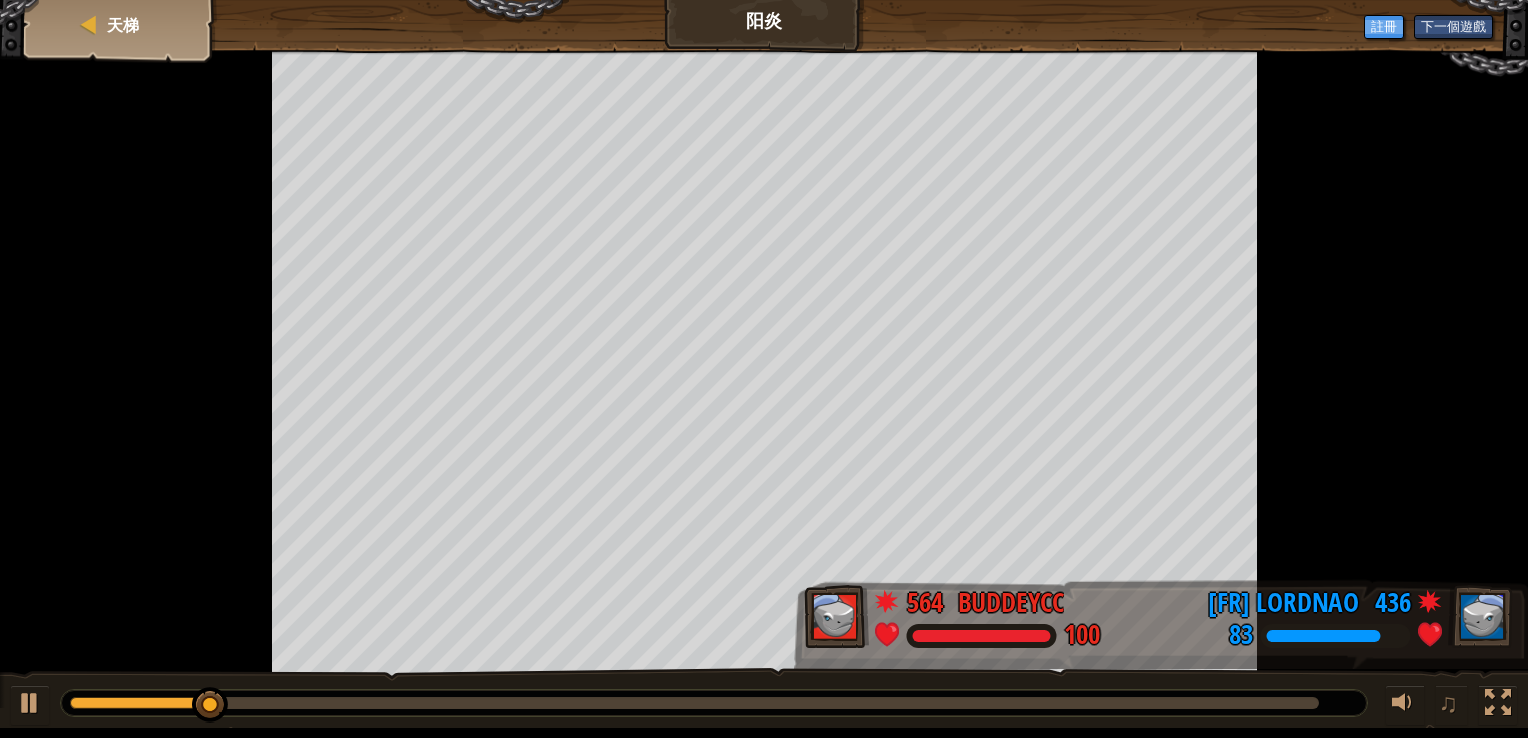 drag, startPoint x: 1356, startPoint y: 576, endPoint x: 1343, endPoint y: 568, distance: 15.264338 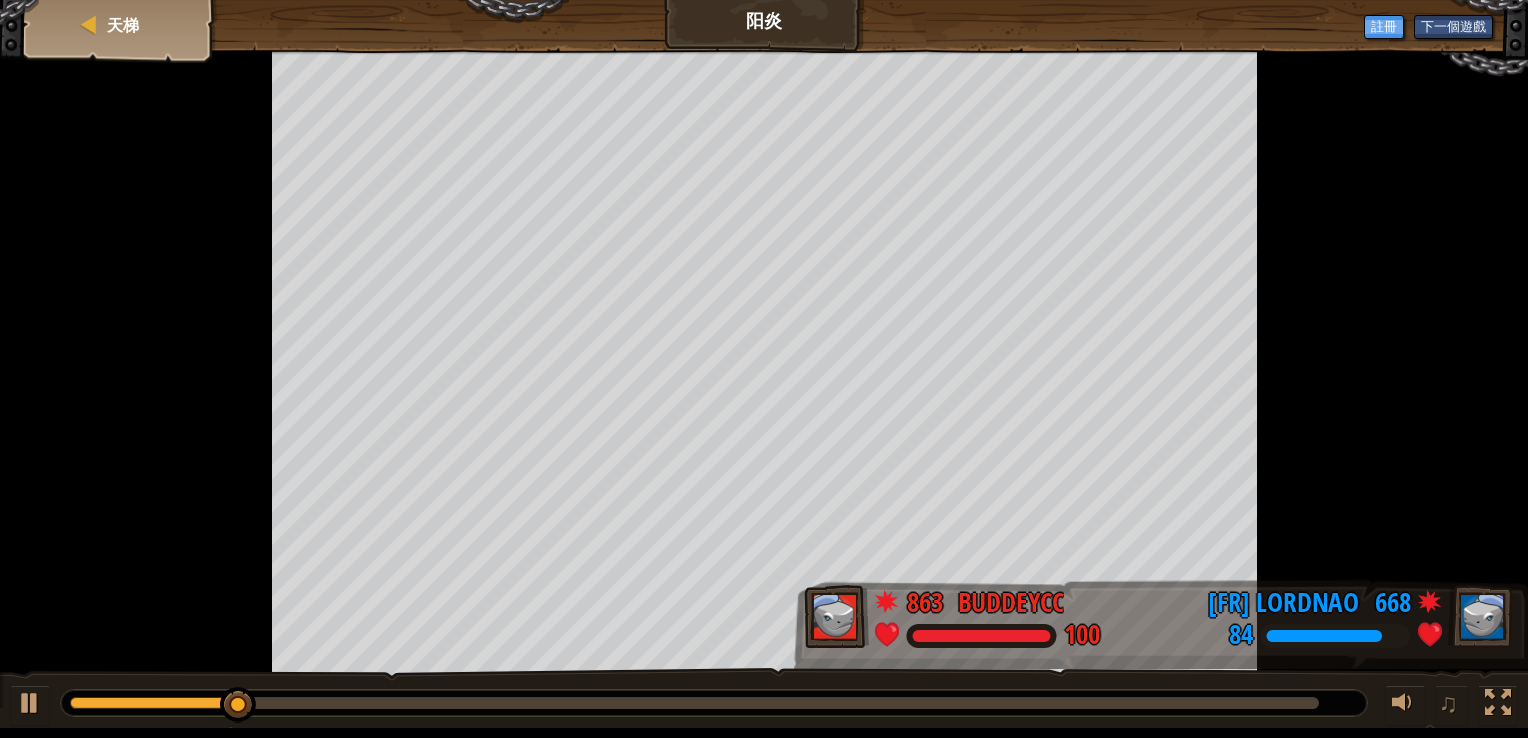 click on "Goals 開始戰役 從伺服器載入失敗 您將需要訂閱來開啟這關。 訂閱 您需要加入一個課程來遊玩此關卡。 回到我的課程 詢問您的老師來分派一個授權碼給您，這樣您就可以繼續遊玩CodeCombat! 回到我的課程 此關卡已鎖定。
回到我的課程 不論做什麼，保持前進。 - Martin Luther King Jr. 天梯 阳炎 下一個遊戲 註冊 863 buddeycc 100 668 [FR] LoRdNaO 84 ♫" at bounding box center (764, 364) 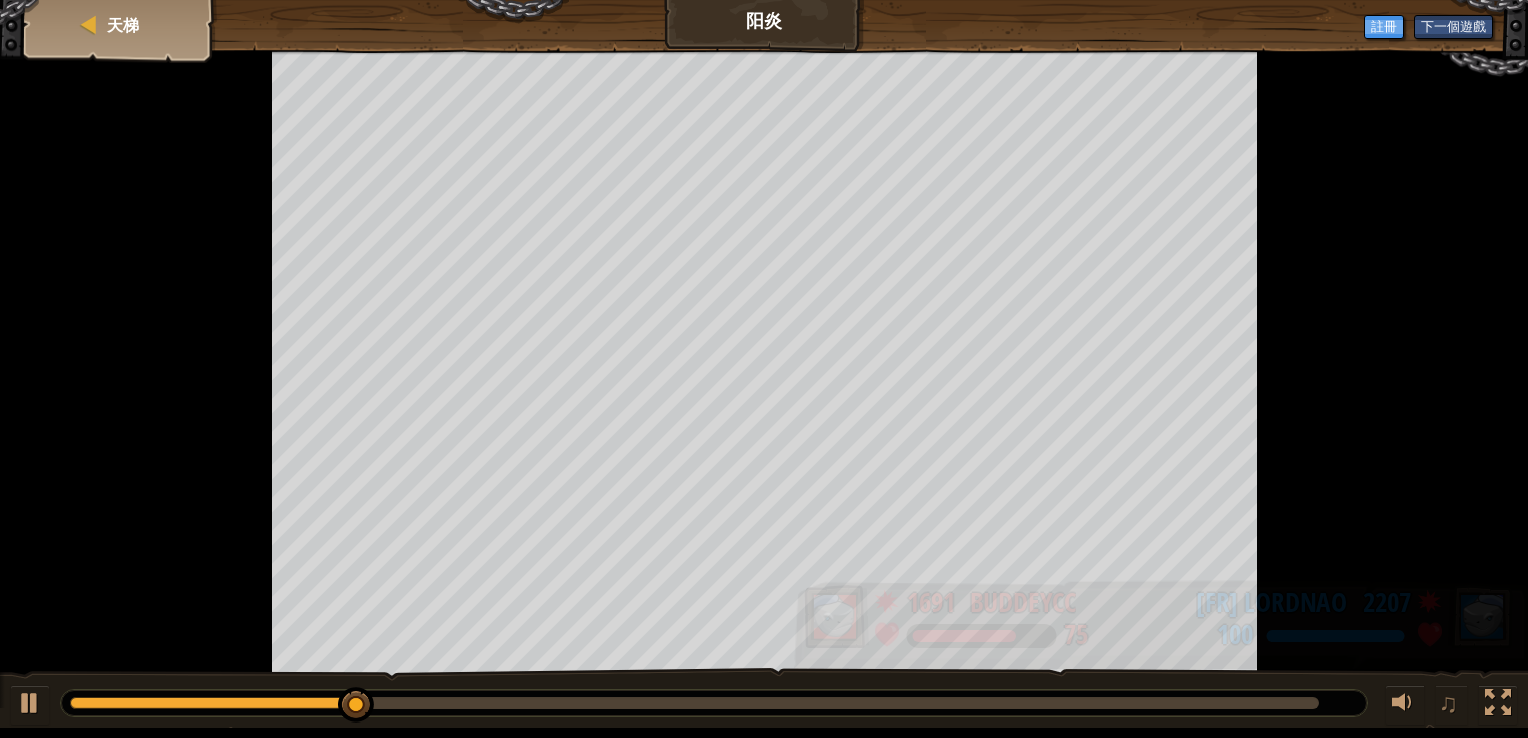 click on "天梯 阳炎 下一個遊戲 註冊 1691 buddeycc 75 2207 [FR] LoRdNaO 100 ♫" at bounding box center [764, 364] 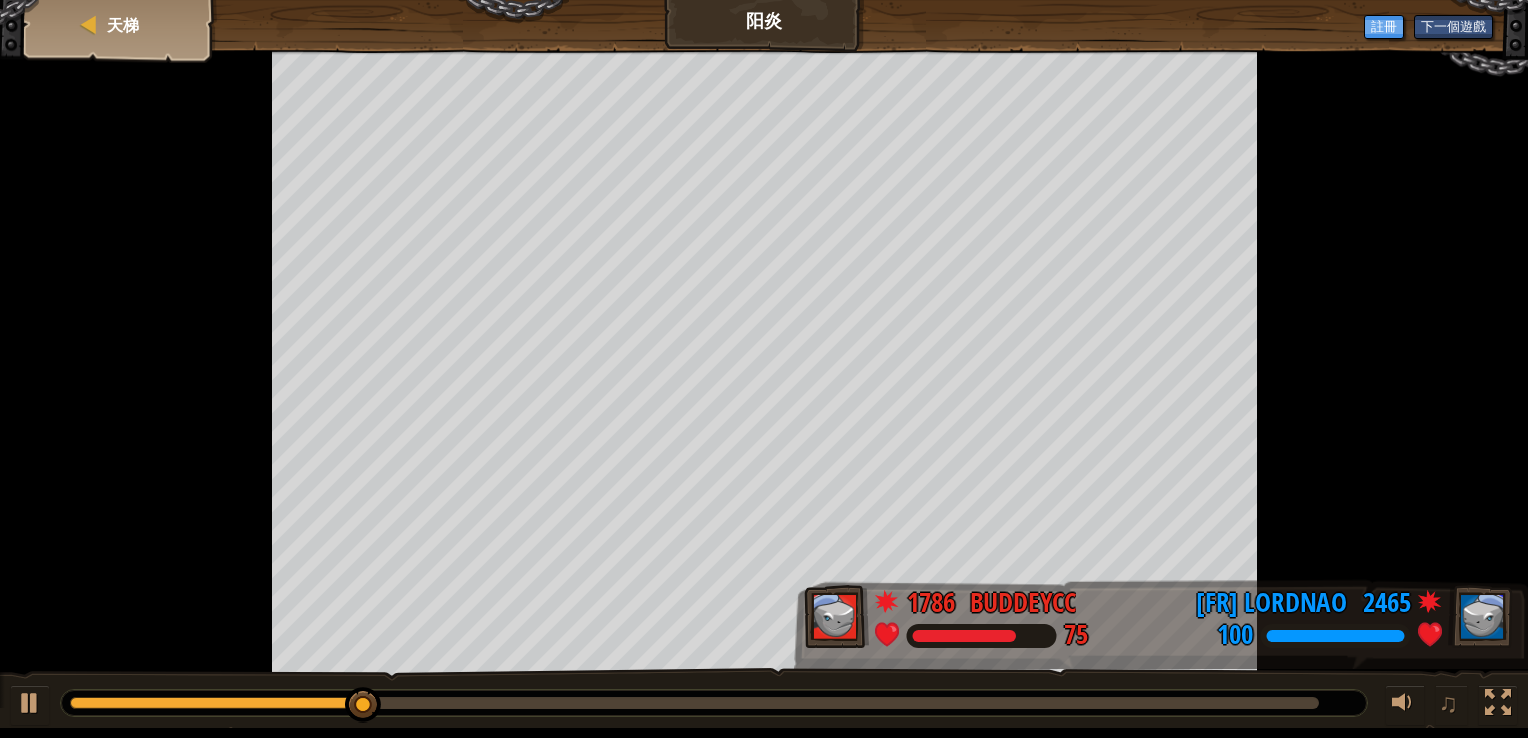drag, startPoint x: 1233, startPoint y: 634, endPoint x: 1033, endPoint y: -39, distance: 702.08905 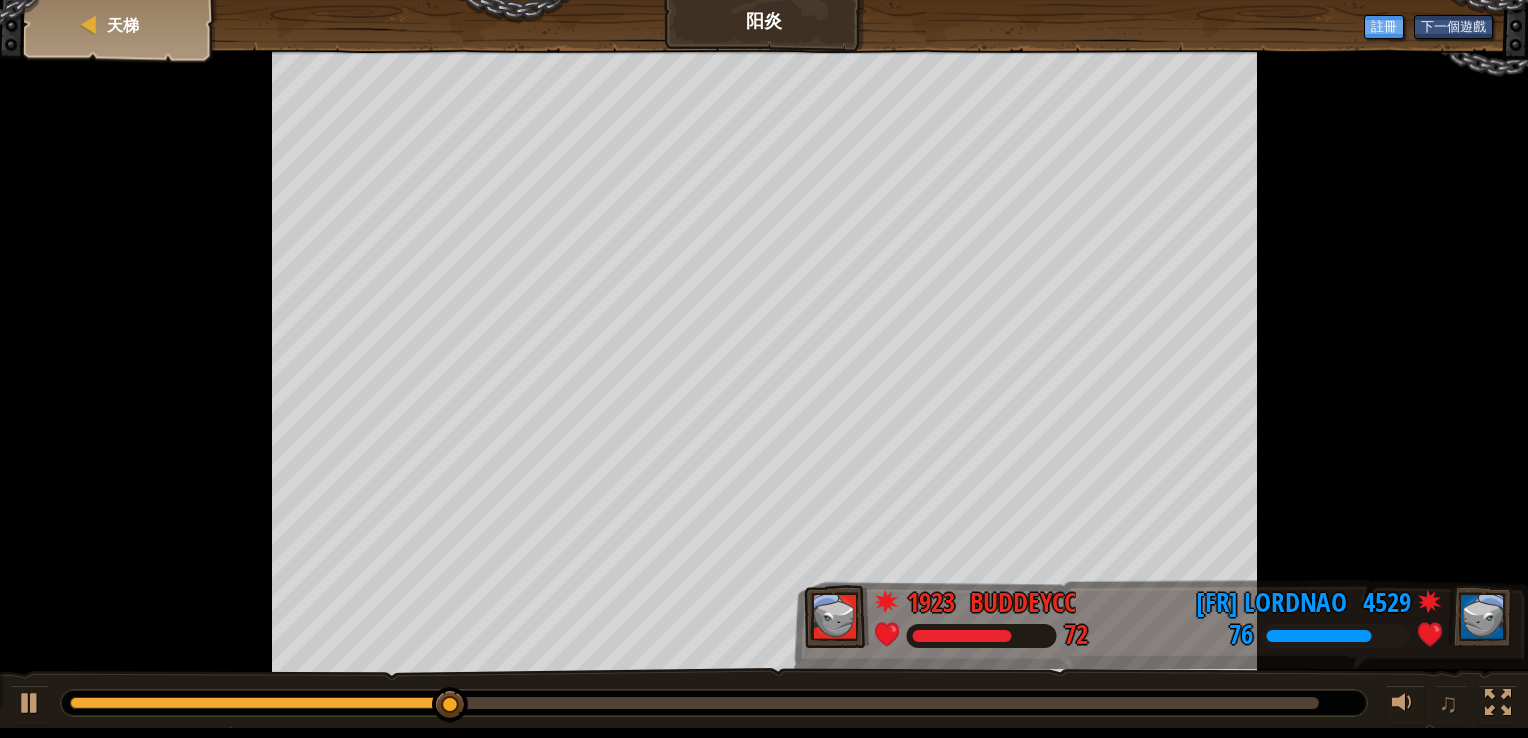 drag, startPoint x: 84, startPoint y: 510, endPoint x: 53, endPoint y: 480, distance: 43.13931 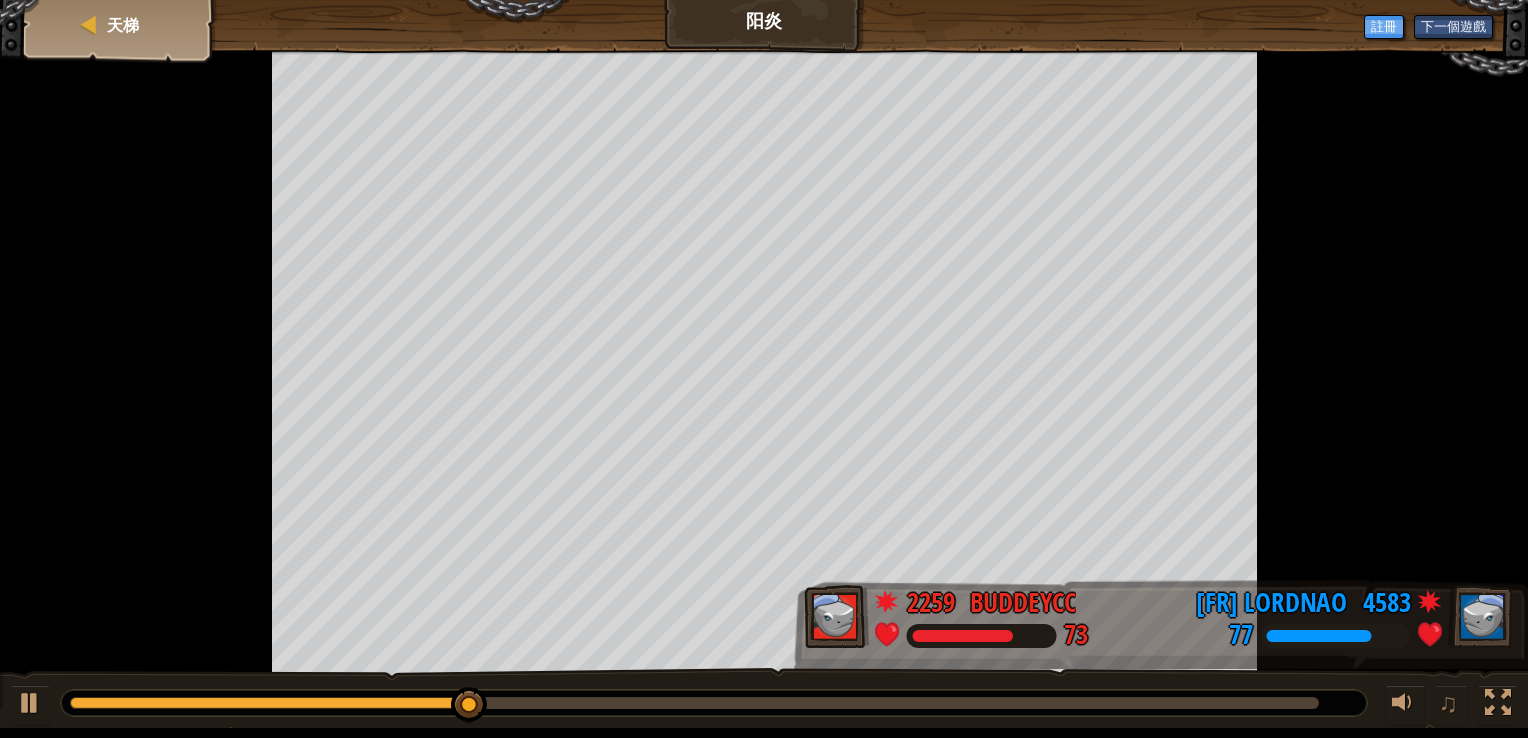 drag, startPoint x: 52, startPoint y: 330, endPoint x: 224, endPoint y: 309, distance: 173.27724 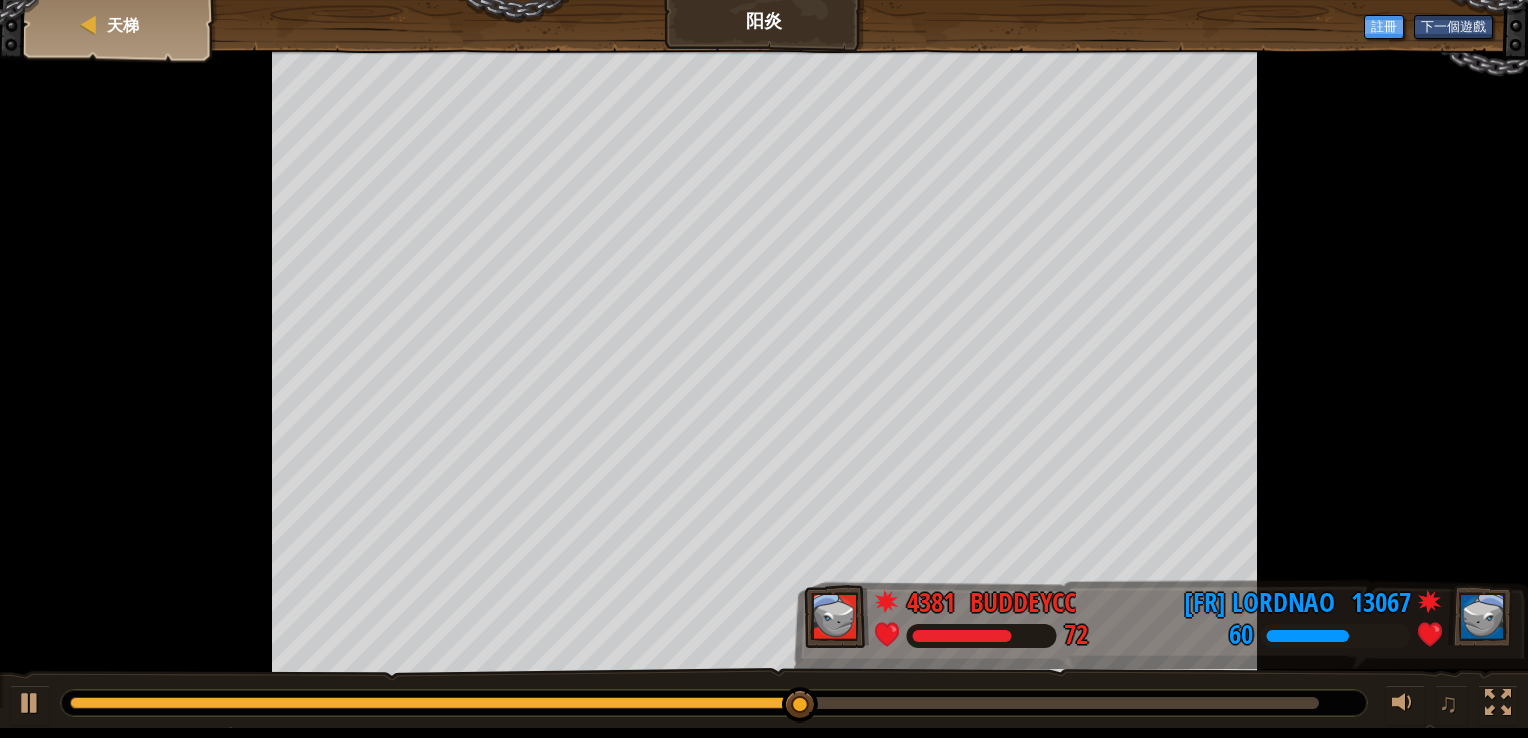click at bounding box center (764, 364) 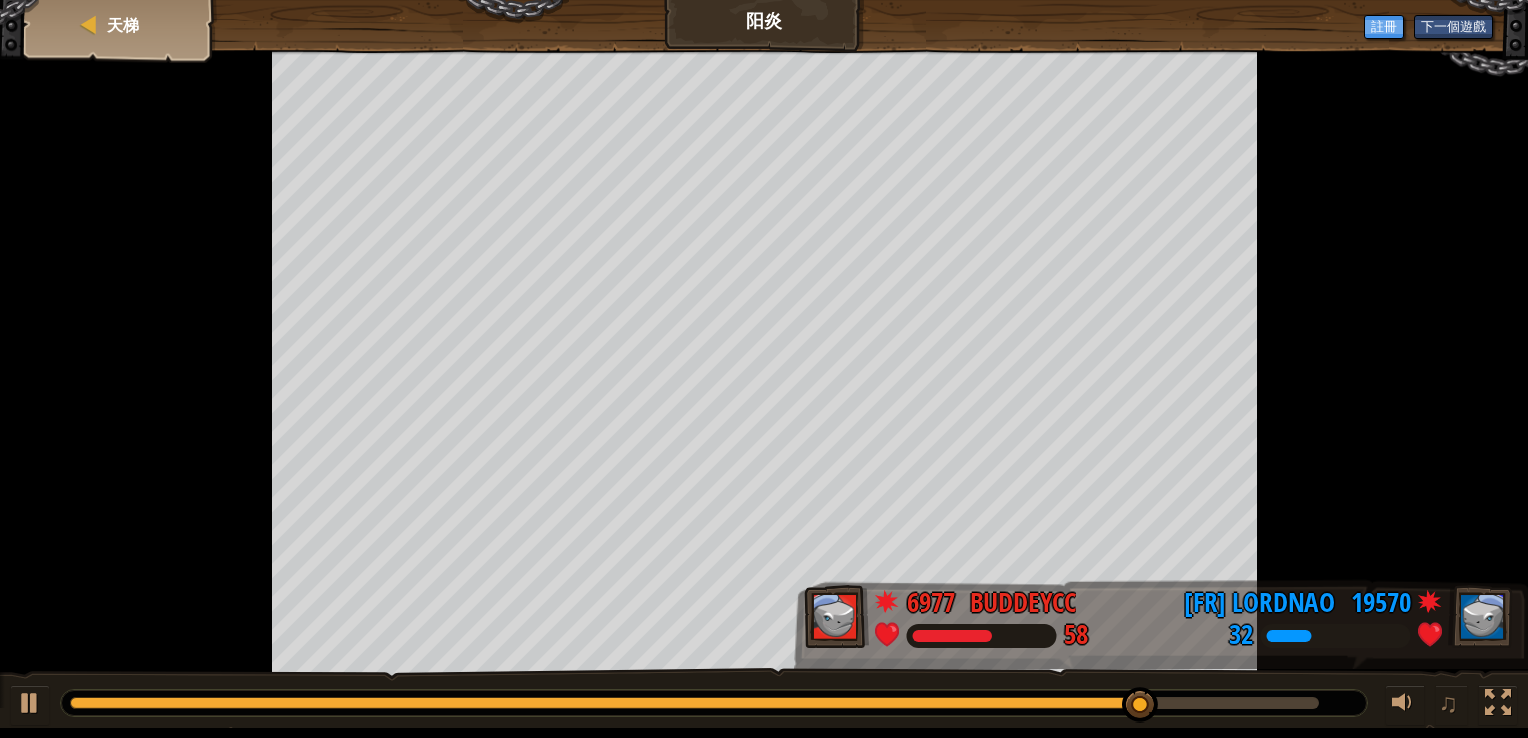 click at bounding box center [764, 364] 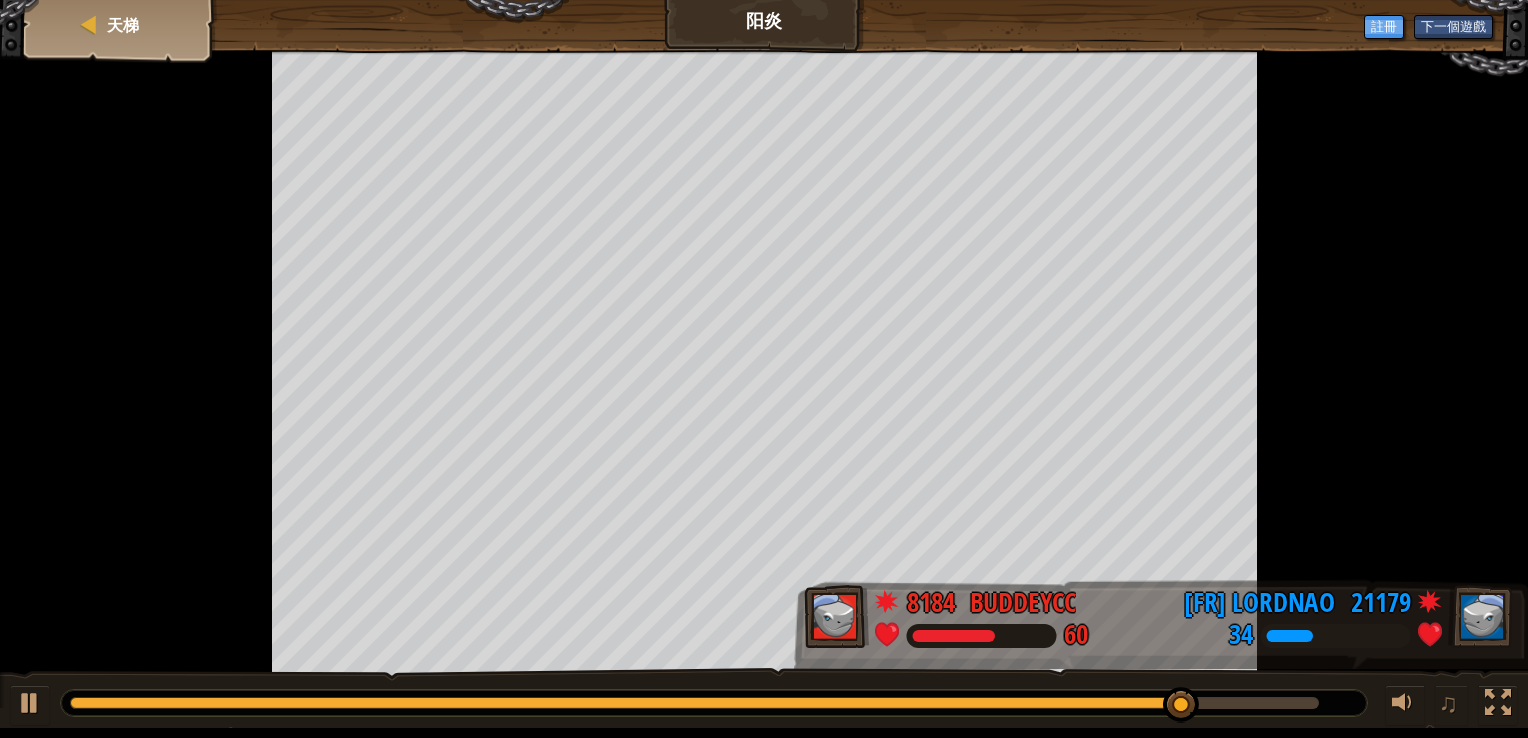 click on "Goals 開始戰役 從伺服器載入失敗 您將需要訂閱來開啟這關。 訂閱 您需要加入一個課程來遊玩此關卡。 回到我的課程 詢問您的老師來分派一個授權碼給您，這樣您就可以繼續遊玩CodeCombat! 回到我的課程 此關卡已鎖定。
回到我的課程 不論做什麼，保持前進。 - Martin Luther King Jr. 天梯 阳炎 下一個遊戲 註冊 8184 buddeycc 60 21179 [FR] LoRdNaO 34 ♫" at bounding box center [764, 364] 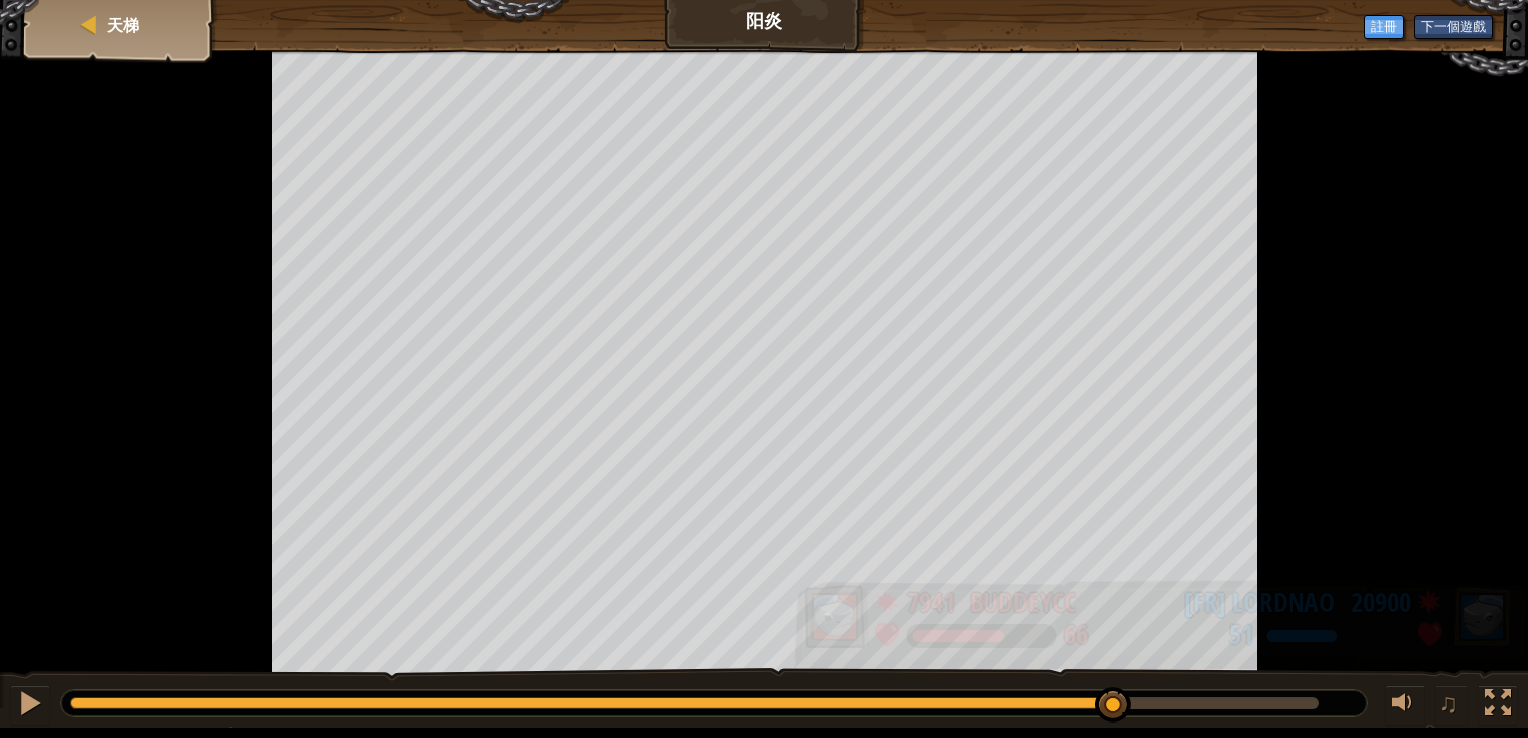 drag, startPoint x: 1199, startPoint y: 702, endPoint x: 1074, endPoint y: 666, distance: 130.08075 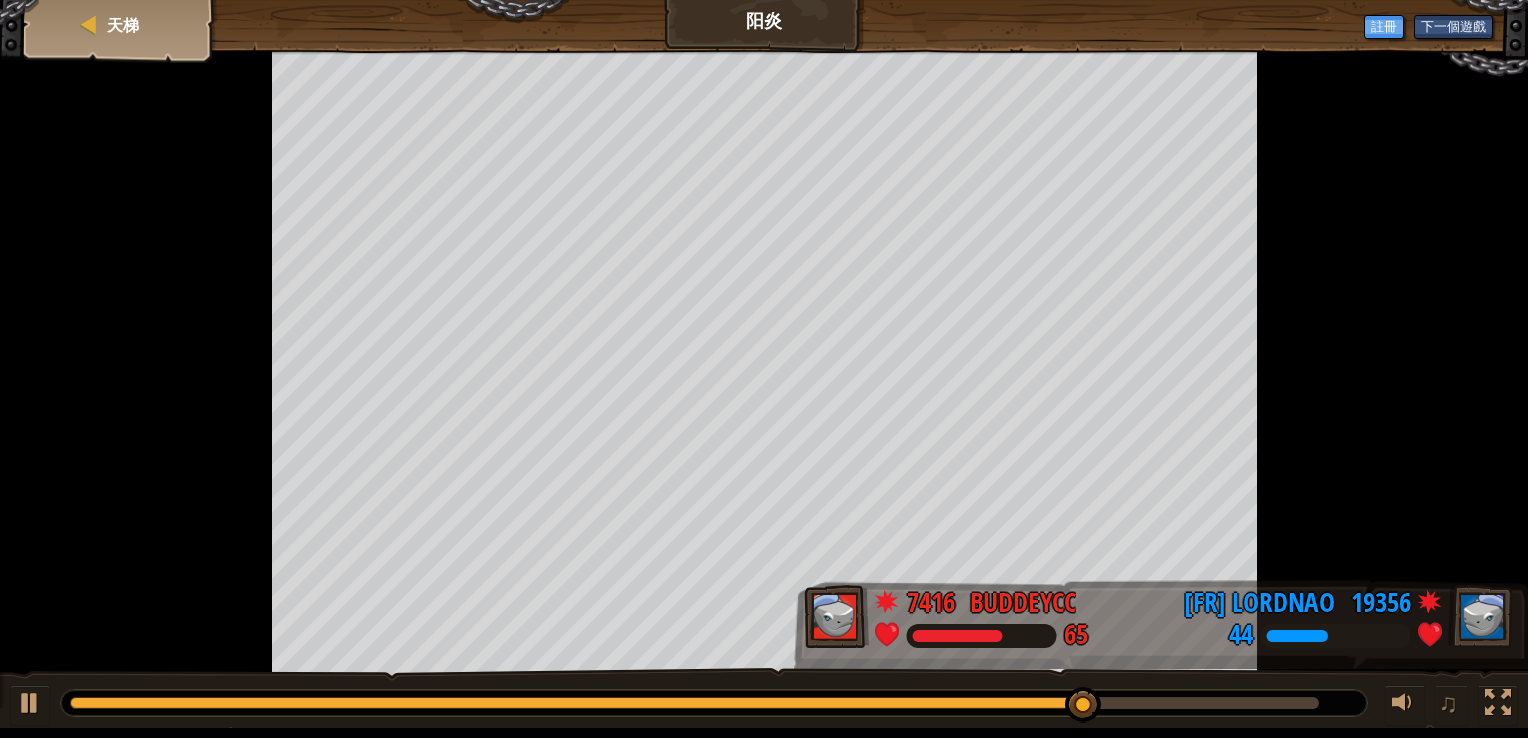 click at bounding box center (764, 364) 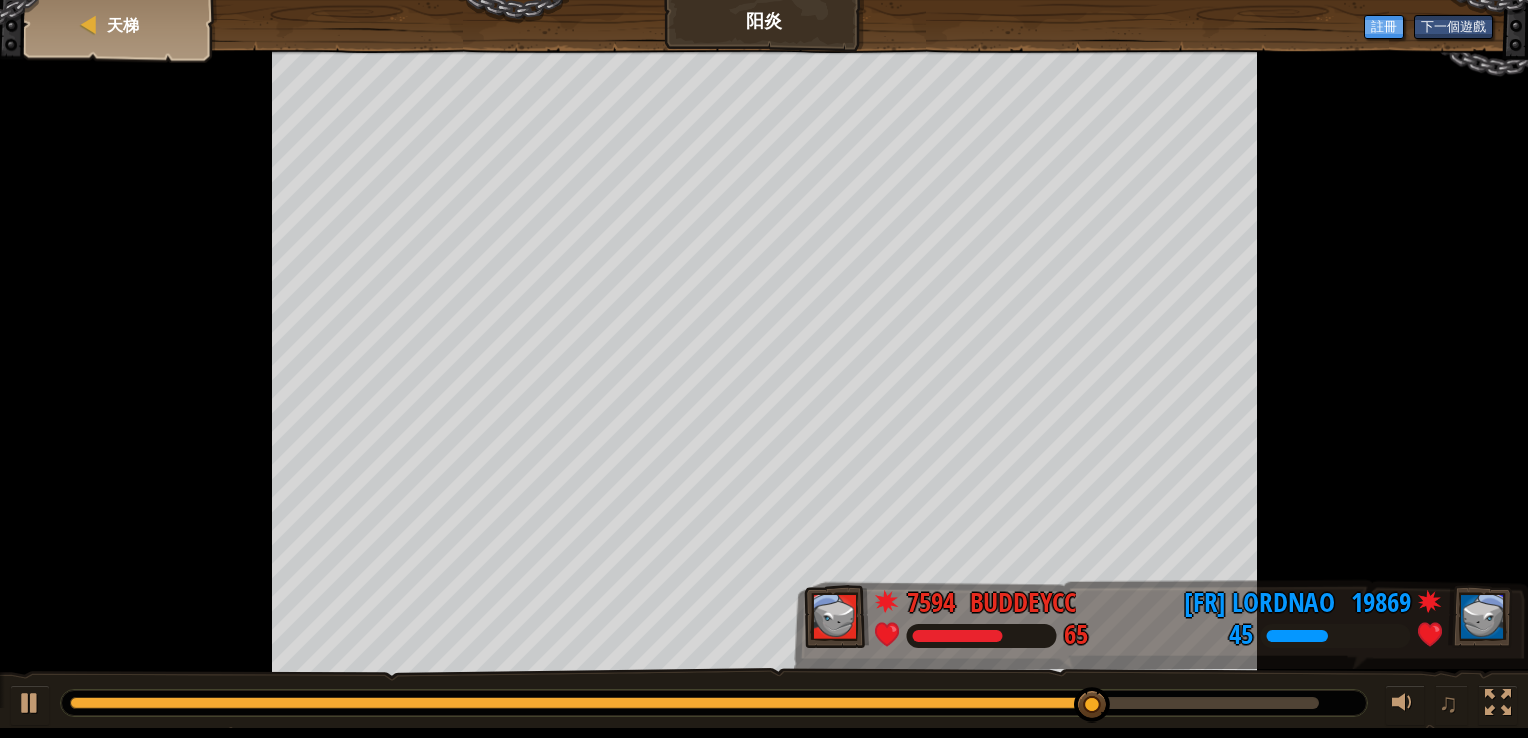 click at bounding box center (764, 364) 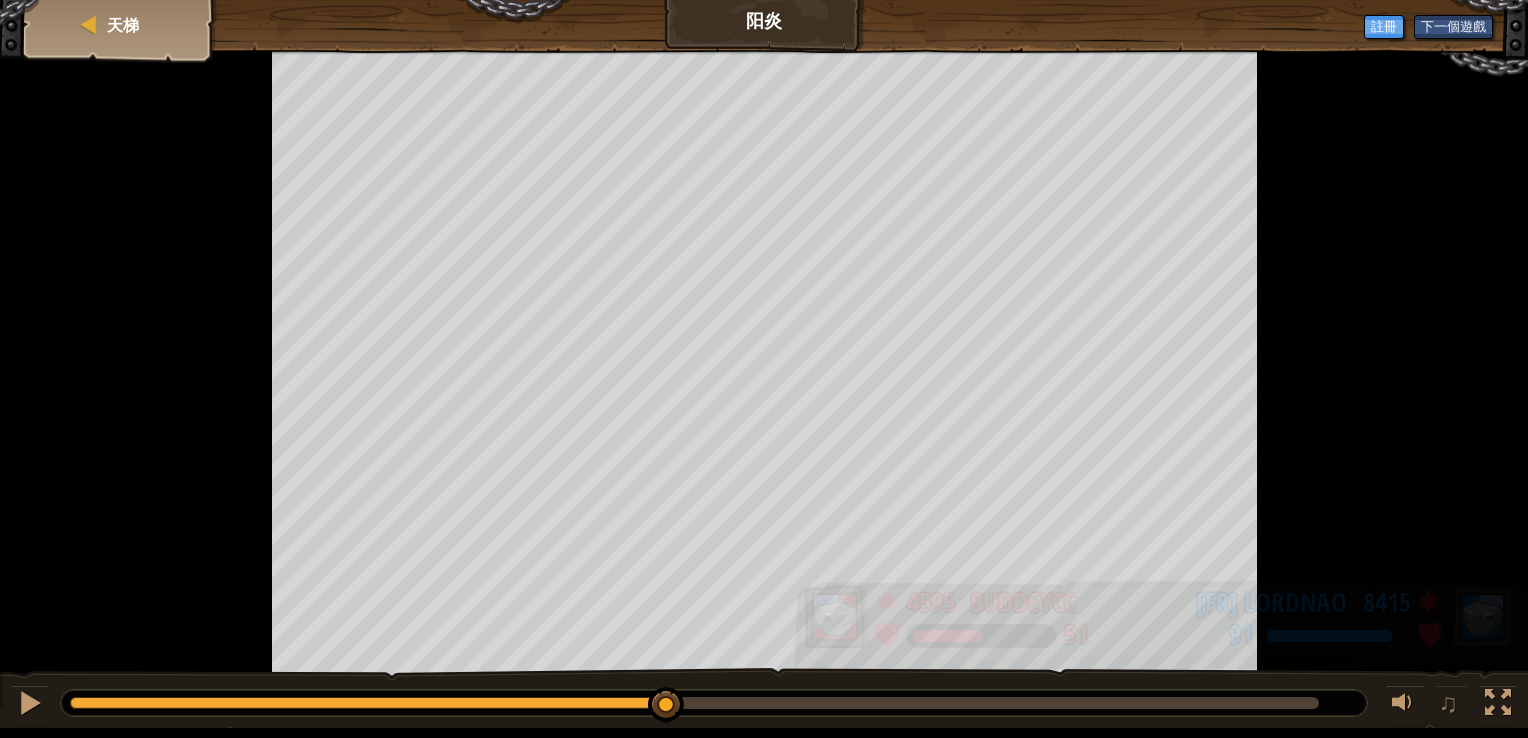 click on "天梯 阳炎 下一個遊戲 註冊 4595 buddeycc 51 8415 [FR] LoRdNaO 91 ♫" at bounding box center (764, 364) 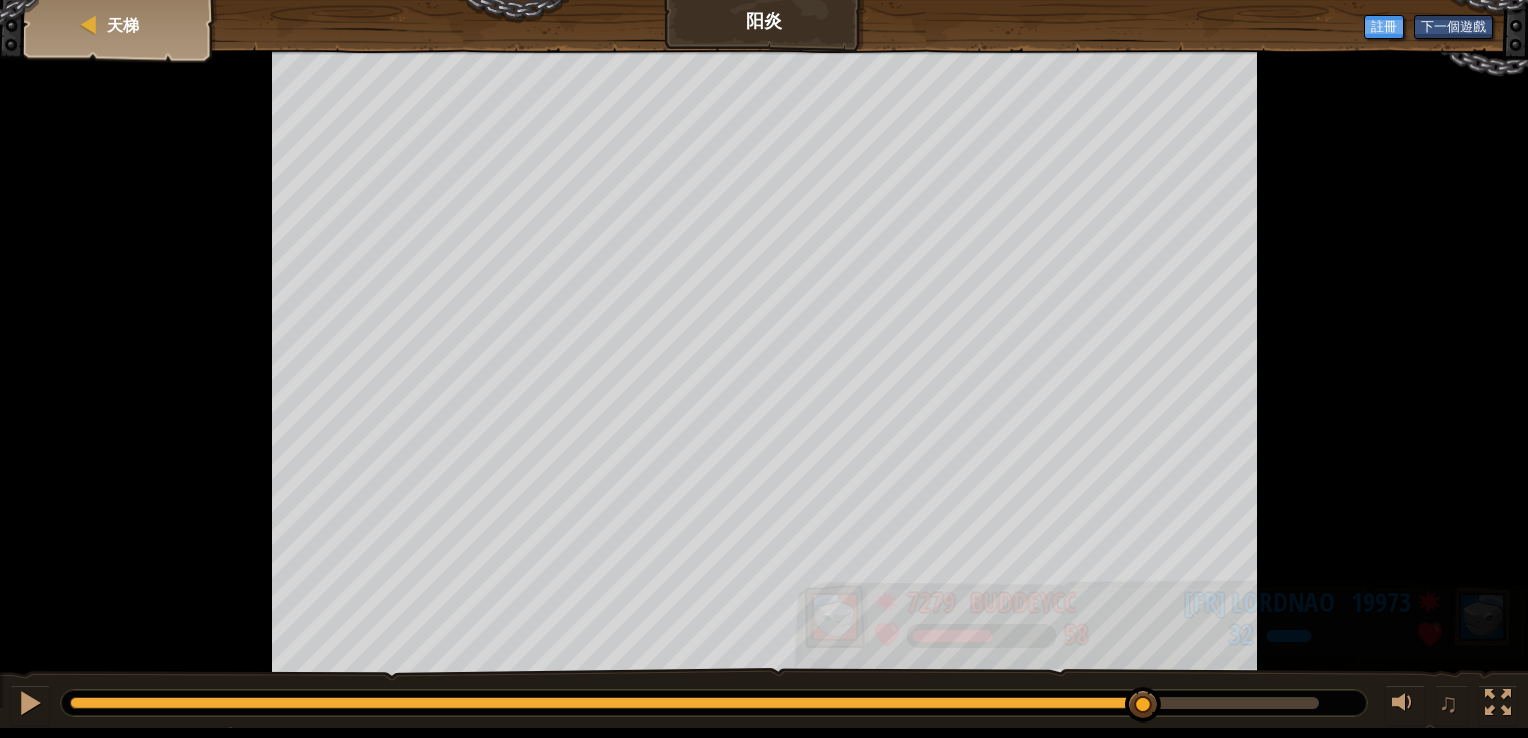 drag, startPoint x: 693, startPoint y: 694, endPoint x: 1144, endPoint y: 630, distance: 455.51837 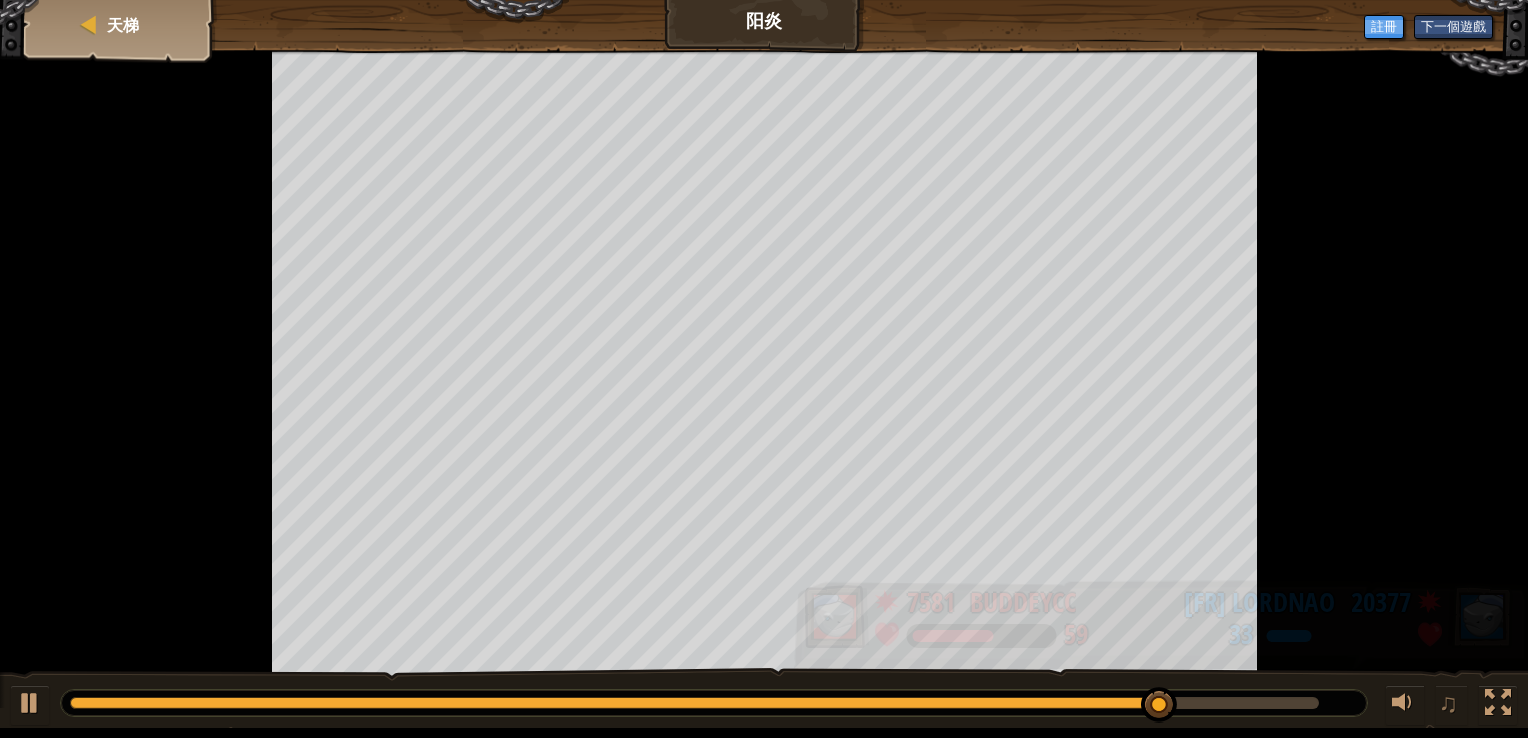 click on "天梯 阳炎 下一個遊戲 註冊 7581 buddeycc 59 20377 [FR] LoRdNaO 33 ♫" at bounding box center (764, 364) 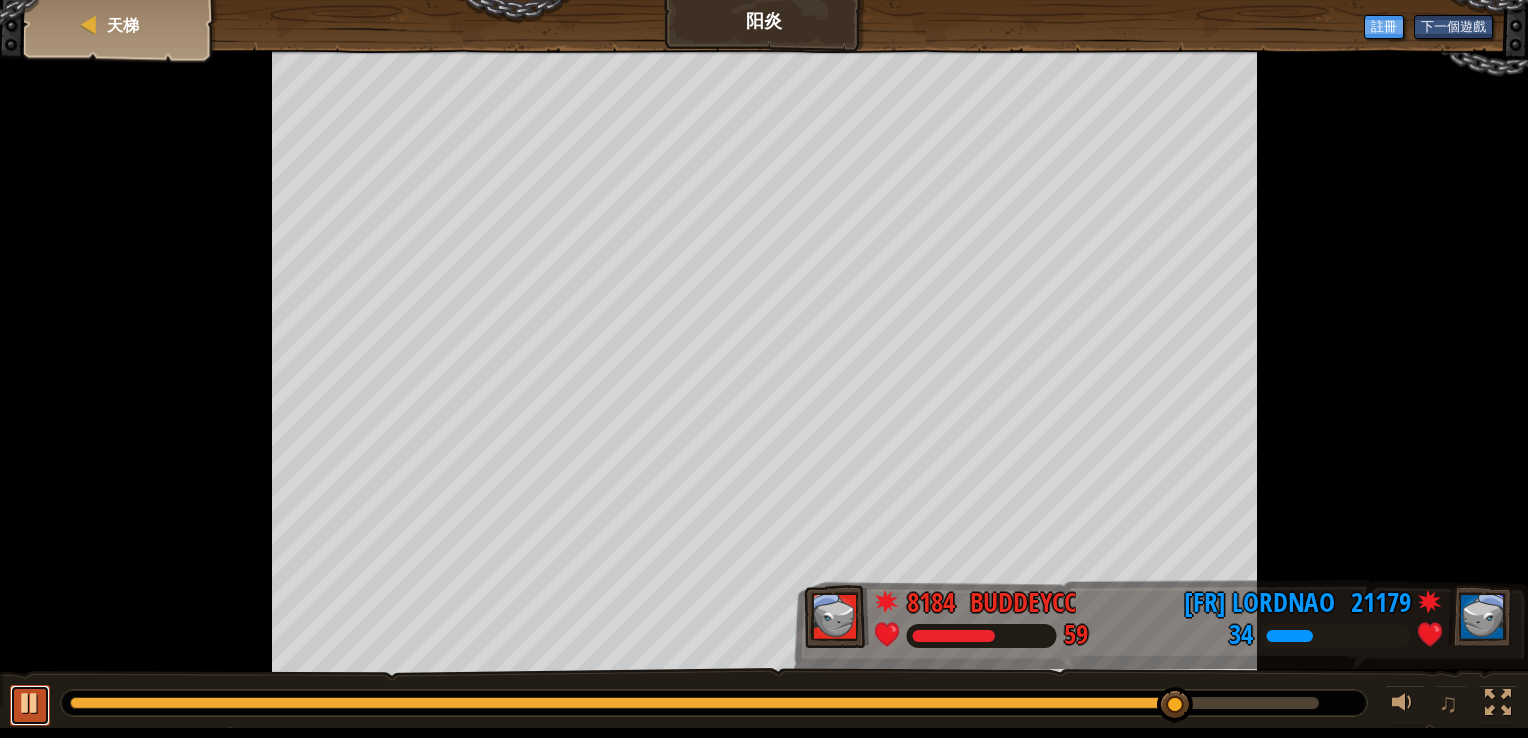 click at bounding box center [30, 703] 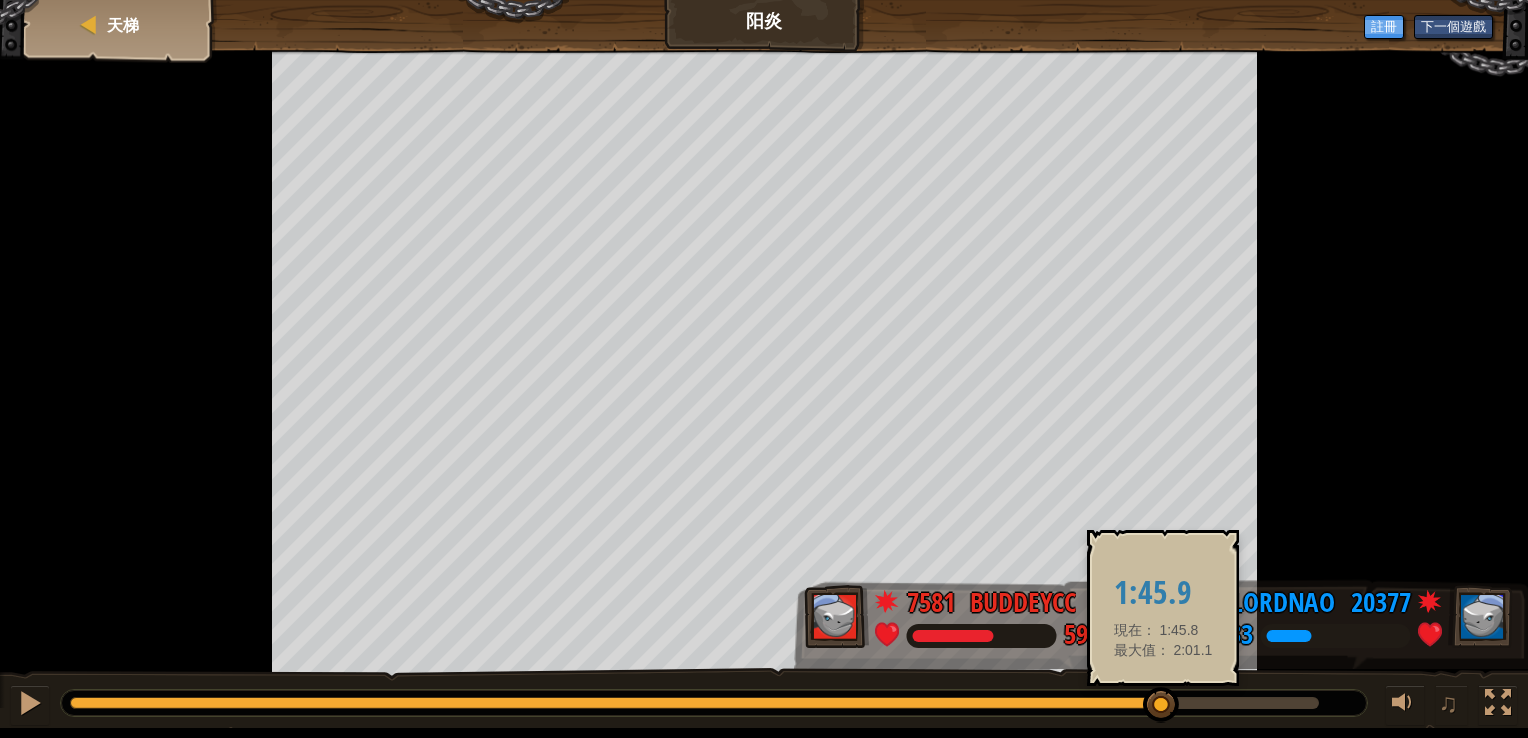 drag, startPoint x: 1172, startPoint y: 701, endPoint x: 1160, endPoint y: 711, distance: 15.6205 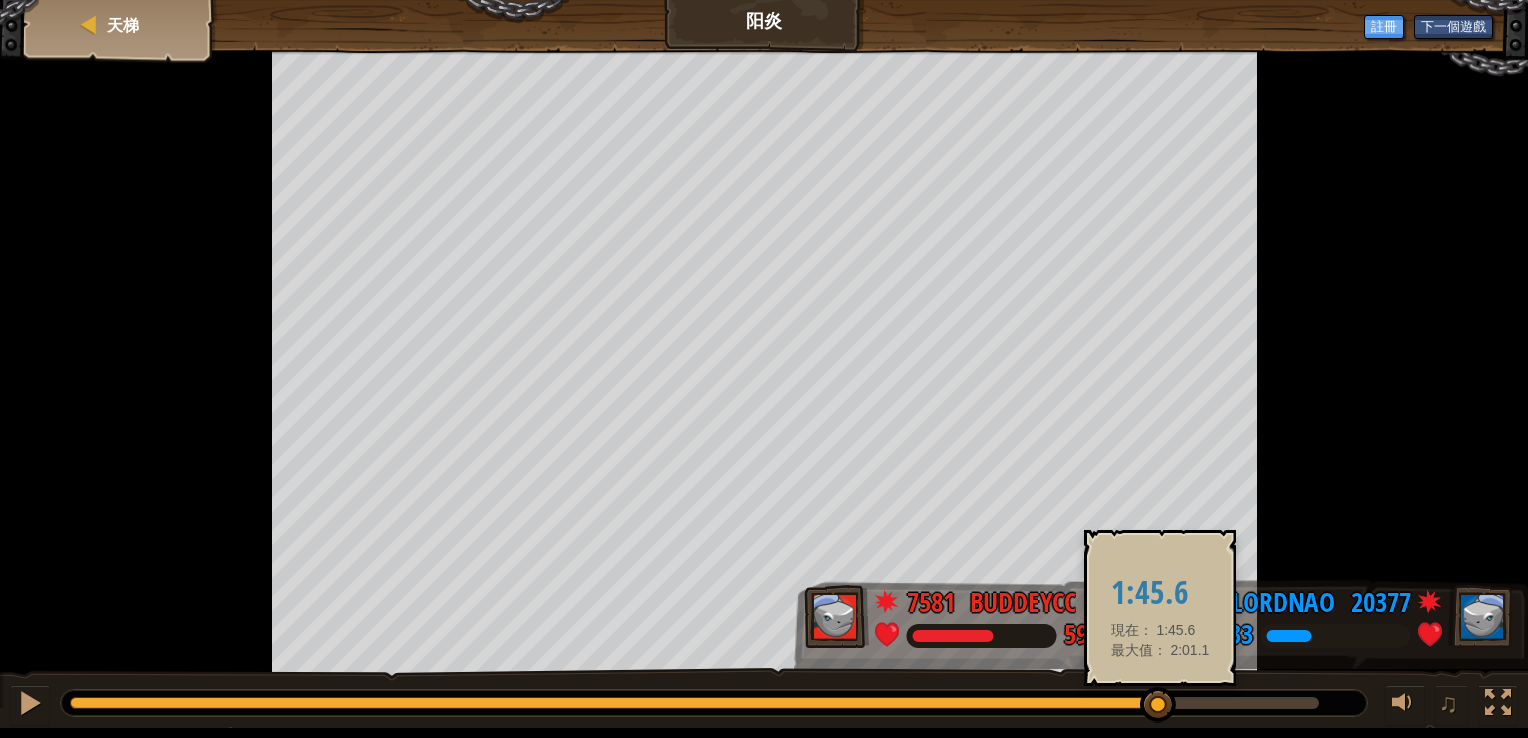 drag, startPoint x: 1169, startPoint y: 712, endPoint x: 1160, endPoint y: 718, distance: 10.816654 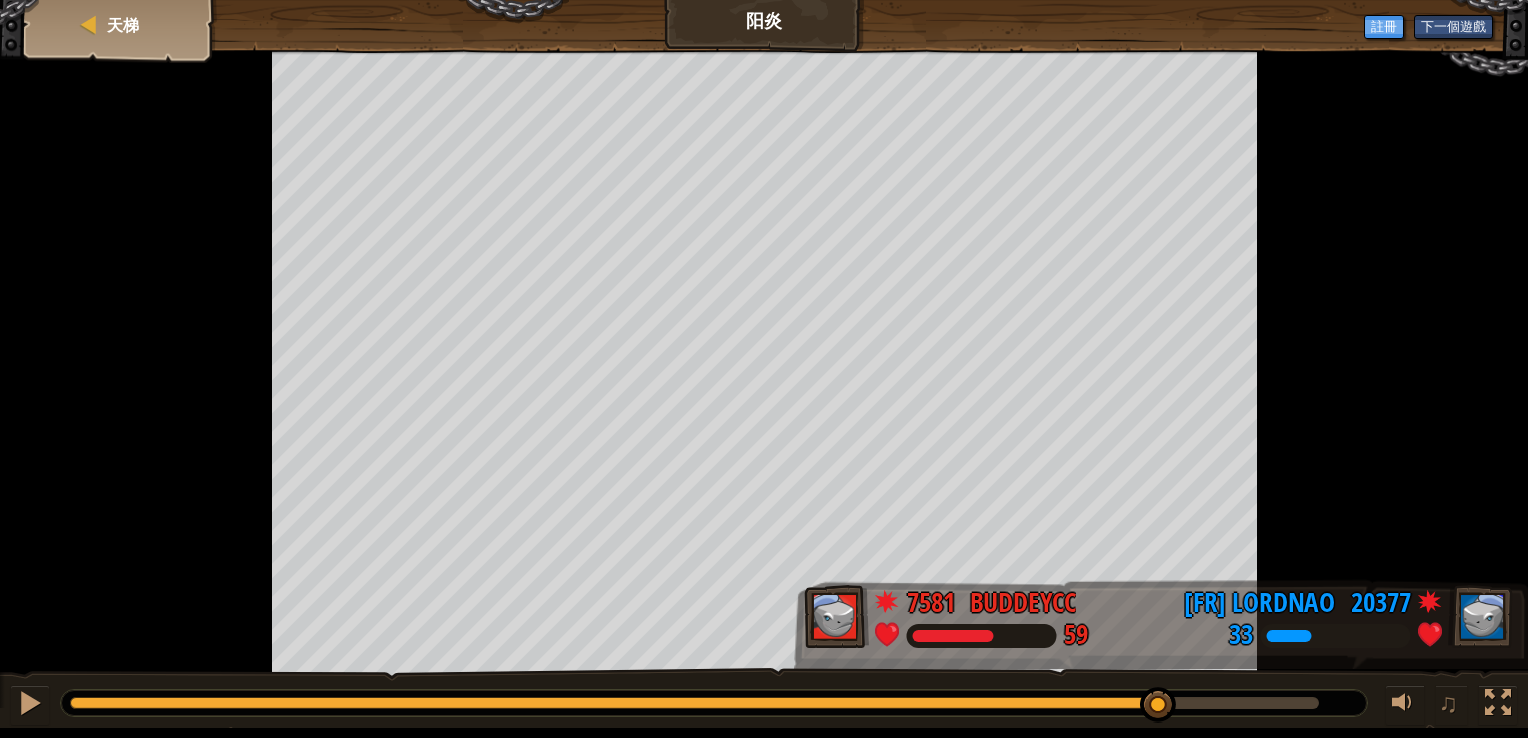 click at bounding box center (764, 364) 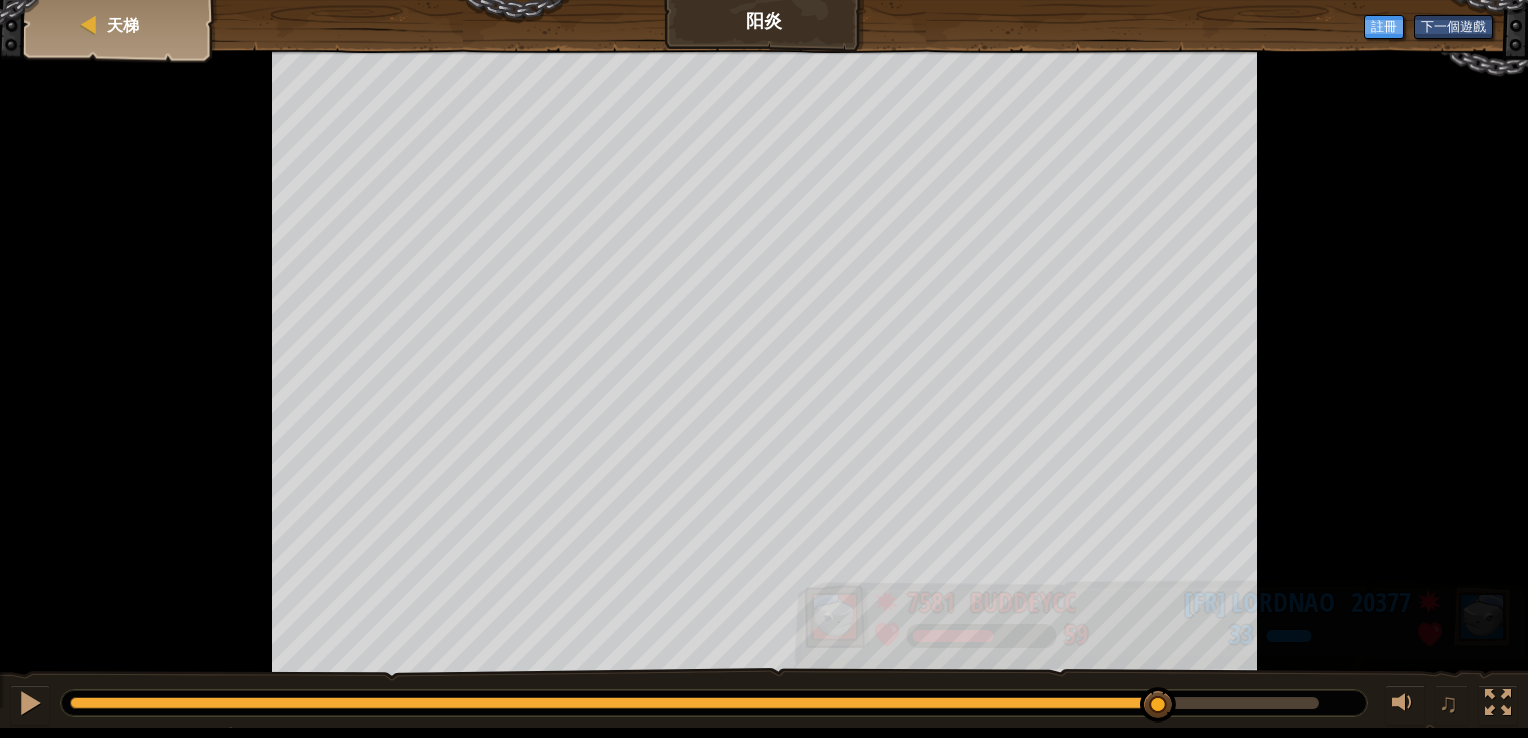drag, startPoint x: 1120, startPoint y: 619, endPoint x: 1261, endPoint y: 599, distance: 142.41138 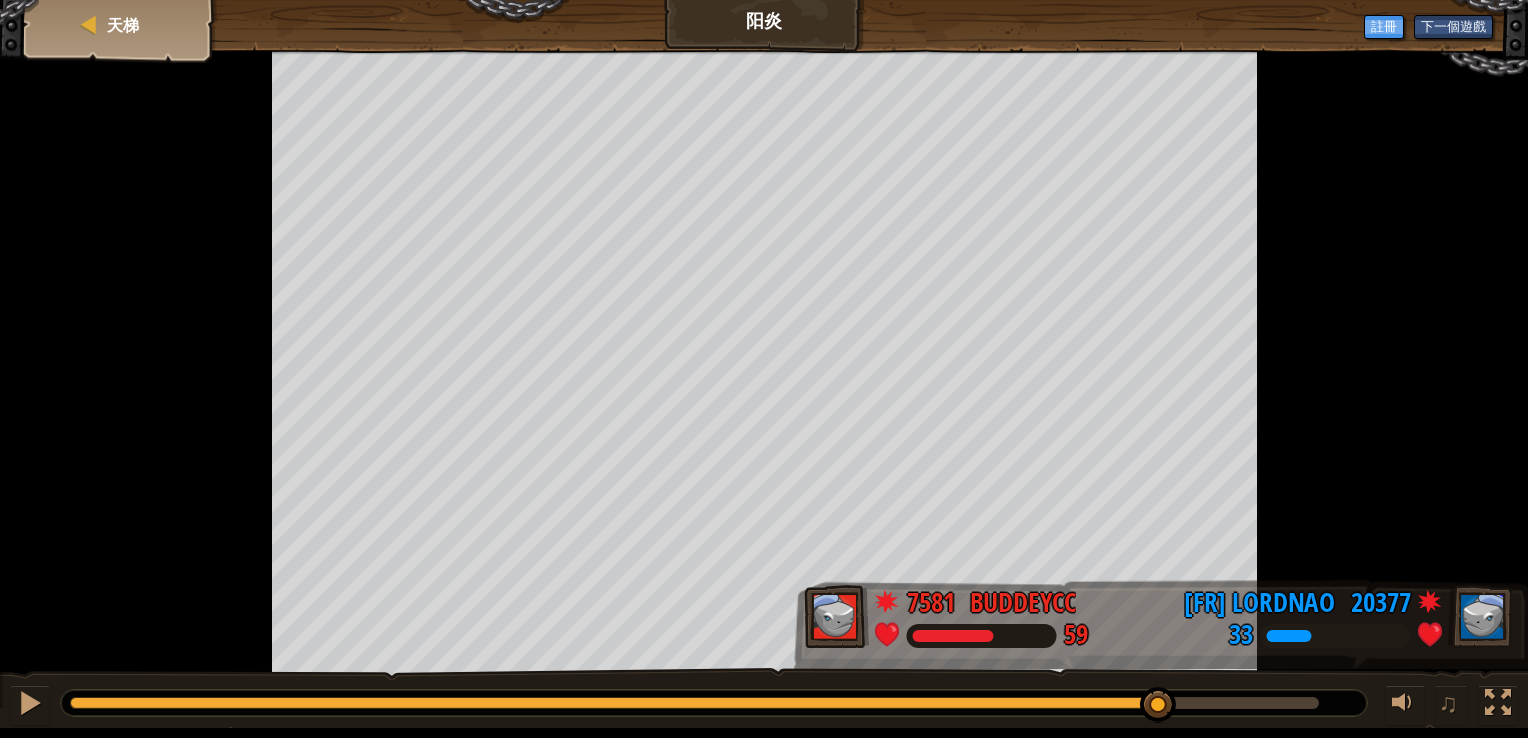 drag, startPoint x: 1088, startPoint y: 582, endPoint x: 1315, endPoint y: 336, distance: 334.73123 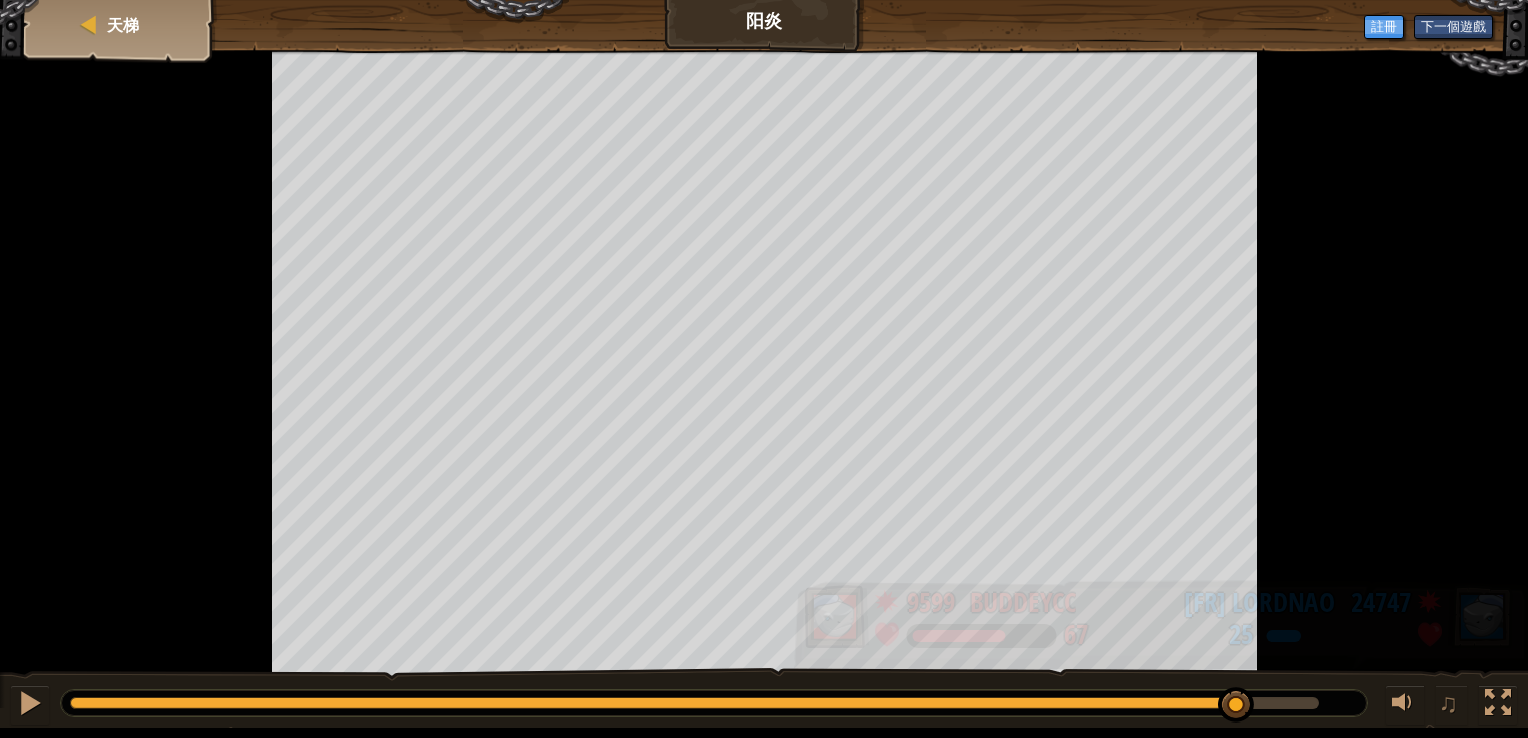 drag, startPoint x: 1161, startPoint y: 705, endPoint x: 1236, endPoint y: 656, distance: 89.587944 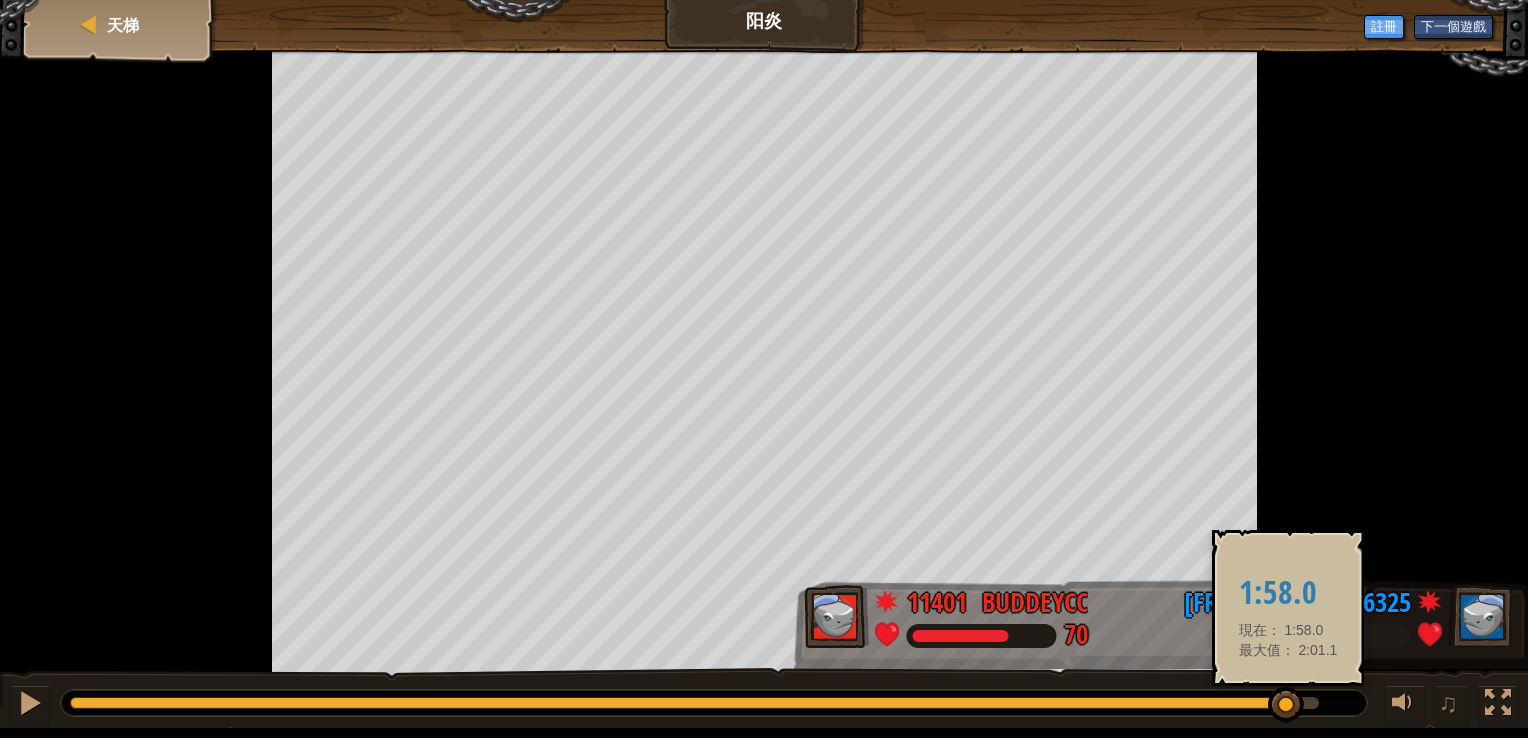 drag, startPoint x: 1243, startPoint y: 711, endPoint x: 1288, endPoint y: 714, distance: 45.099888 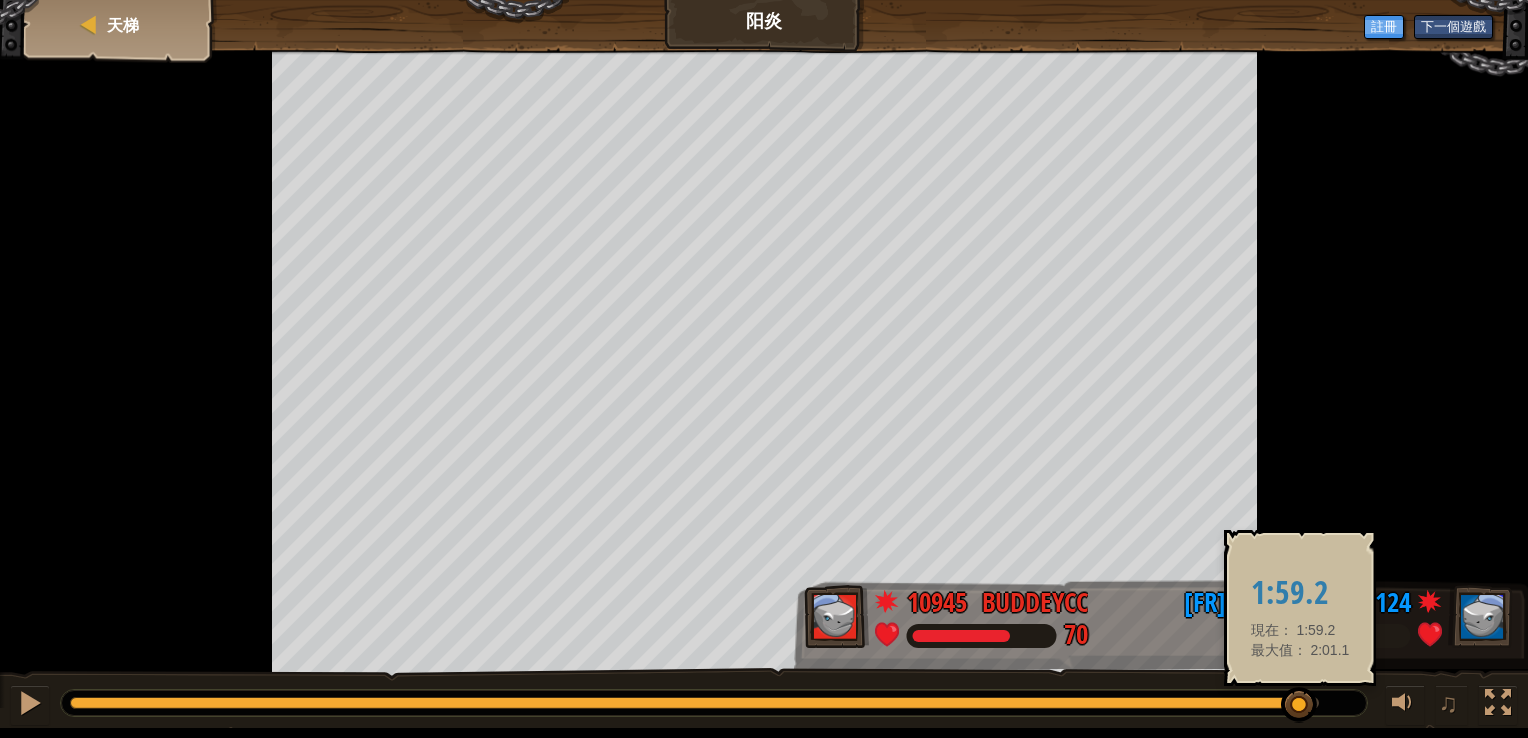 click at bounding box center (1299, 705) 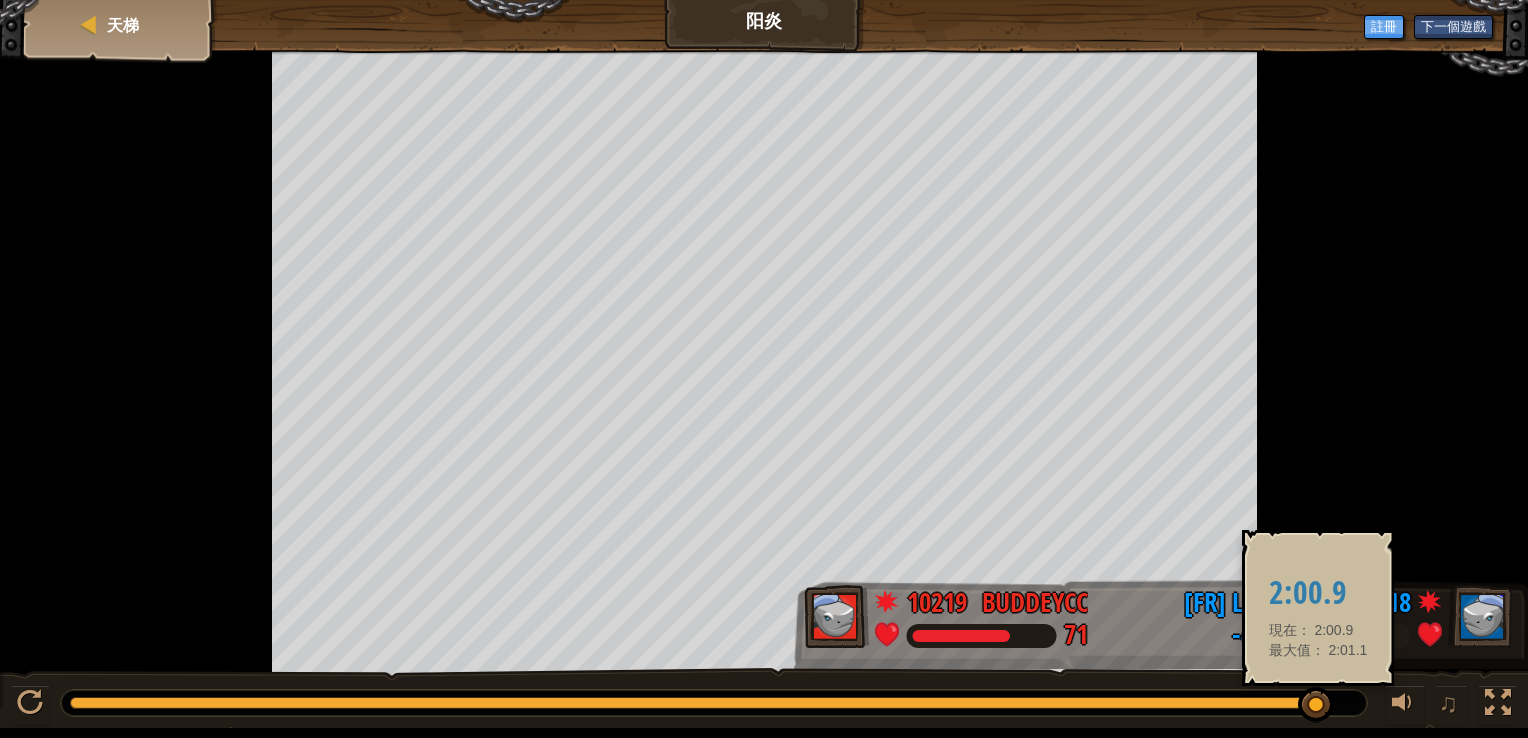 drag, startPoint x: 1301, startPoint y: 713, endPoint x: 1318, endPoint y: 706, distance: 18.384777 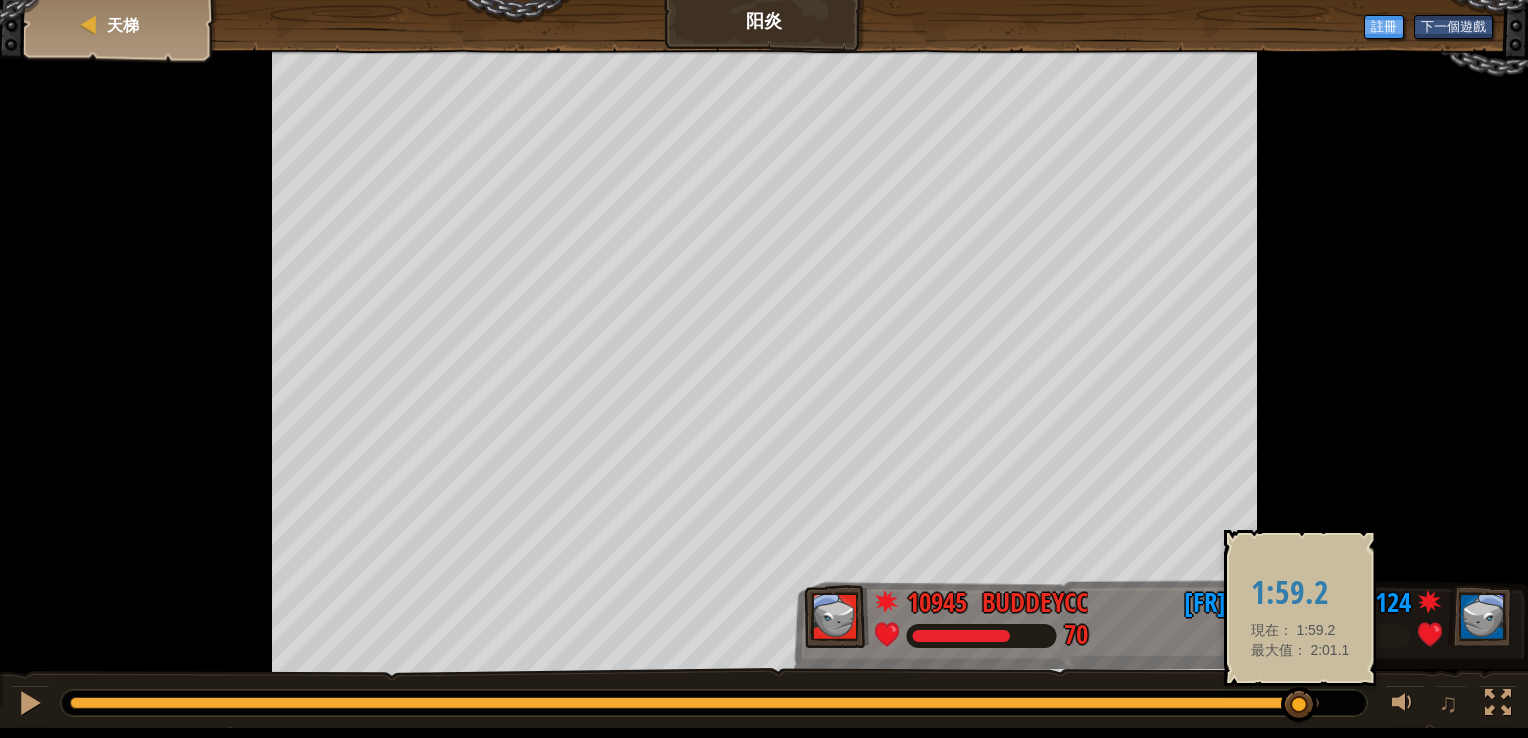 drag, startPoint x: 1327, startPoint y: 698, endPoint x: 1300, endPoint y: 699, distance: 27.018513 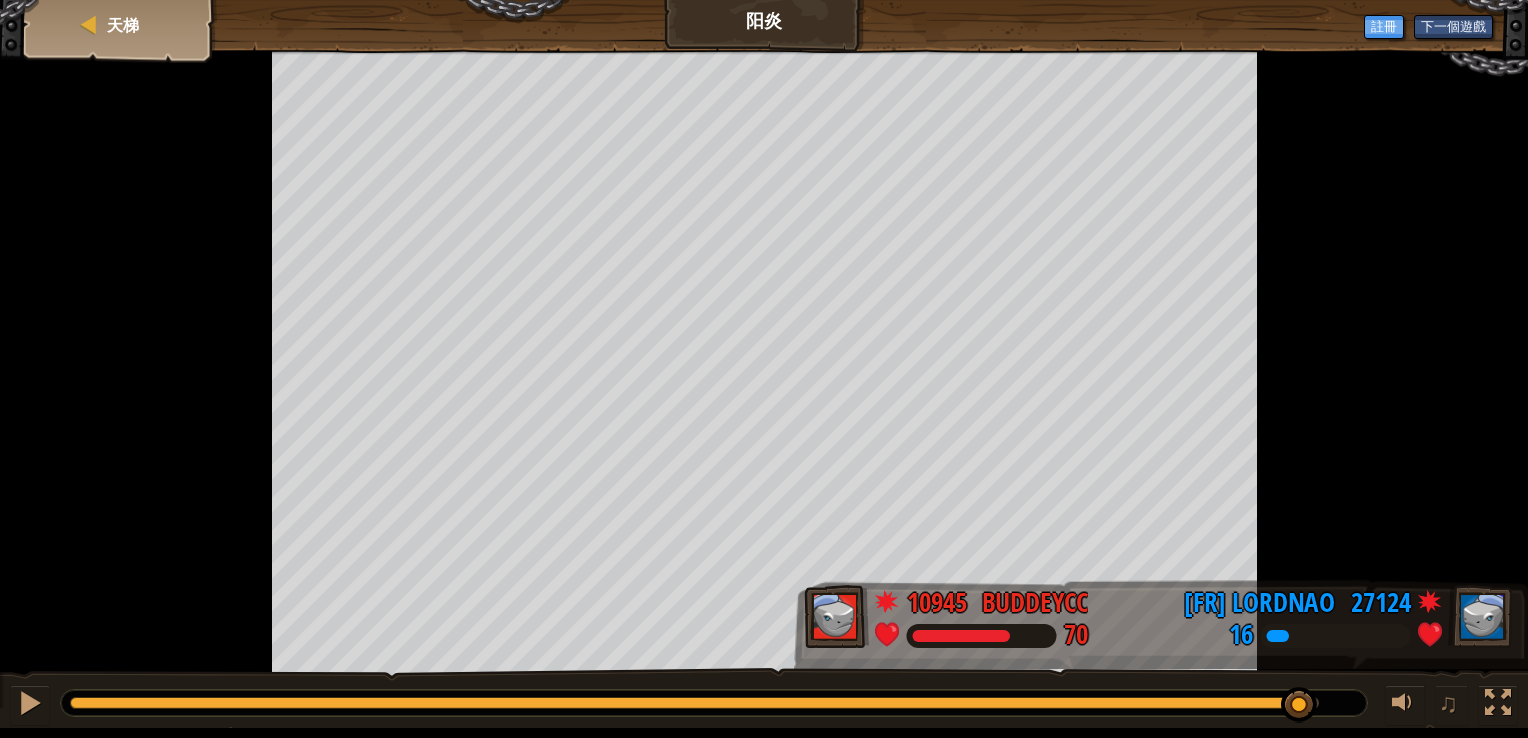 click on "♫" at bounding box center [764, 698] 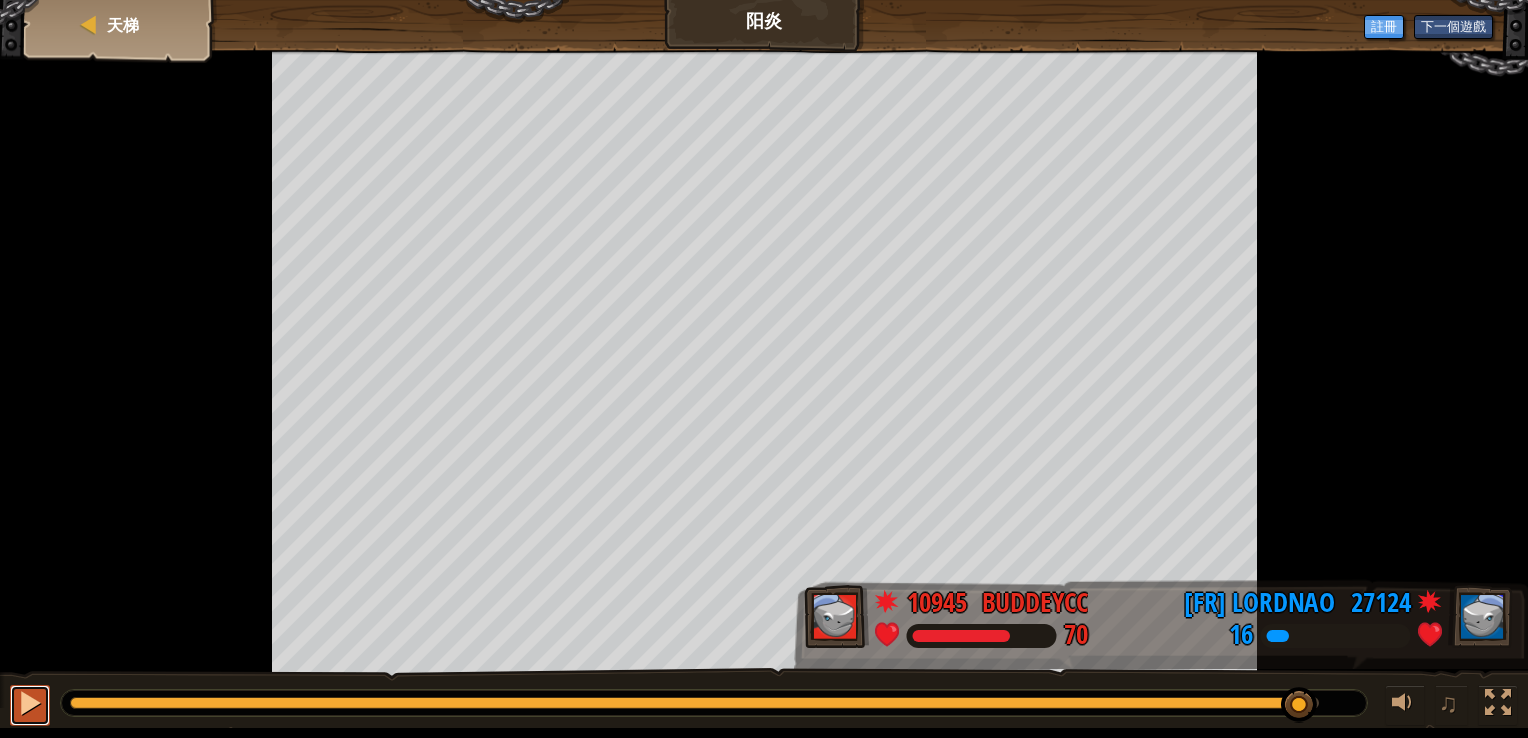click at bounding box center (30, 705) 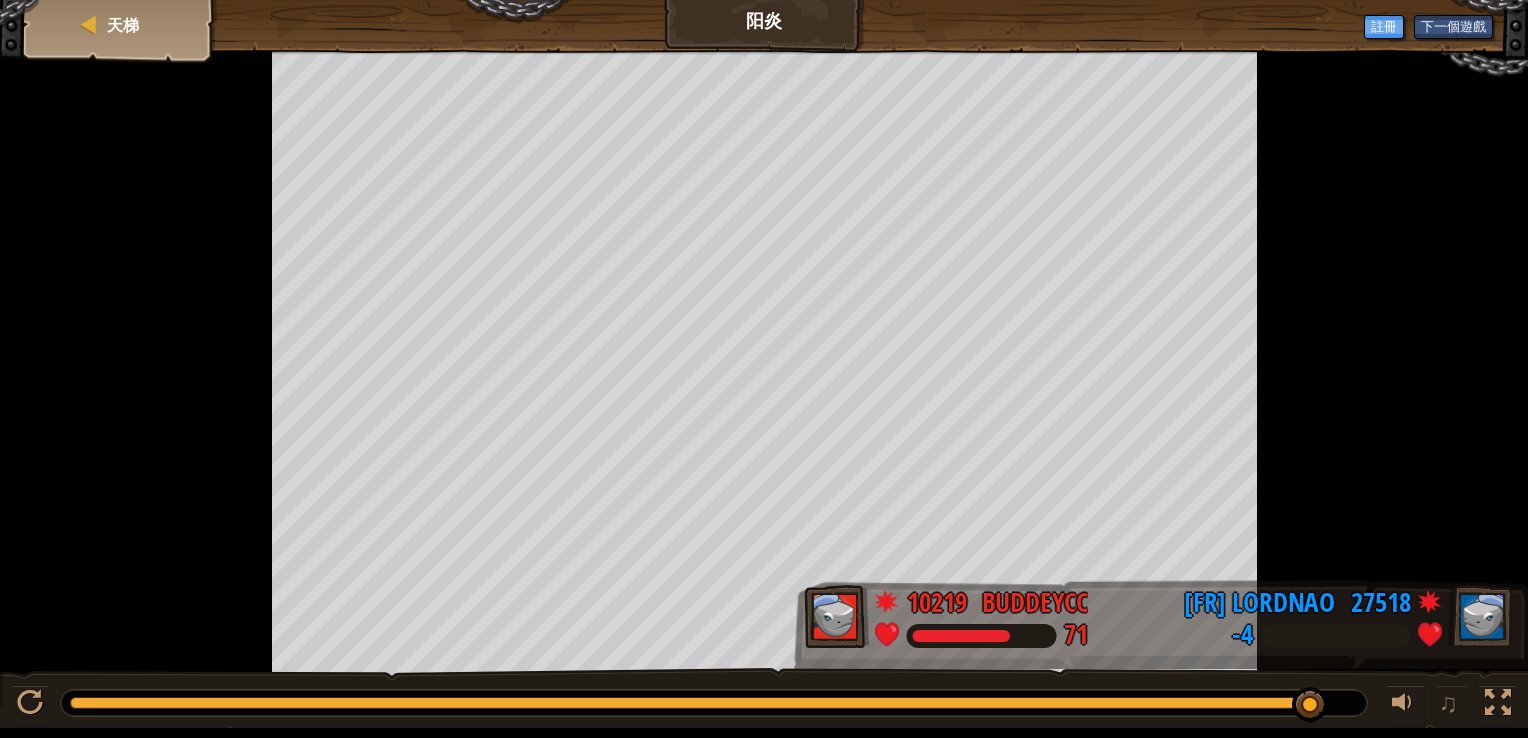 click on "♫" at bounding box center [764, 698] 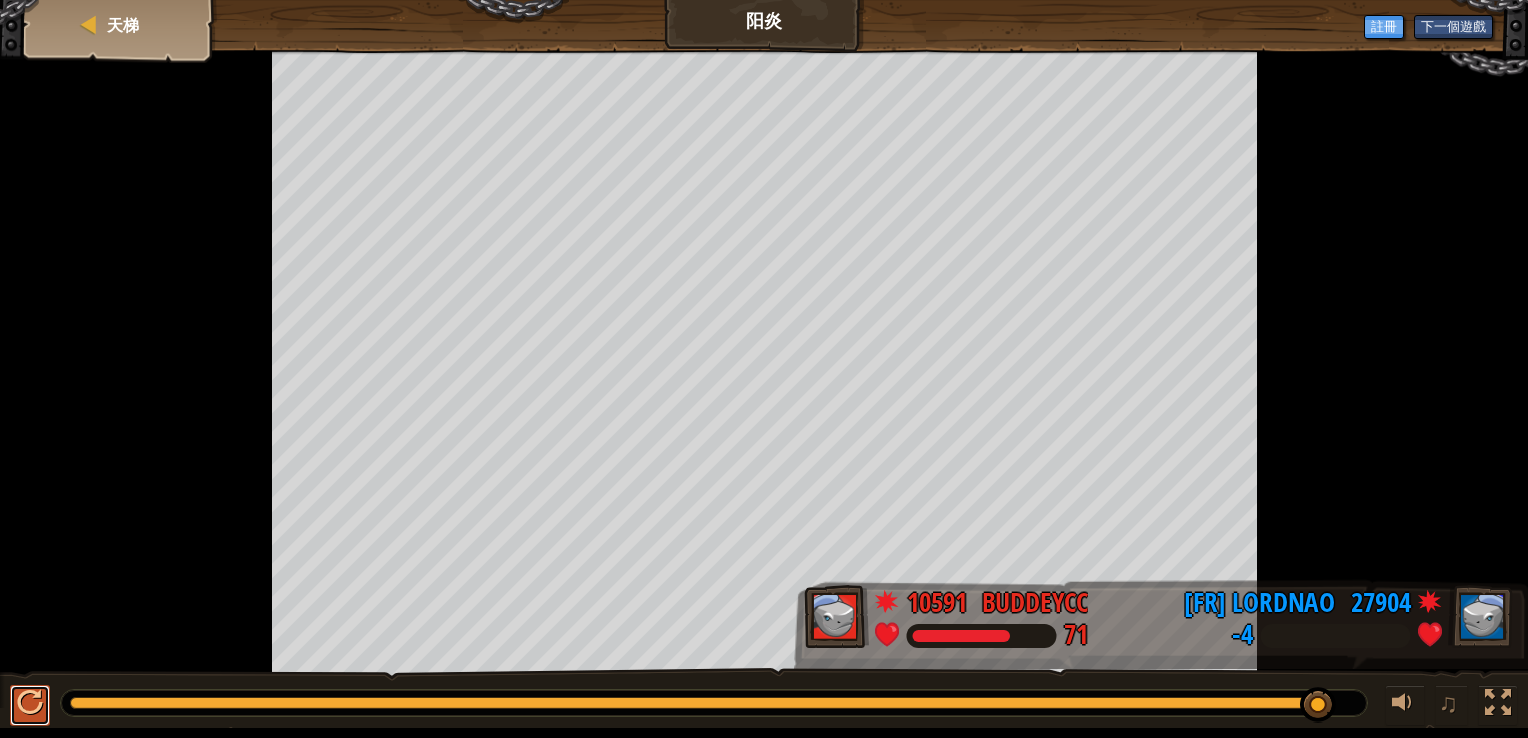 drag, startPoint x: 28, startPoint y: 691, endPoint x: 100, endPoint y: 660, distance: 78.39005 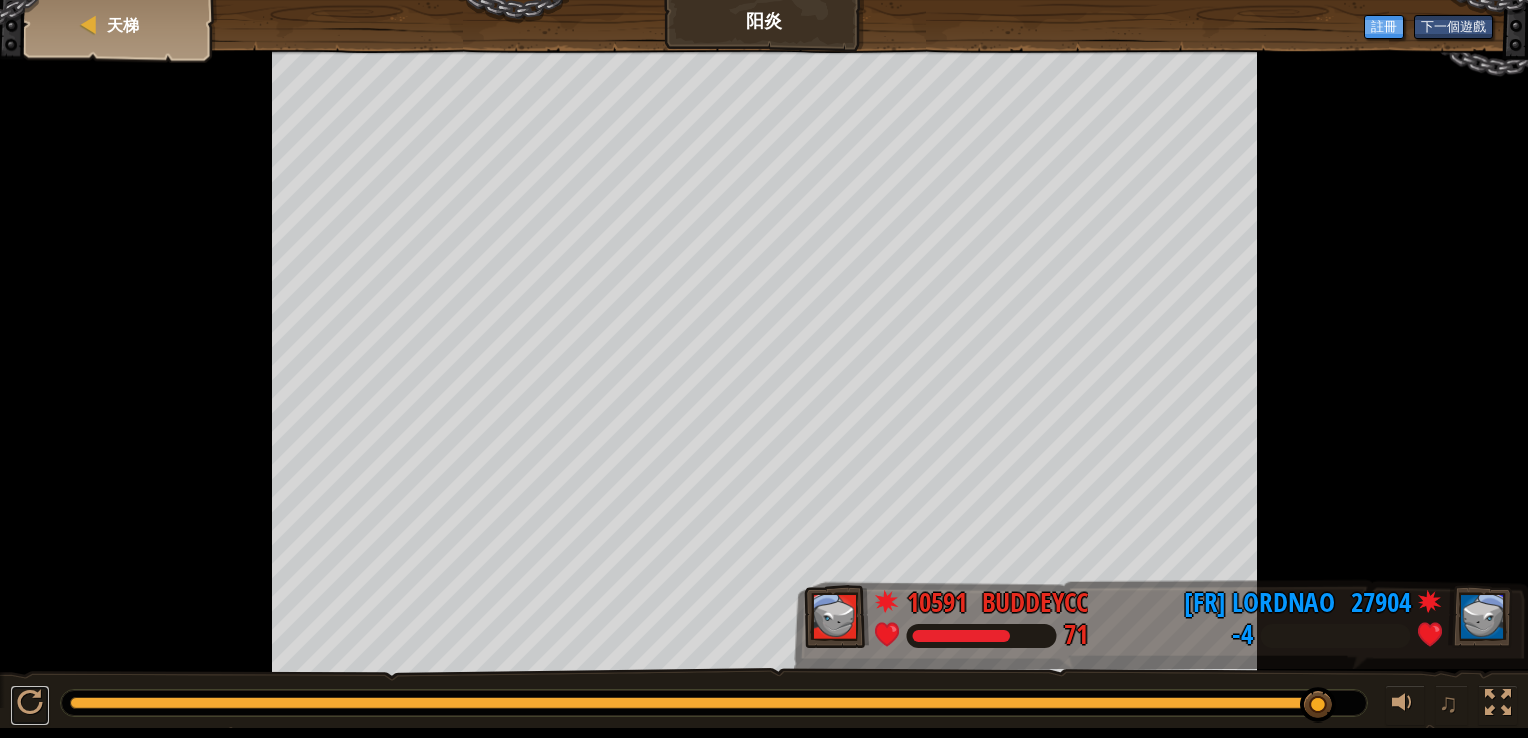 click at bounding box center [30, 703] 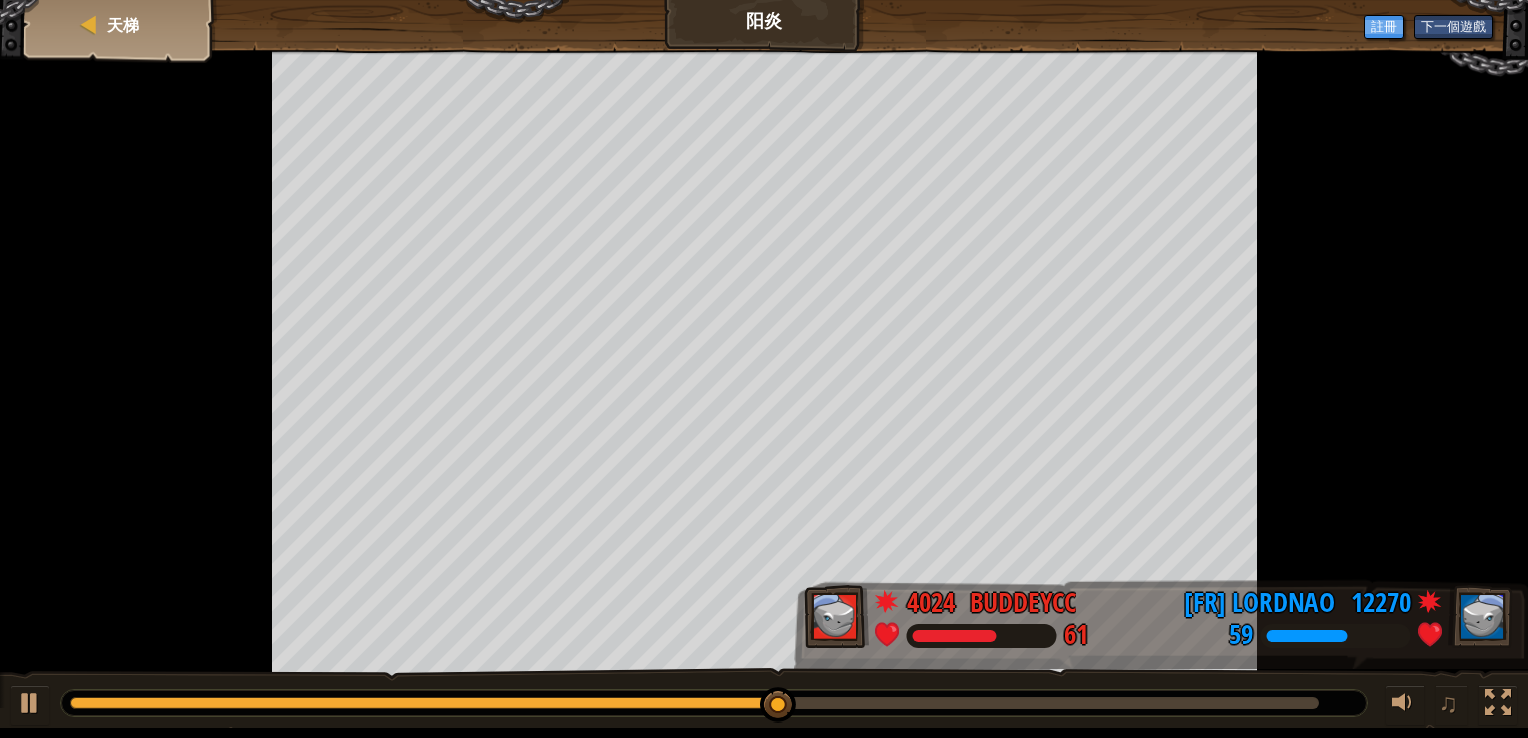 click on "Goals 開始戰役 從伺服器載入失敗 您將需要訂閱來開啟這關。 訂閱 您需要加入一個課程來遊玩此關卡。 回到我的課程 詢問您的老師來分派一個授權碼給您，這樣您就可以繼續遊玩CodeCombat! 回到我的課程 此關卡已鎖定。
回到我的課程 不論做什麼，保持前進。 - Martin Luther King Jr. 天梯 阳炎 下一個遊戲 註冊 4024 buddeycc 61 12270 [FR] LoRdNaO 59 ♫" at bounding box center [764, 364] 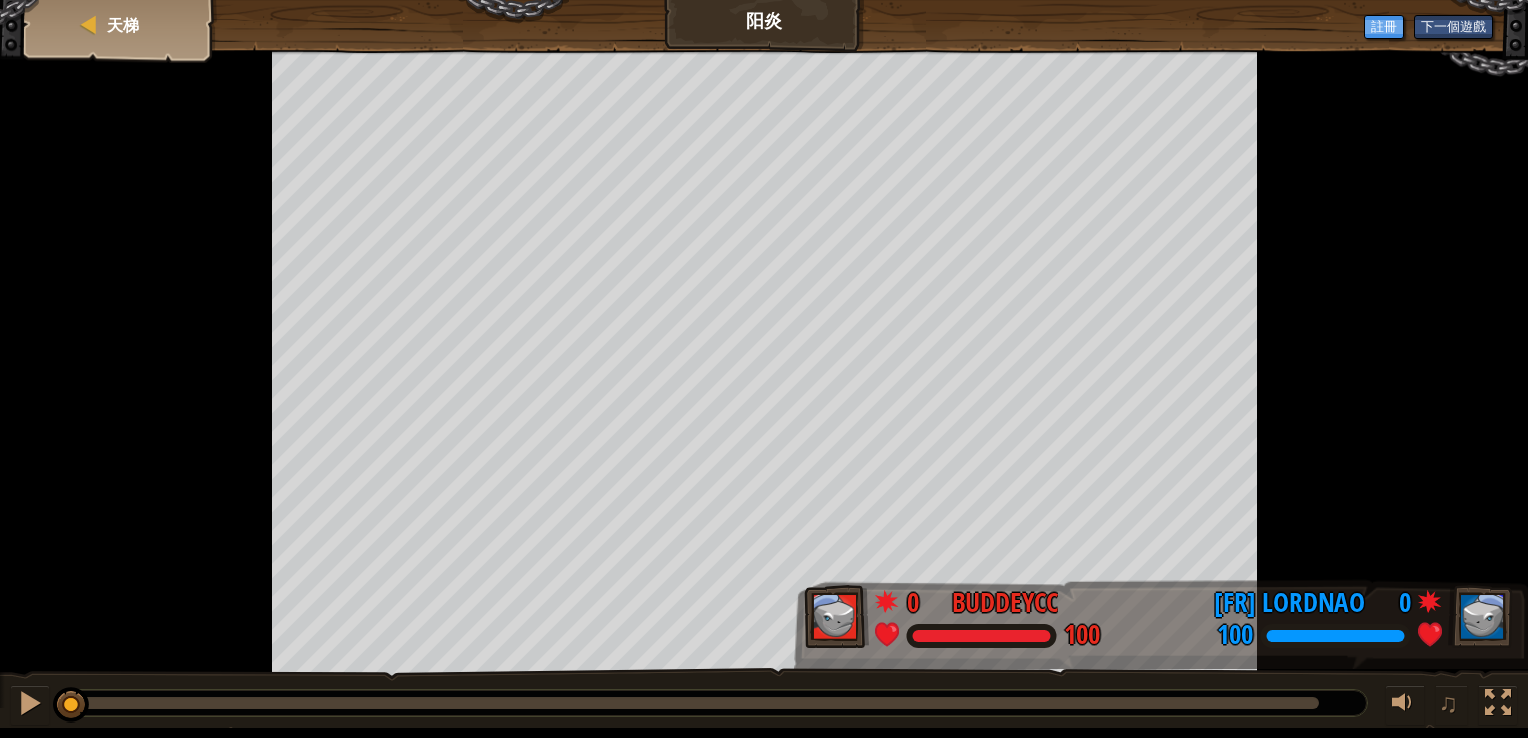 drag, startPoint x: 1311, startPoint y: 694, endPoint x: -4, endPoint y: 578, distance: 1320.1064 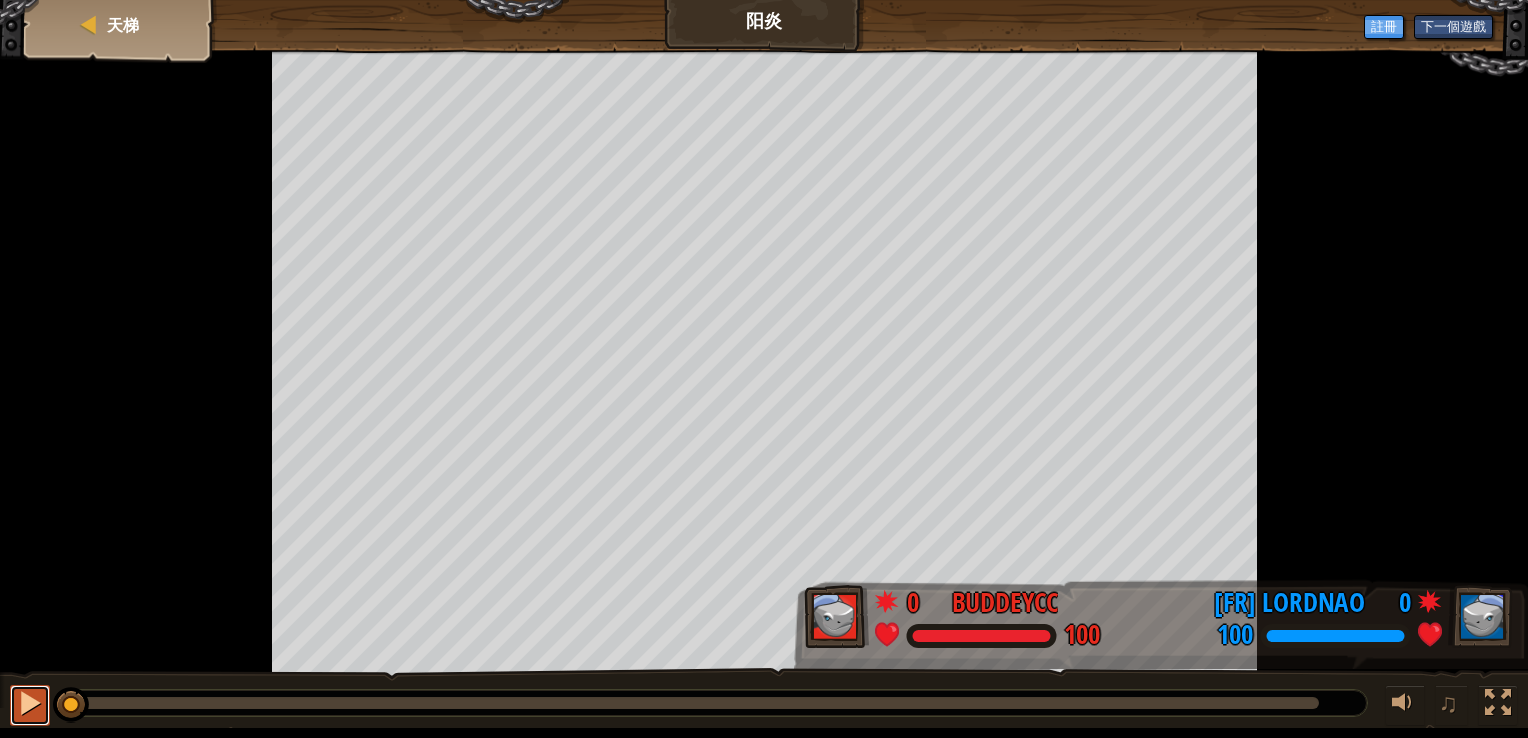 click at bounding box center [30, 703] 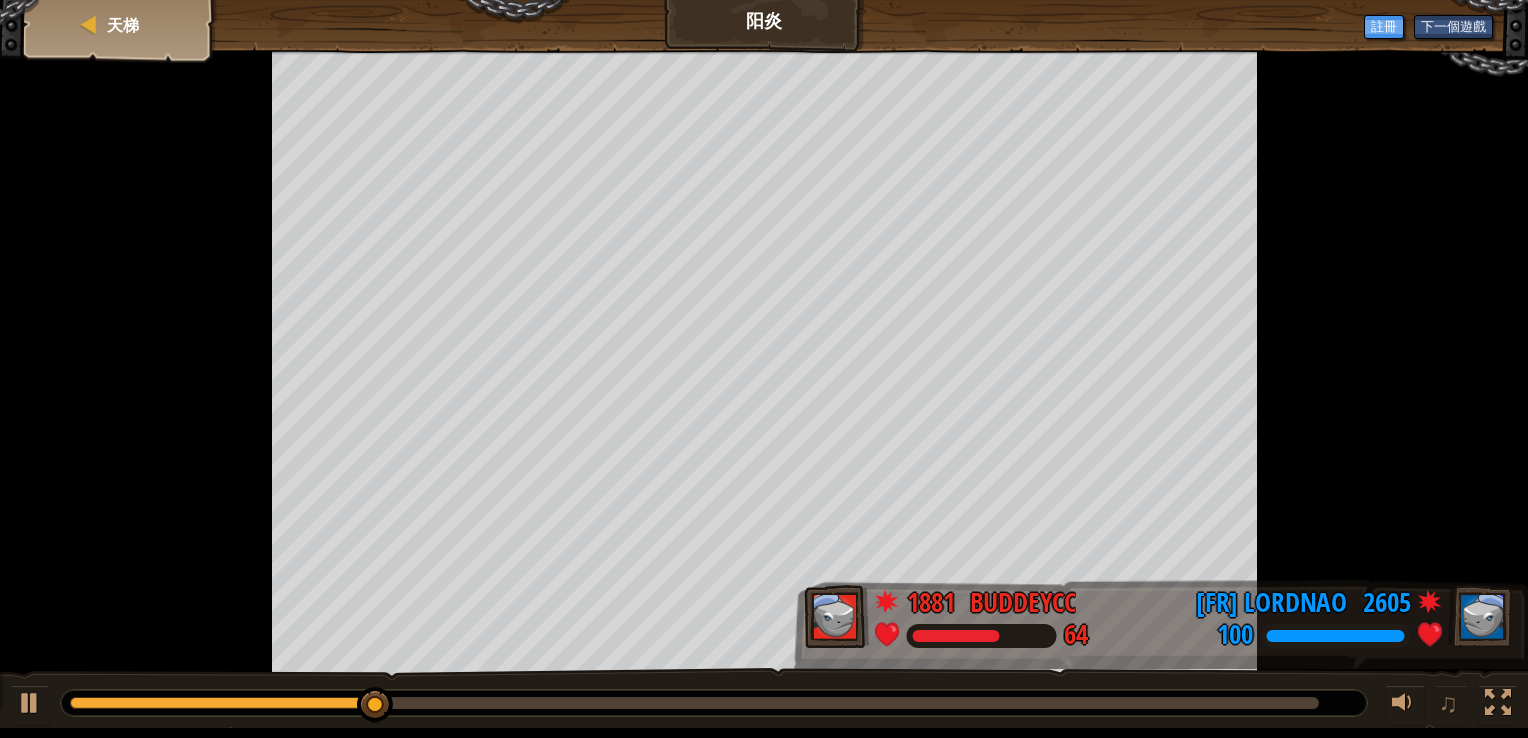 click on "Goals 開始戰役 從伺服器載入失敗 您將需要訂閱來開啟這關。 訂閱 您需要加入一個課程來遊玩此關卡。 回到我的課程 詢問您的老師來分派一個授權碼給您，這樣您就可以繼續遊玩CodeCombat! 回到我的課程 此關卡已鎖定。
回到我的課程 不論做什麼，保持前進。 - Martin Luther King Jr. 天梯 阳炎 下一個遊戲 註冊 1881 buddeycc 64 2605 [FR] LoRdNaO 100 ♫" at bounding box center [764, 364] 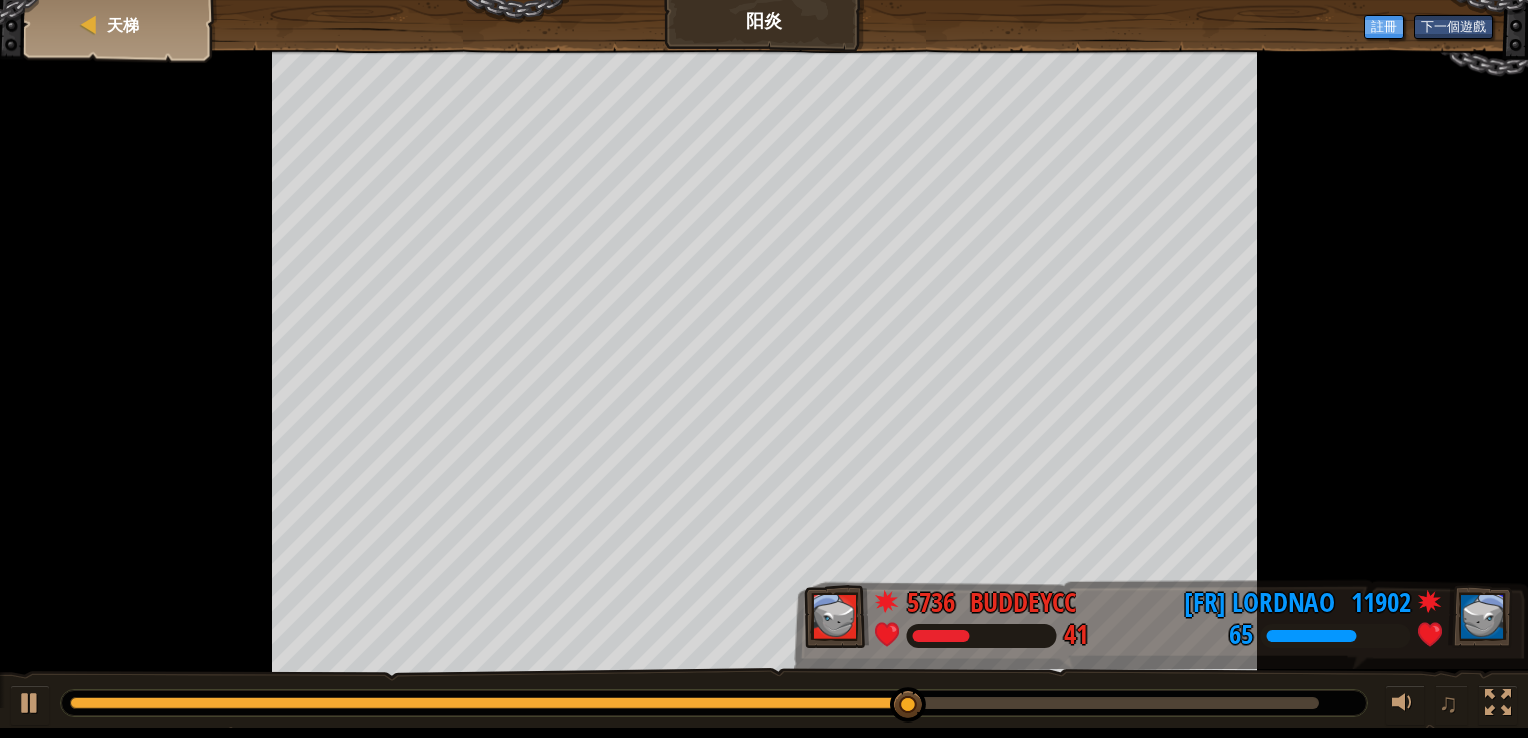 click at bounding box center (764, 364) 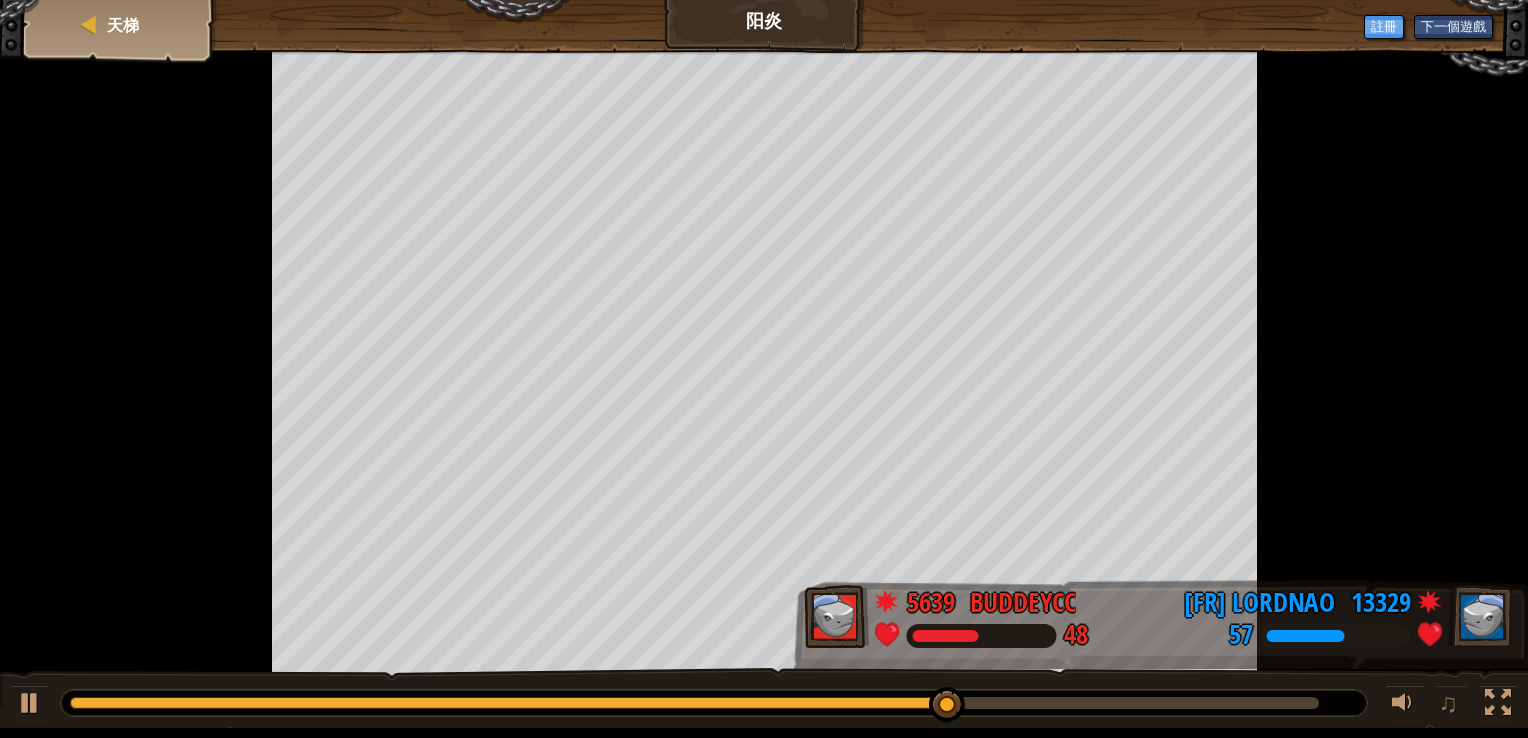 click on "Goals 開始戰役 從伺服器載入失敗 您將需要訂閱來開啟這關。 訂閱 您需要加入一個課程來遊玩此關卡。 回到我的課程 詢問您的老師來分派一個授權碼給您，這樣您就可以繼續遊玩CodeCombat! 回到我的課程 此關卡已鎖定。
回到我的課程 不論做什麼，保持前進。 - Martin Luther King Jr. 天梯 阳炎 下一個遊戲 註冊 5639 buddeycc 48 13329 [FR] LoRdNaO 57 ♫" at bounding box center (764, 364) 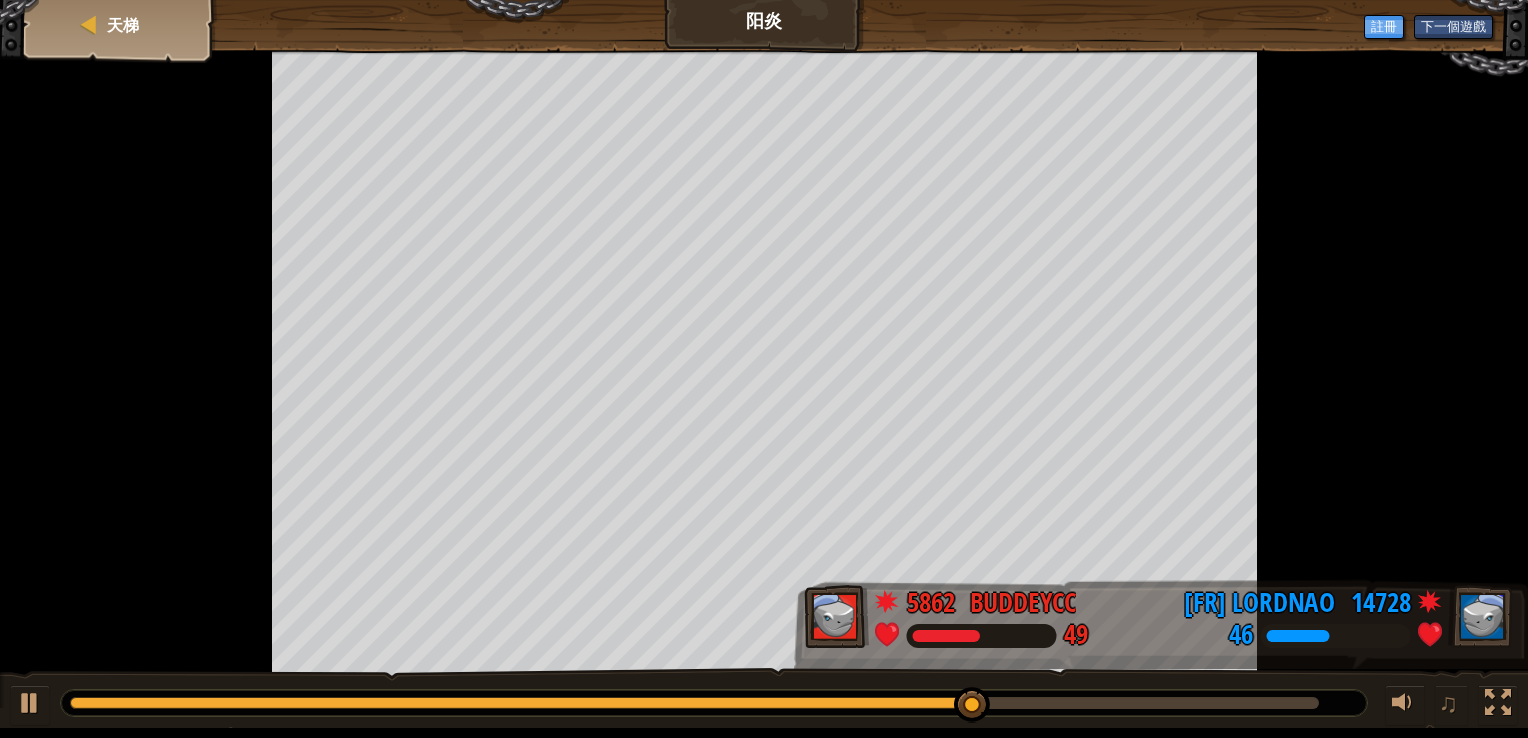 click at bounding box center [764, 364] 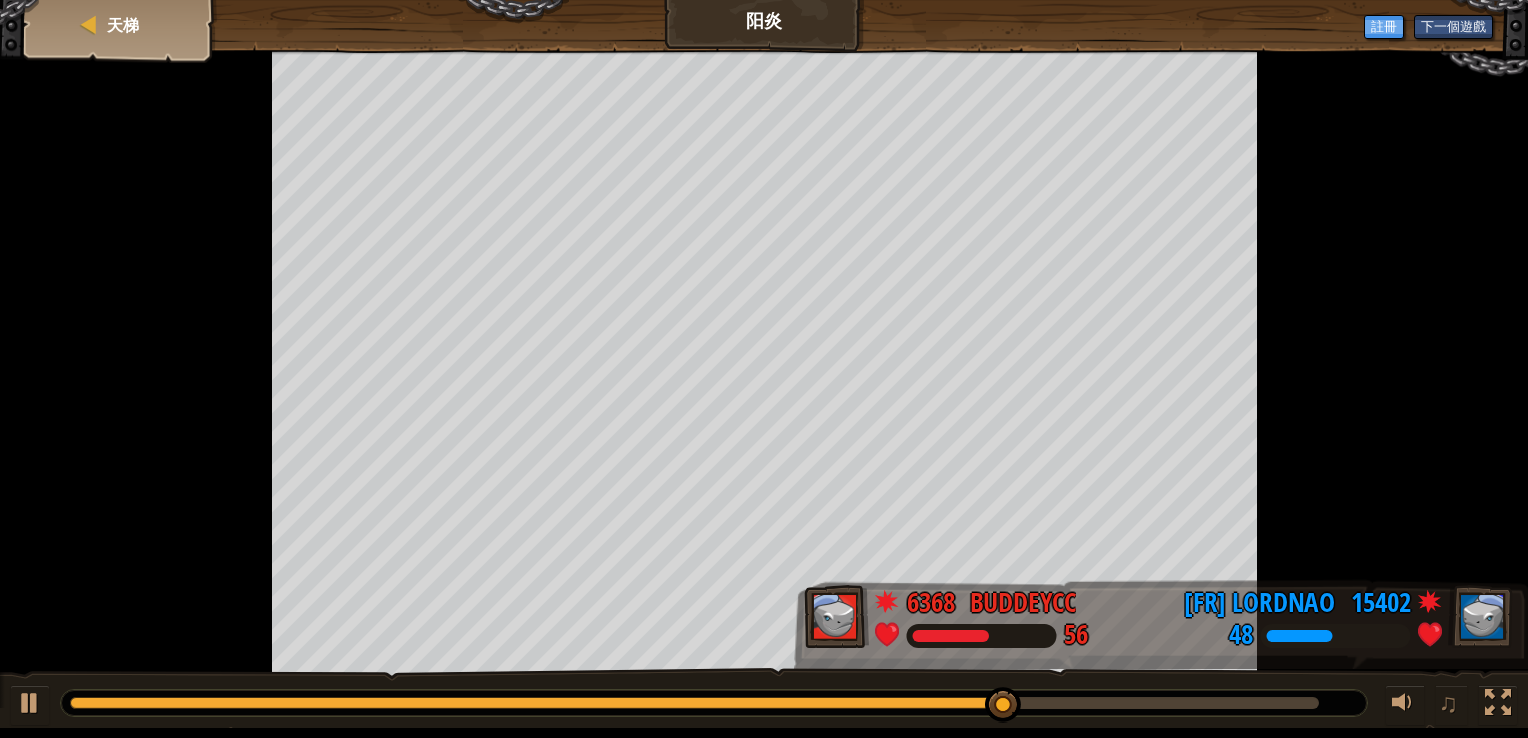 click on "Goals 開始戰役 從伺服器載入失敗 您將需要訂閱來開啟這關。 訂閱 您需要加入一個課程來遊玩此關卡。 回到我的課程 詢問您的老師來分派一個授權碼給您，這樣您就可以繼續遊玩CodeCombat! 回到我的課程 此關卡已鎖定。
回到我的課程 不論做什麼，保持前進。 - Martin Luther King Jr. 天梯 阳炎 下一個遊戲 註冊 6368 buddeycc 56 15402 [FR] LoRdNaO 48 ♫" at bounding box center (764, 364) 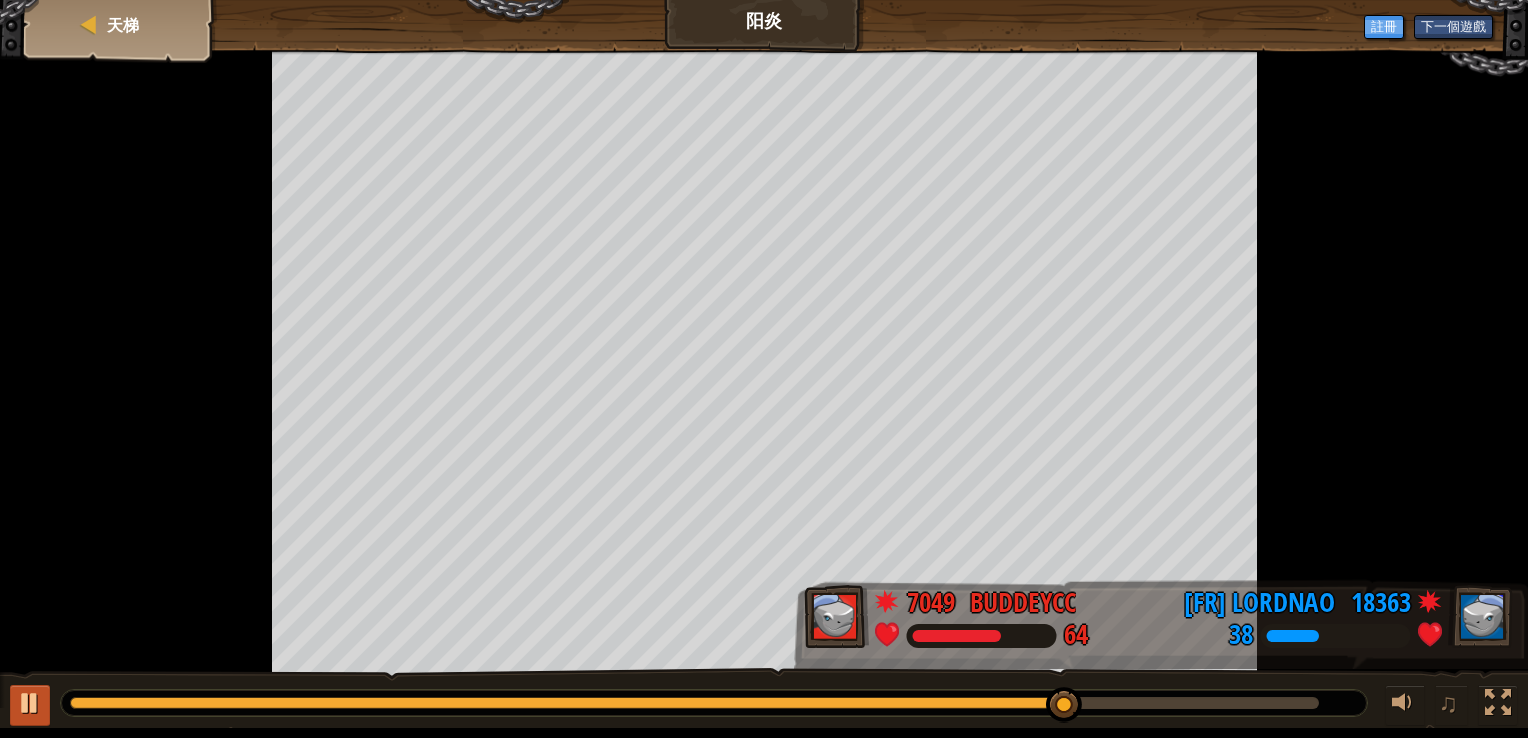 drag, startPoint x: 0, startPoint y: 730, endPoint x: 9, endPoint y: 712, distance: 20.12461 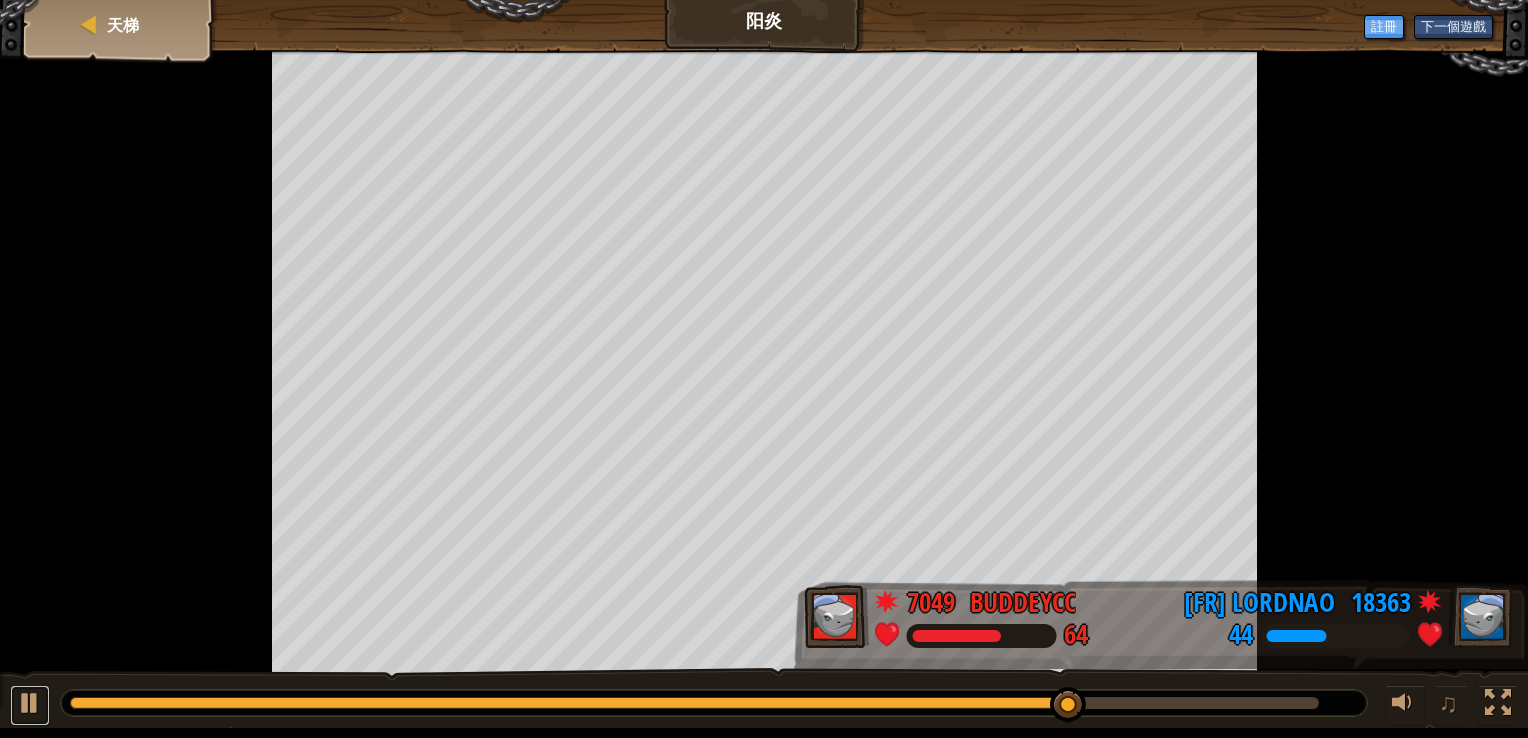 drag, startPoint x: 12, startPoint y: 698, endPoint x: 0, endPoint y: 691, distance: 13.892444 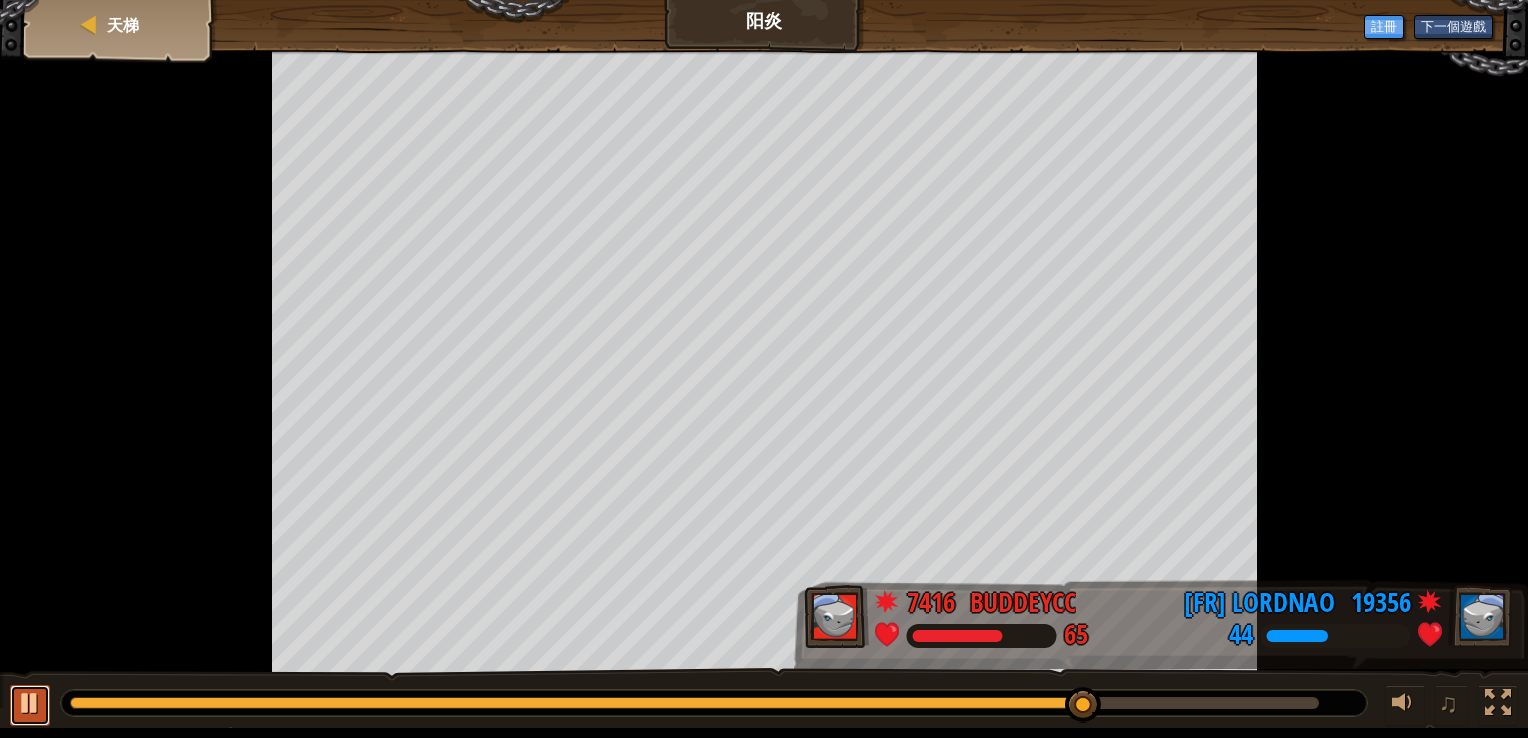 click at bounding box center [30, 705] 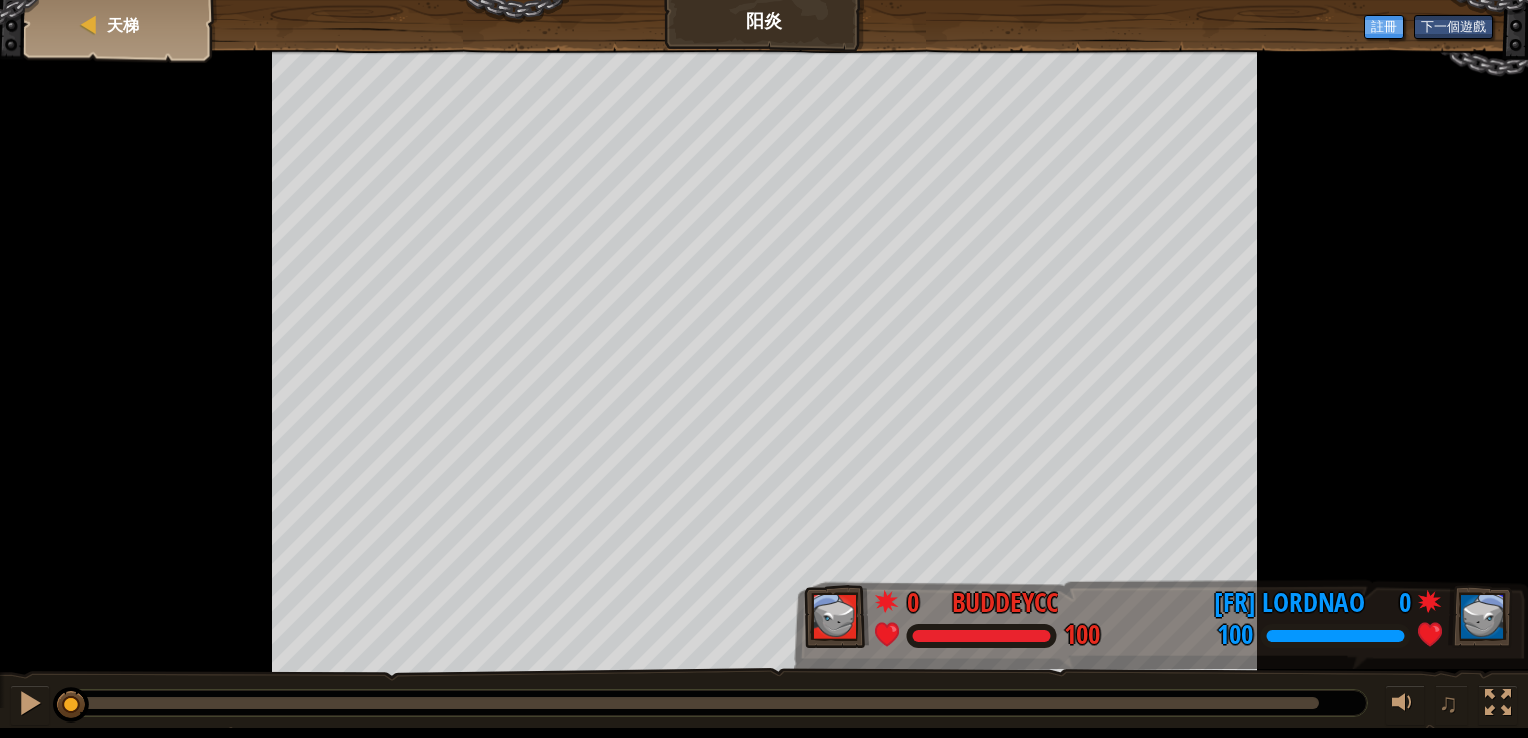 drag, startPoint x: 1076, startPoint y: 706, endPoint x: 27, endPoint y: 761, distance: 1050.4409 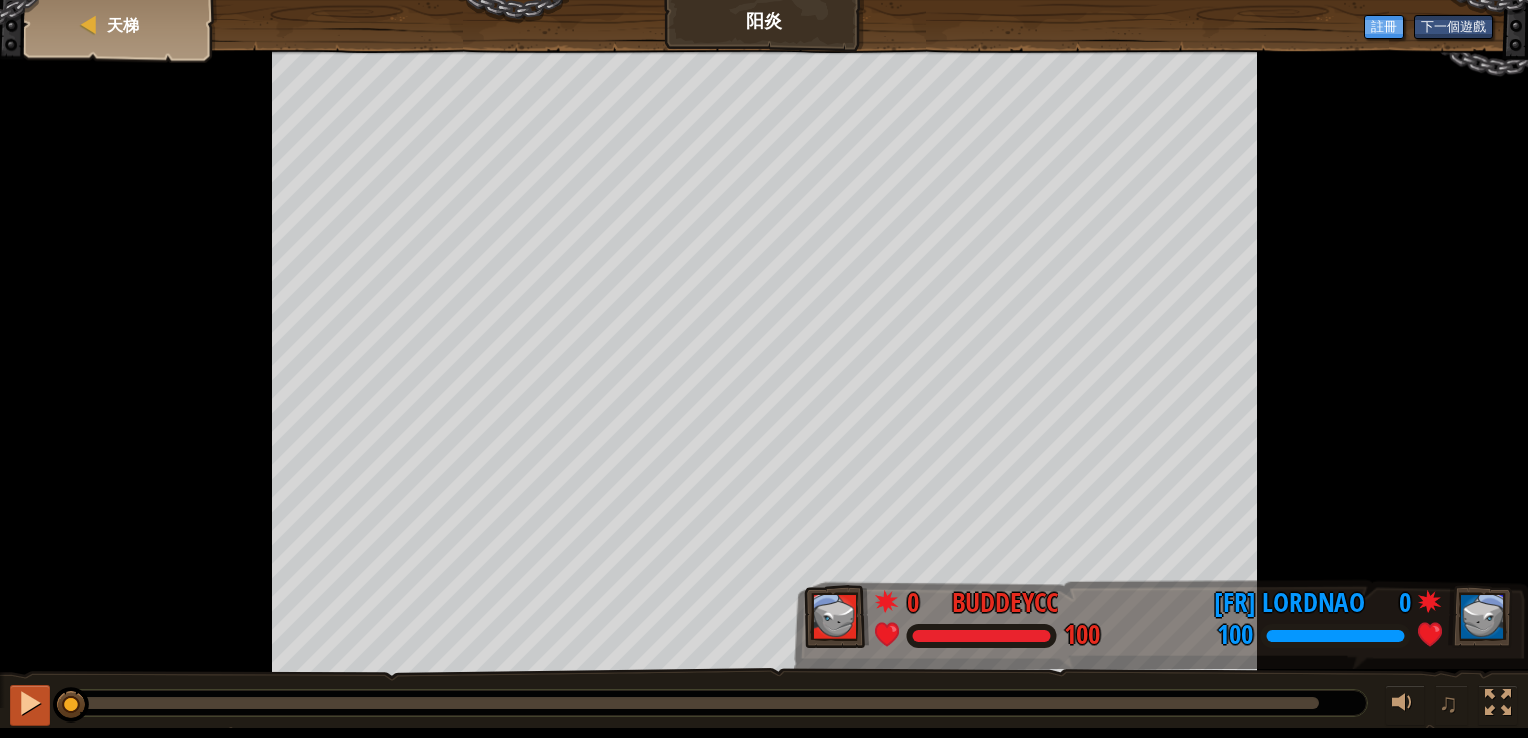 drag, startPoint x: 0, startPoint y: 721, endPoint x: 16, endPoint y: 707, distance: 21.260292 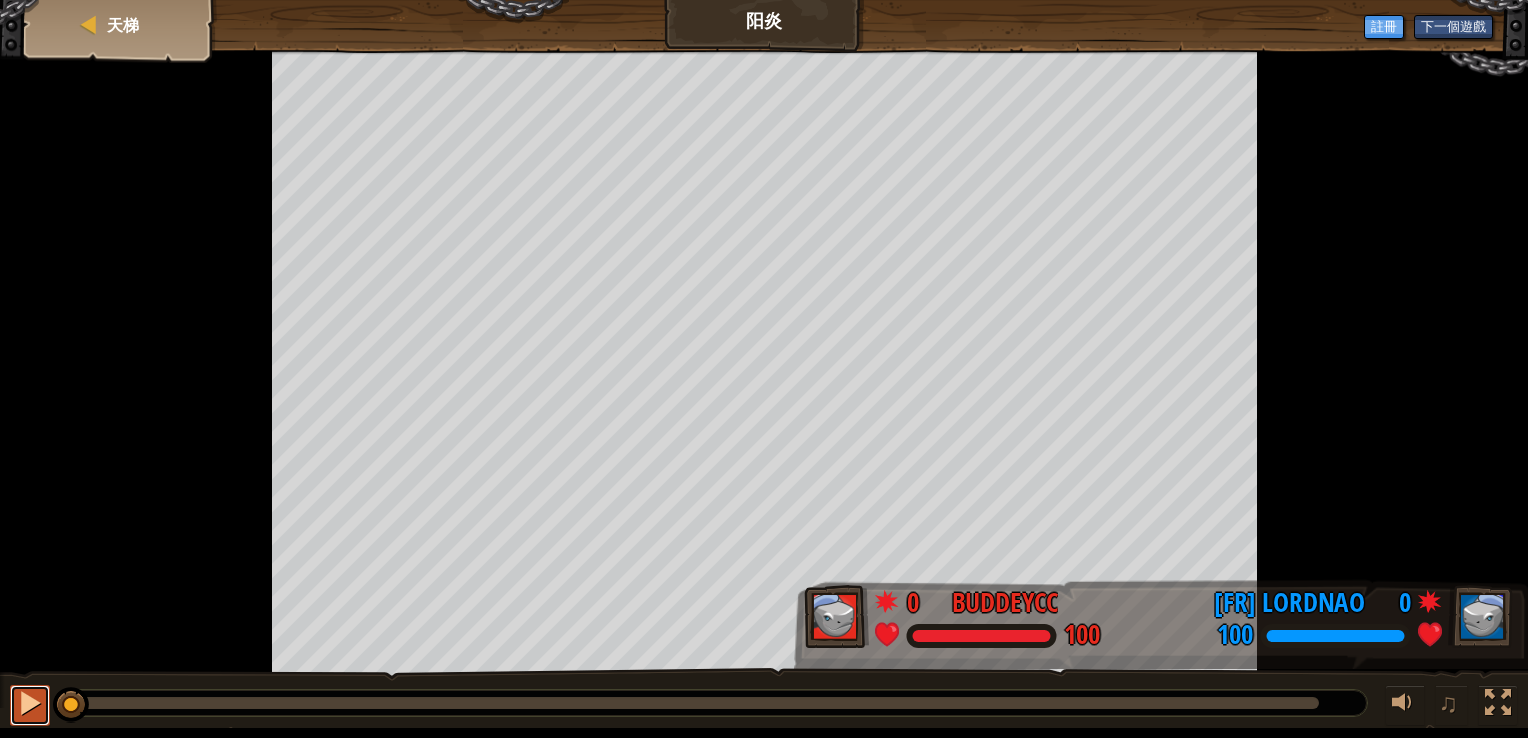 click at bounding box center [30, 703] 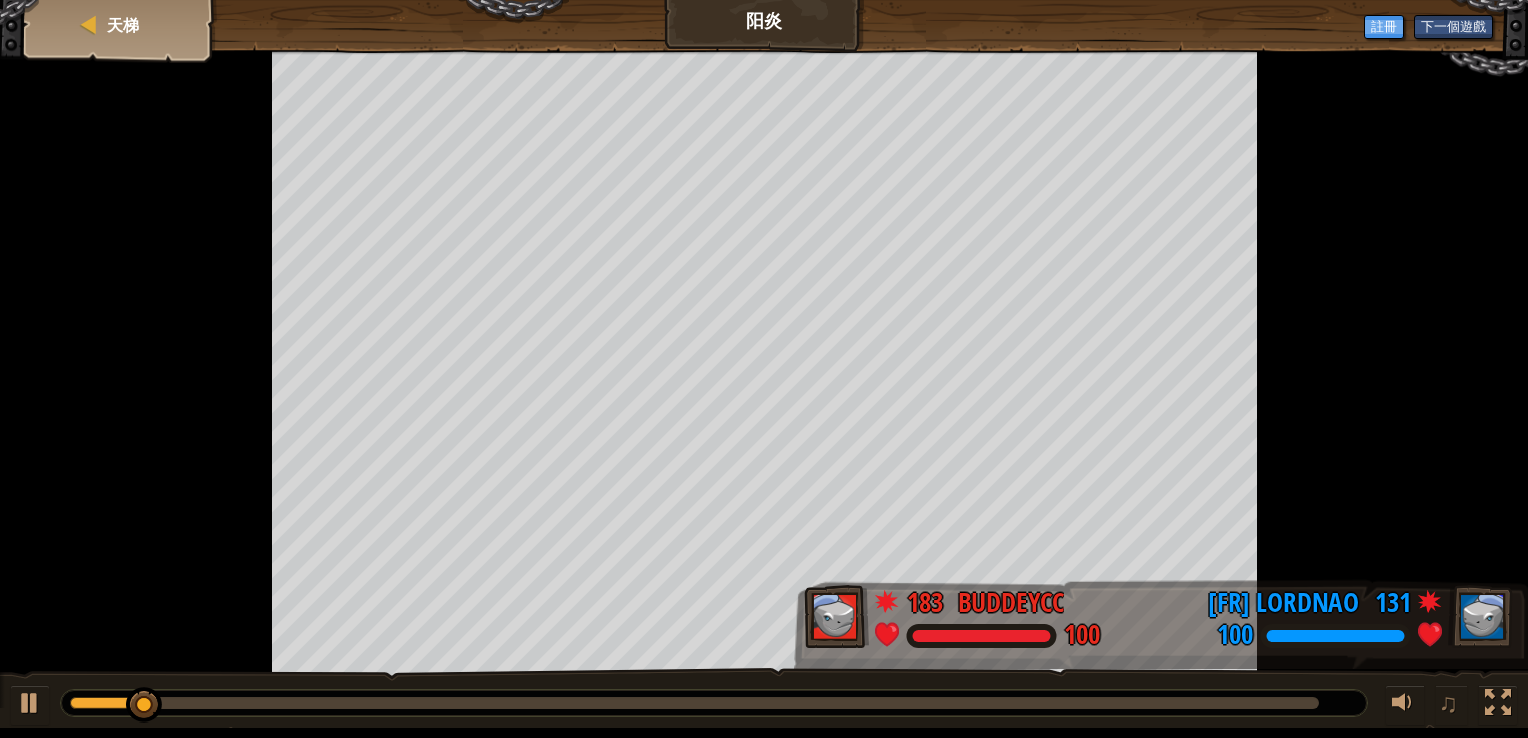 drag, startPoint x: 28, startPoint y: 660, endPoint x: 32, endPoint y: 670, distance: 10.770329 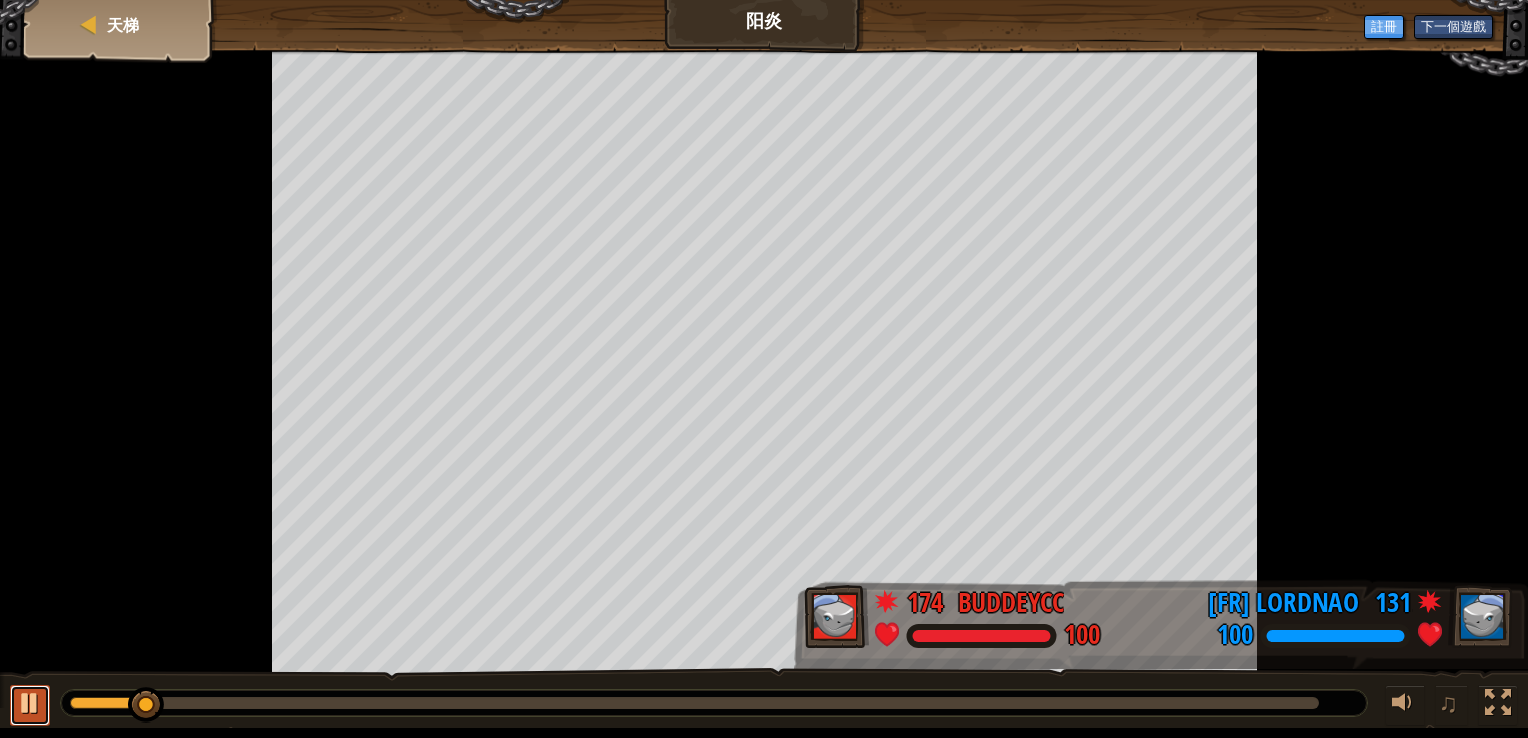 click at bounding box center [30, 703] 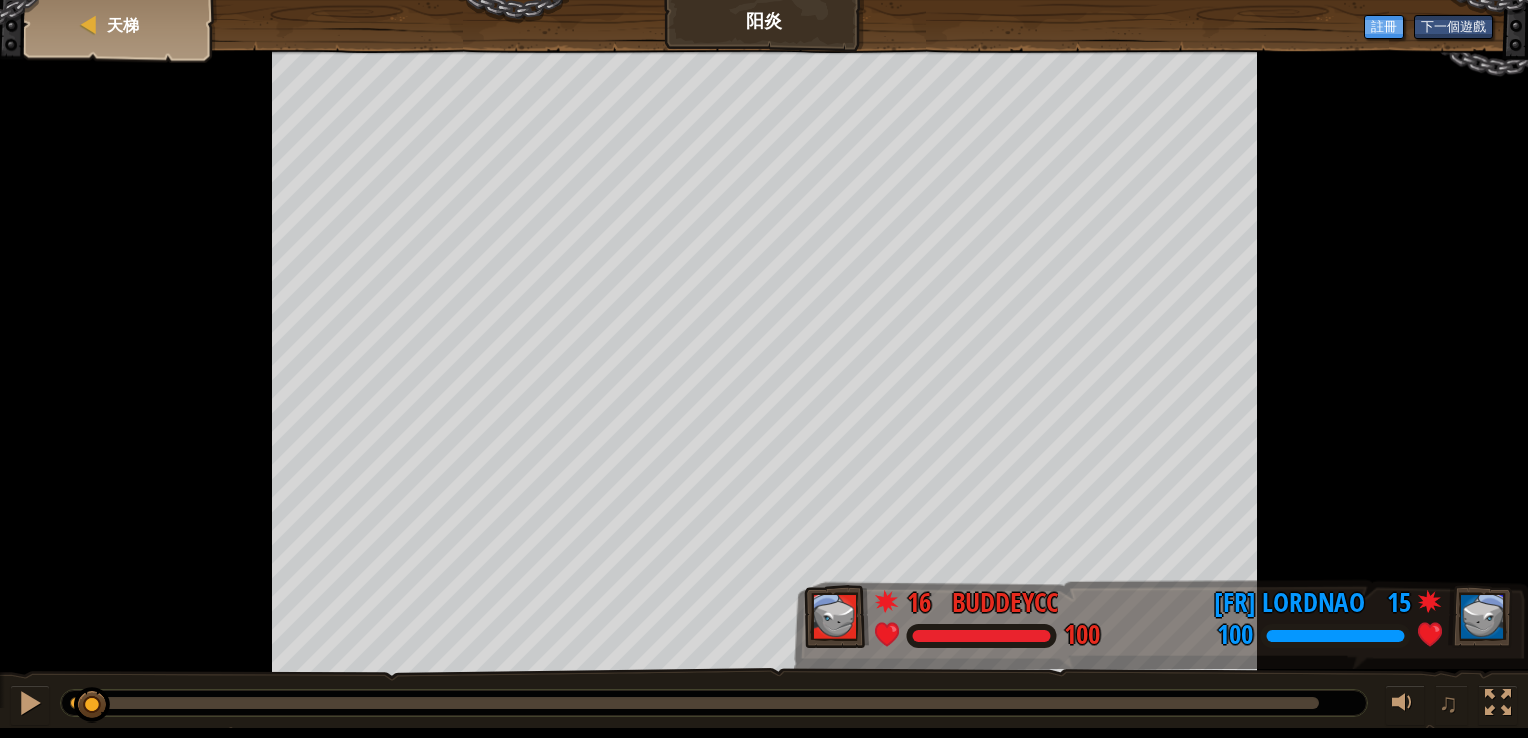 drag, startPoint x: 154, startPoint y: 700, endPoint x: 84, endPoint y: 59, distance: 644.81085 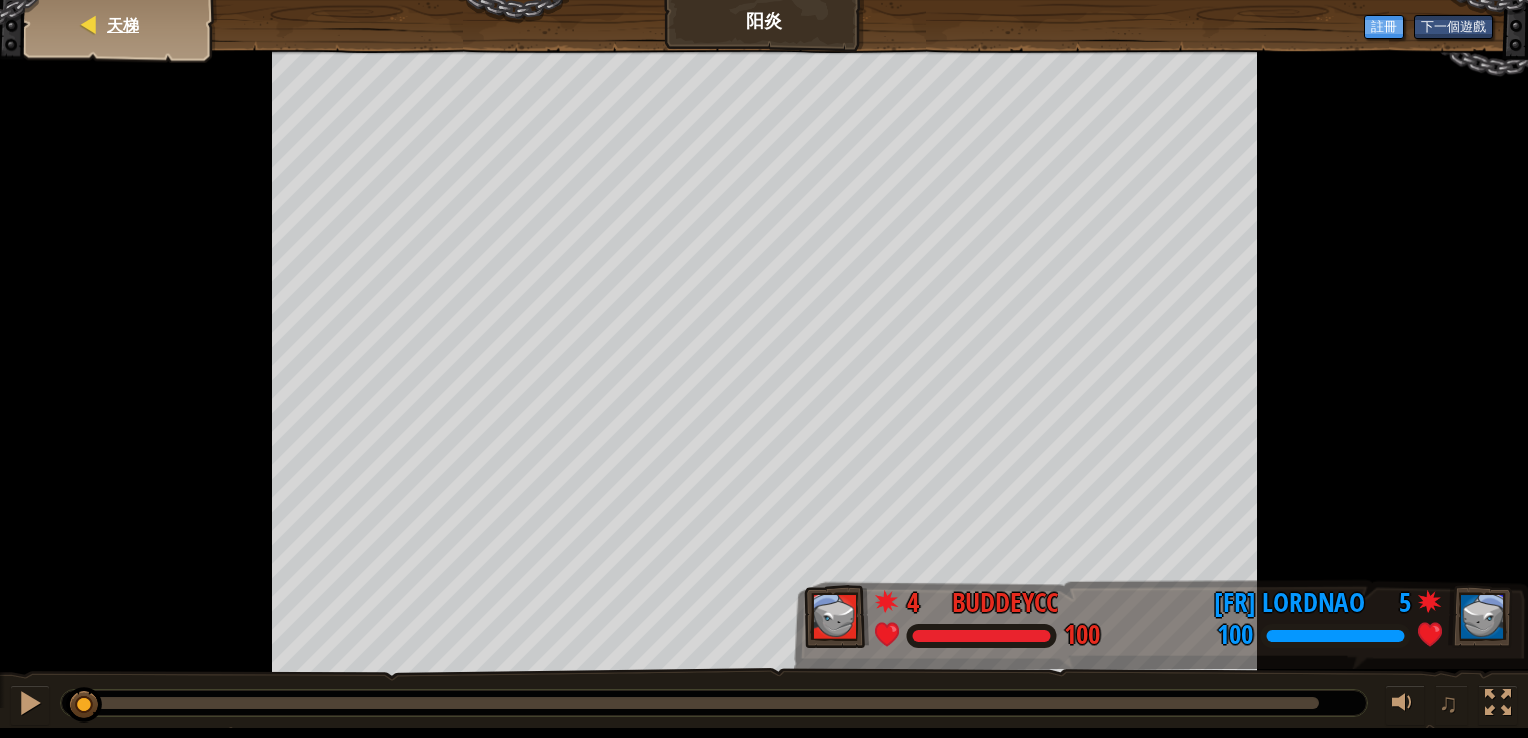 drag, startPoint x: 91, startPoint y: 38, endPoint x: 84, endPoint y: 46, distance: 10.630146 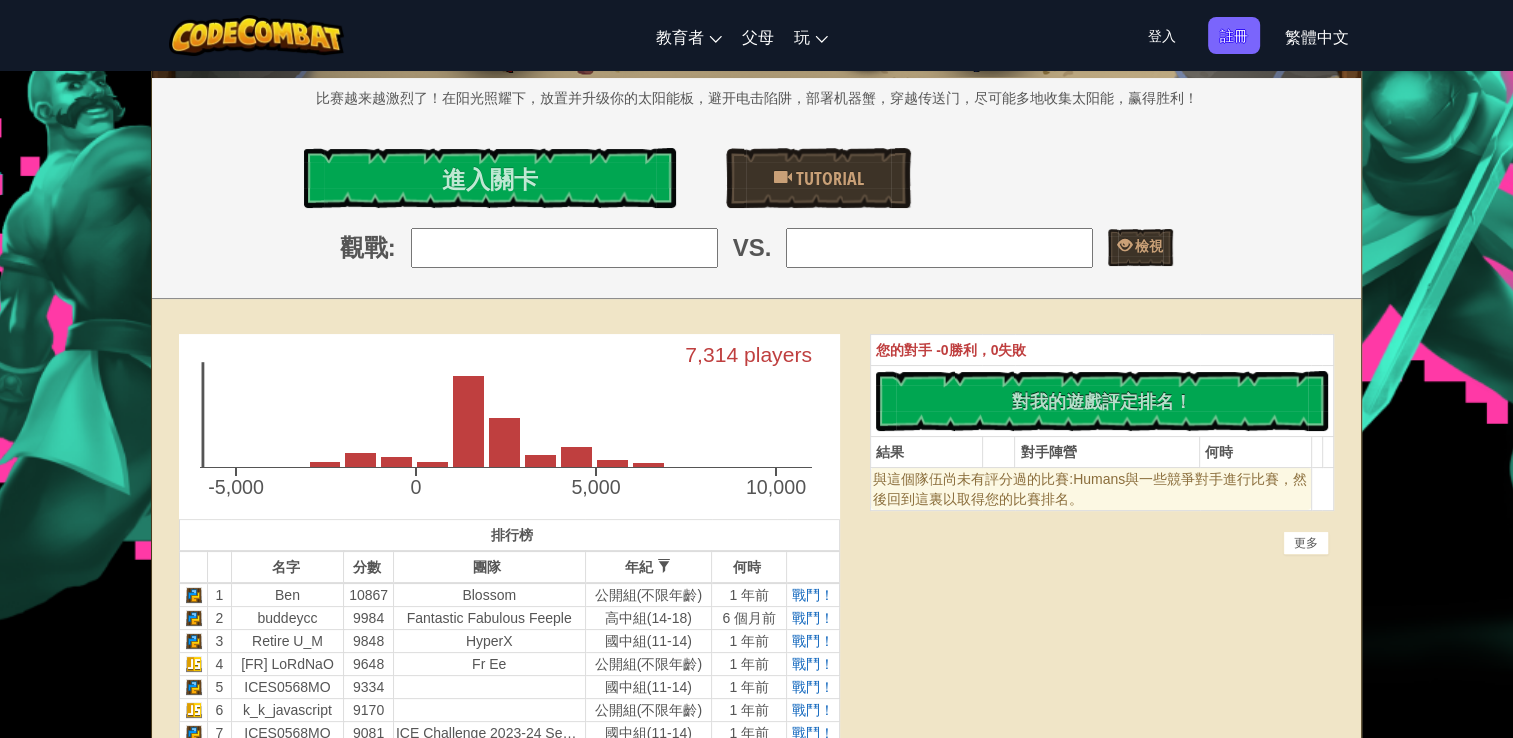 scroll, scrollTop: 200, scrollLeft: 0, axis: vertical 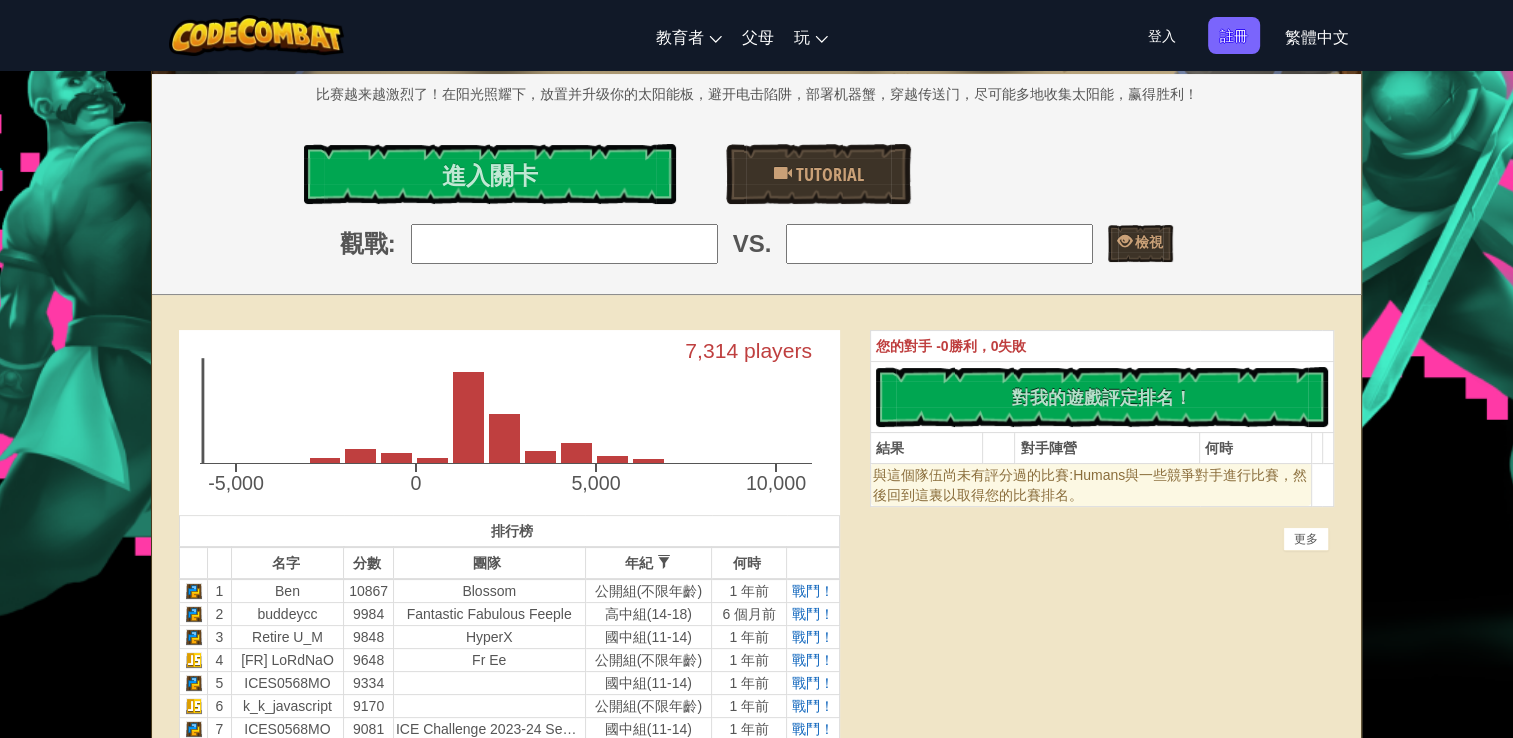 click at bounding box center [564, 244] 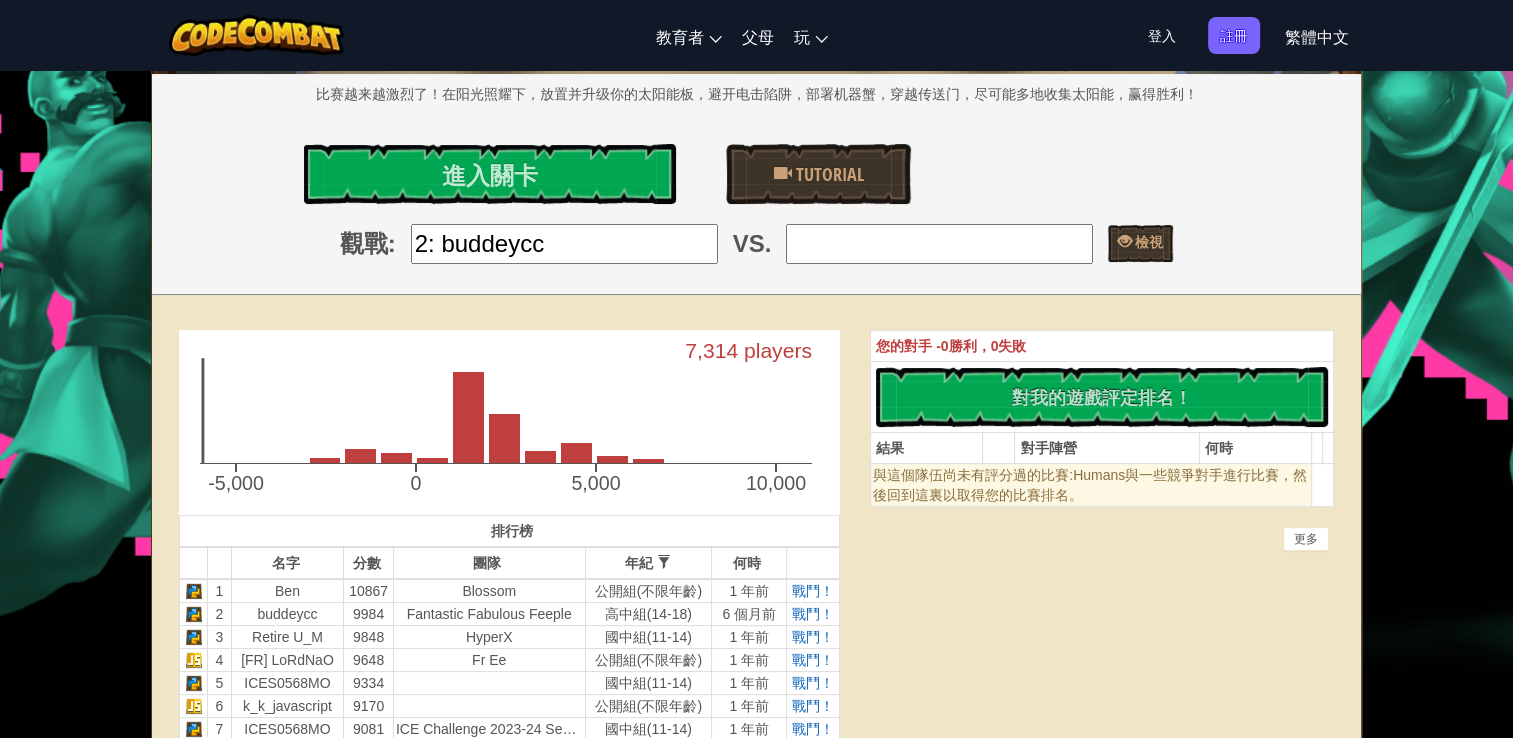 click on "比赛越来越激烈了！在阳光照耀下，放置并升级你的太阳能板，避开电击陷阱，部署机器蟹，穿越传送门，尽可能多地收集太阳能，赢得胜利！
進入關卡 Tutorial 觀戰 : 2: buddeycc VS. 檢視" at bounding box center (756, 83) 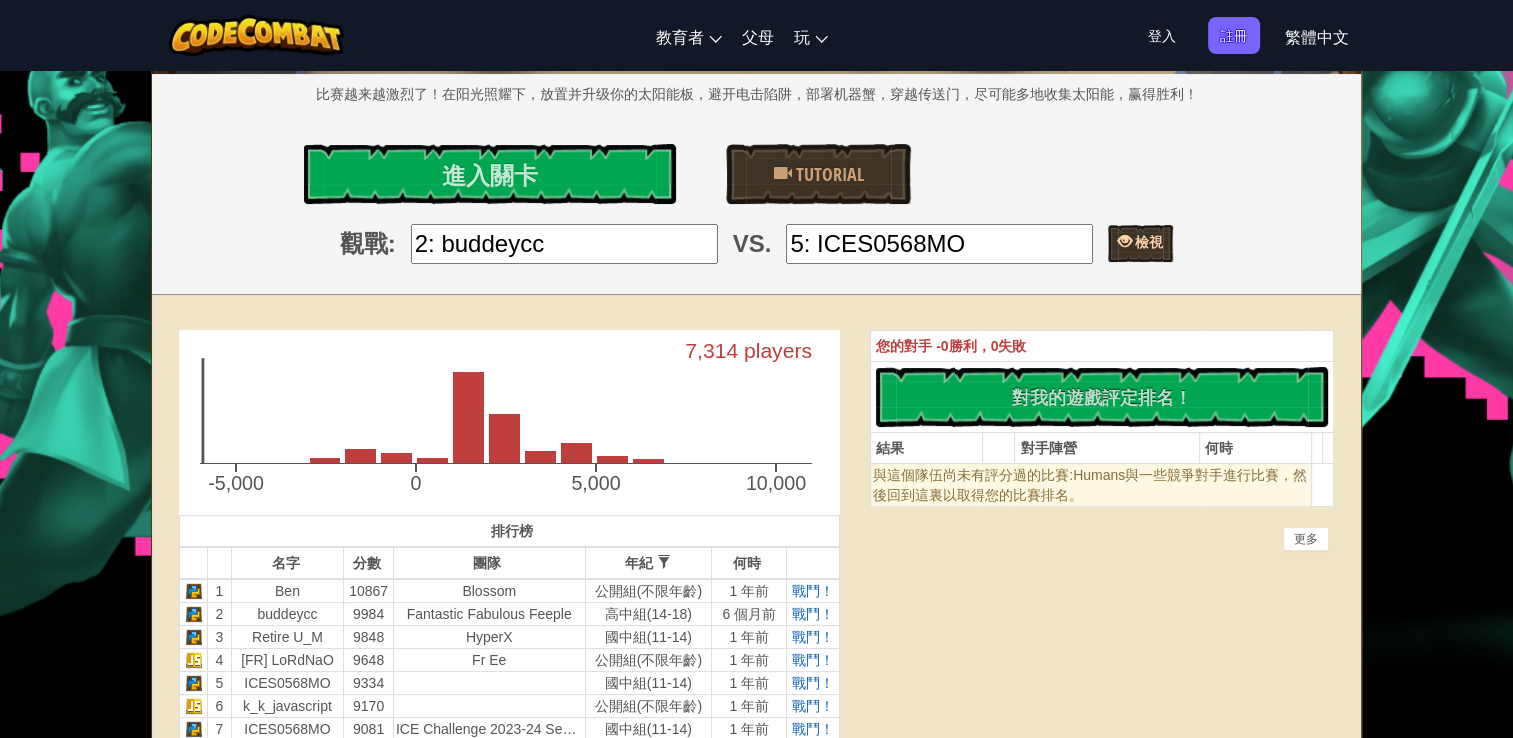 drag, startPoint x: 1119, startPoint y: 250, endPoint x: 1111, endPoint y: 262, distance: 14.422205 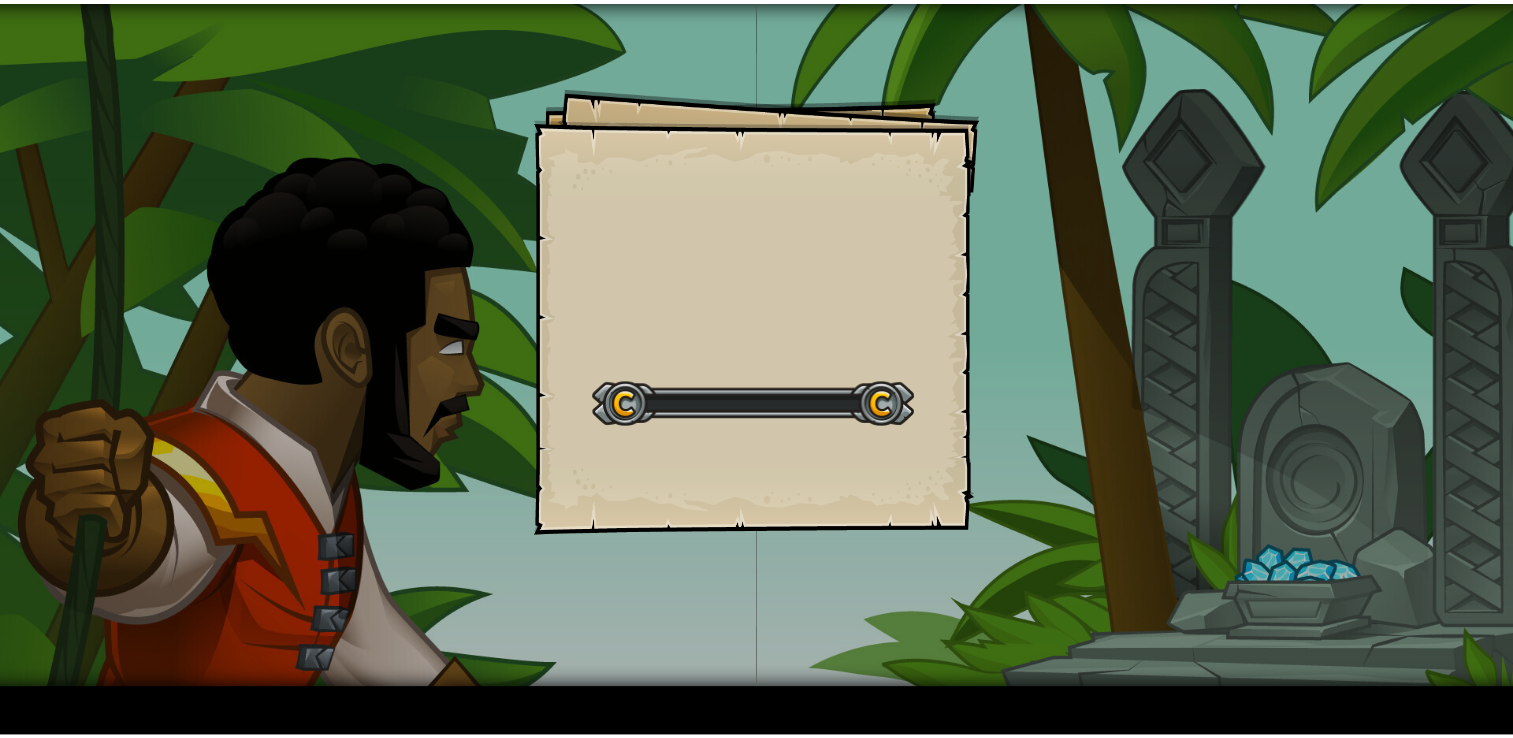 scroll, scrollTop: 0, scrollLeft: 0, axis: both 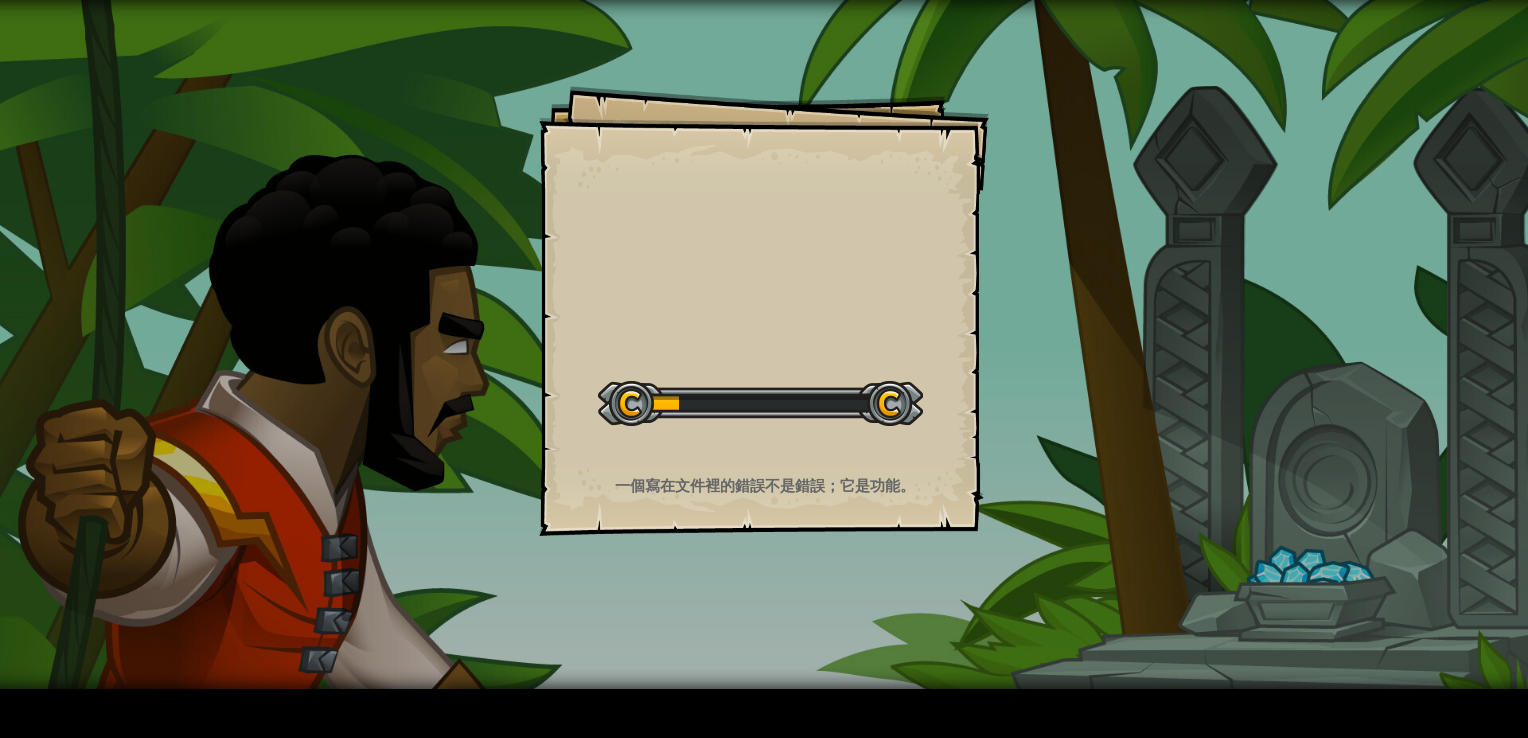 drag, startPoint x: 658, startPoint y: 420, endPoint x: 673, endPoint y: 430, distance: 18.027756 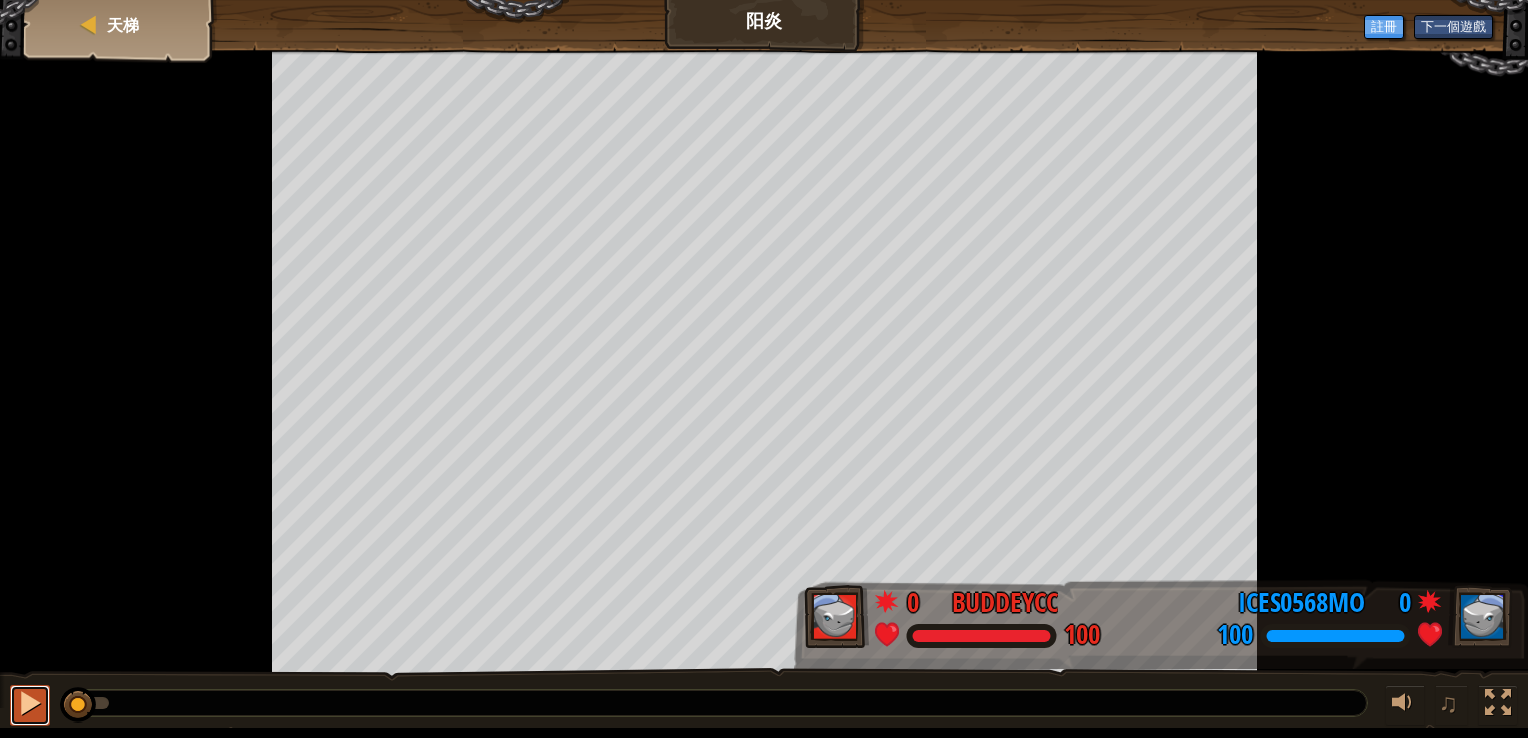click at bounding box center (30, 703) 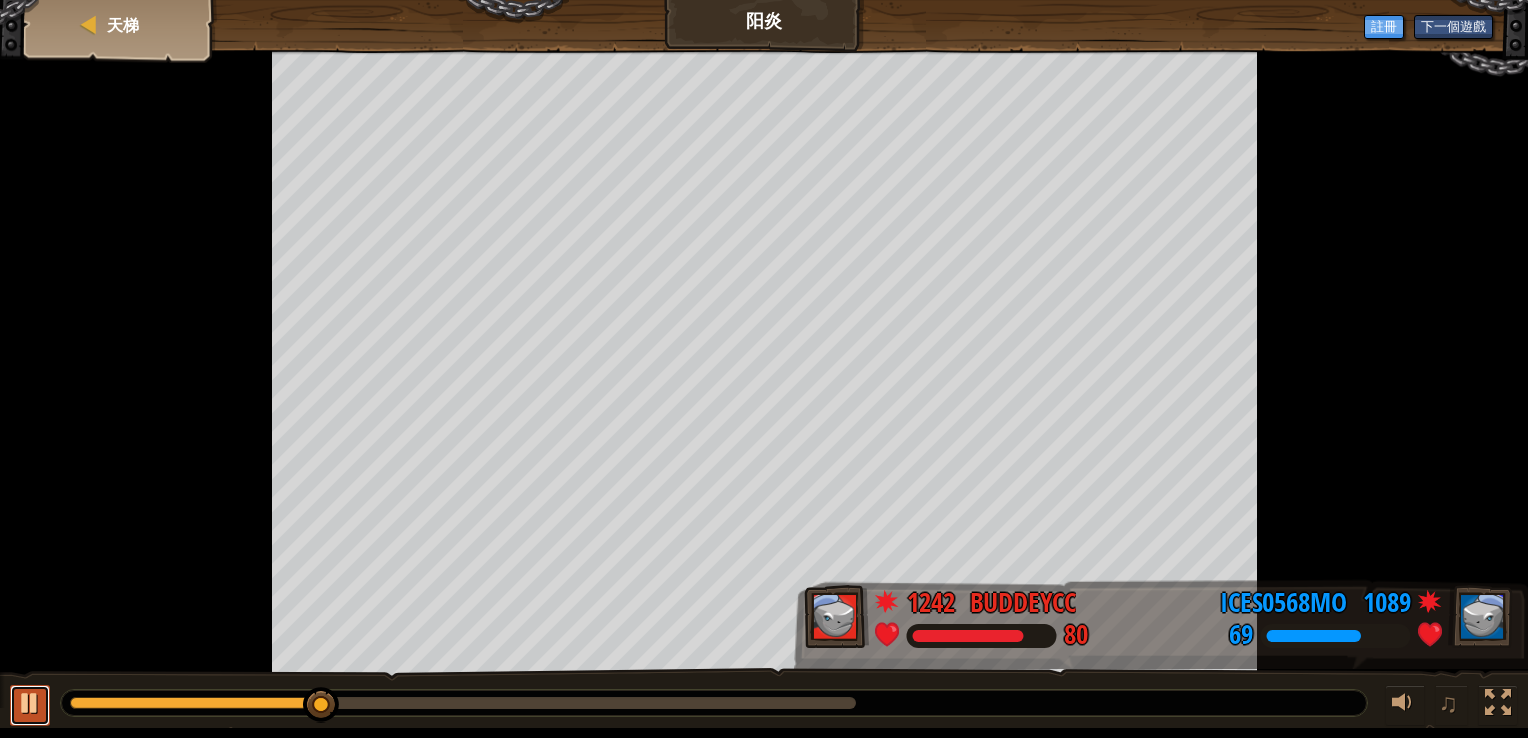 click at bounding box center (30, 705) 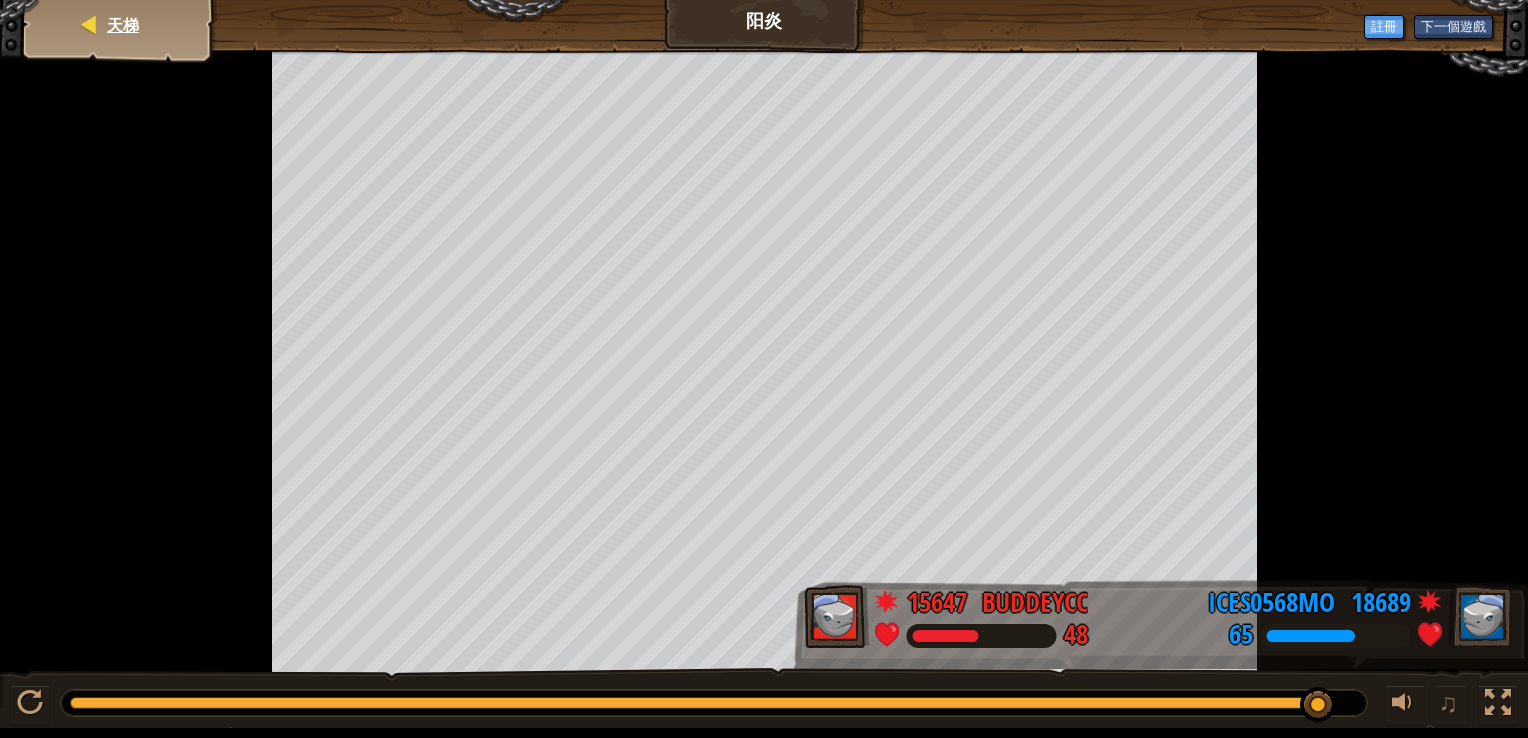 click on "天梯" at bounding box center (120, 25) 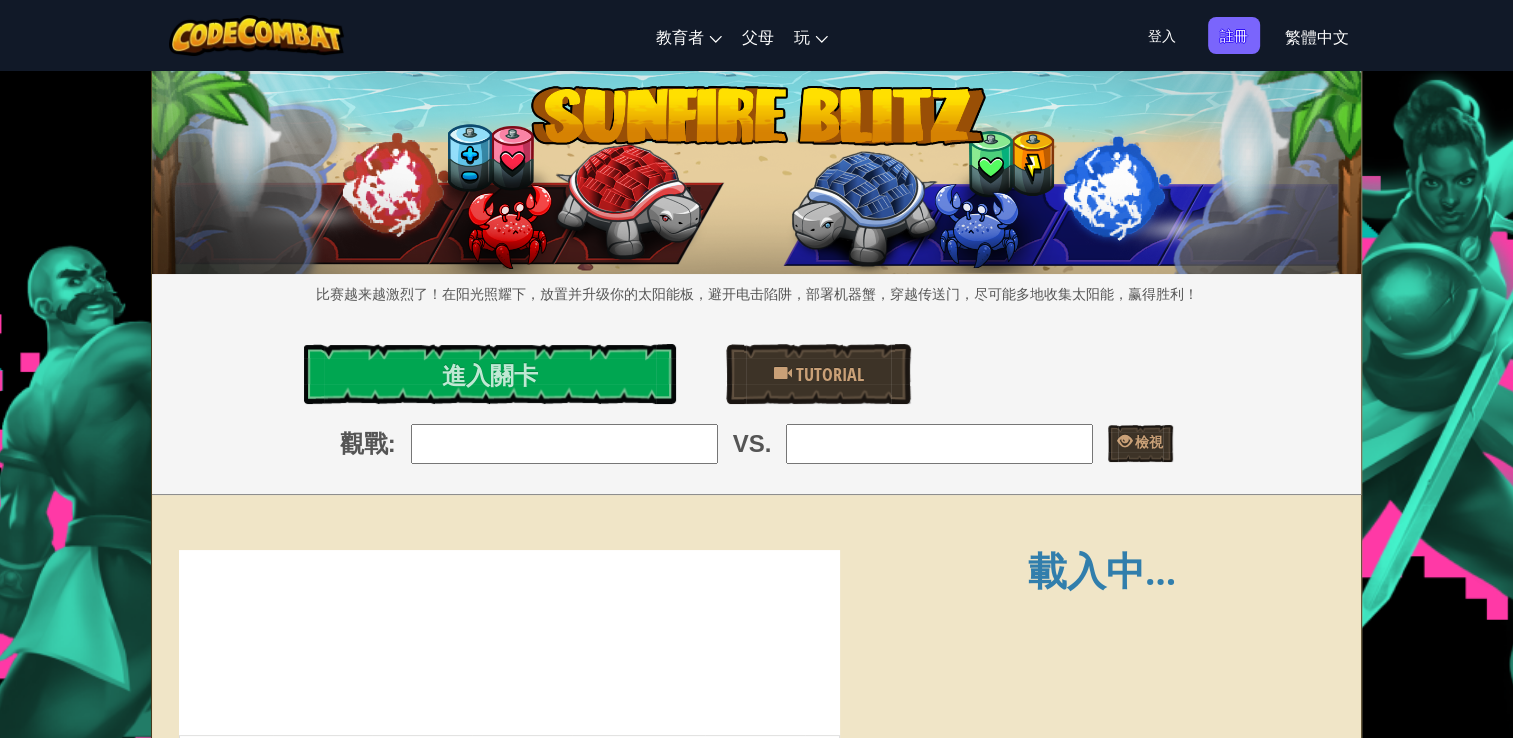 click at bounding box center (564, 444) 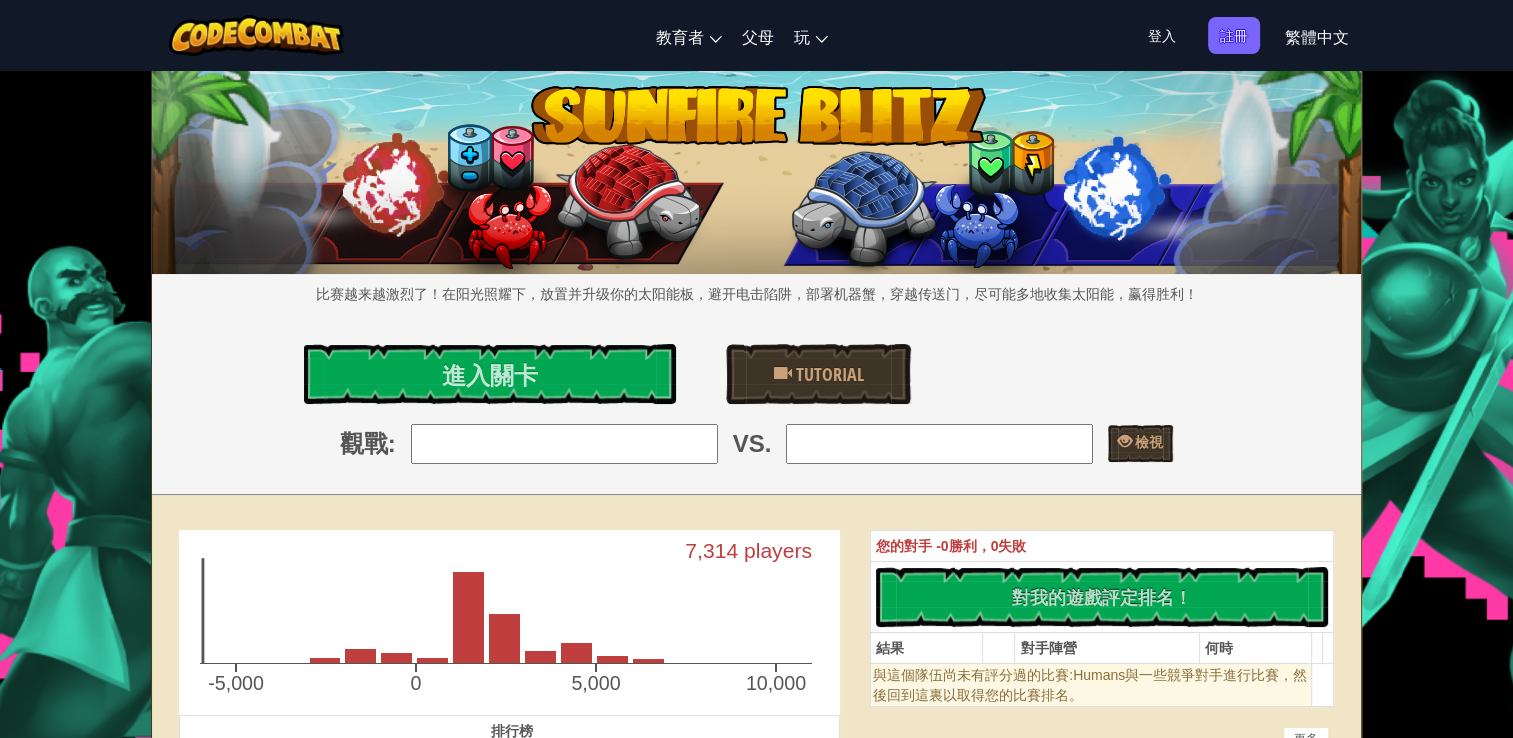 click at bounding box center [564, 444] 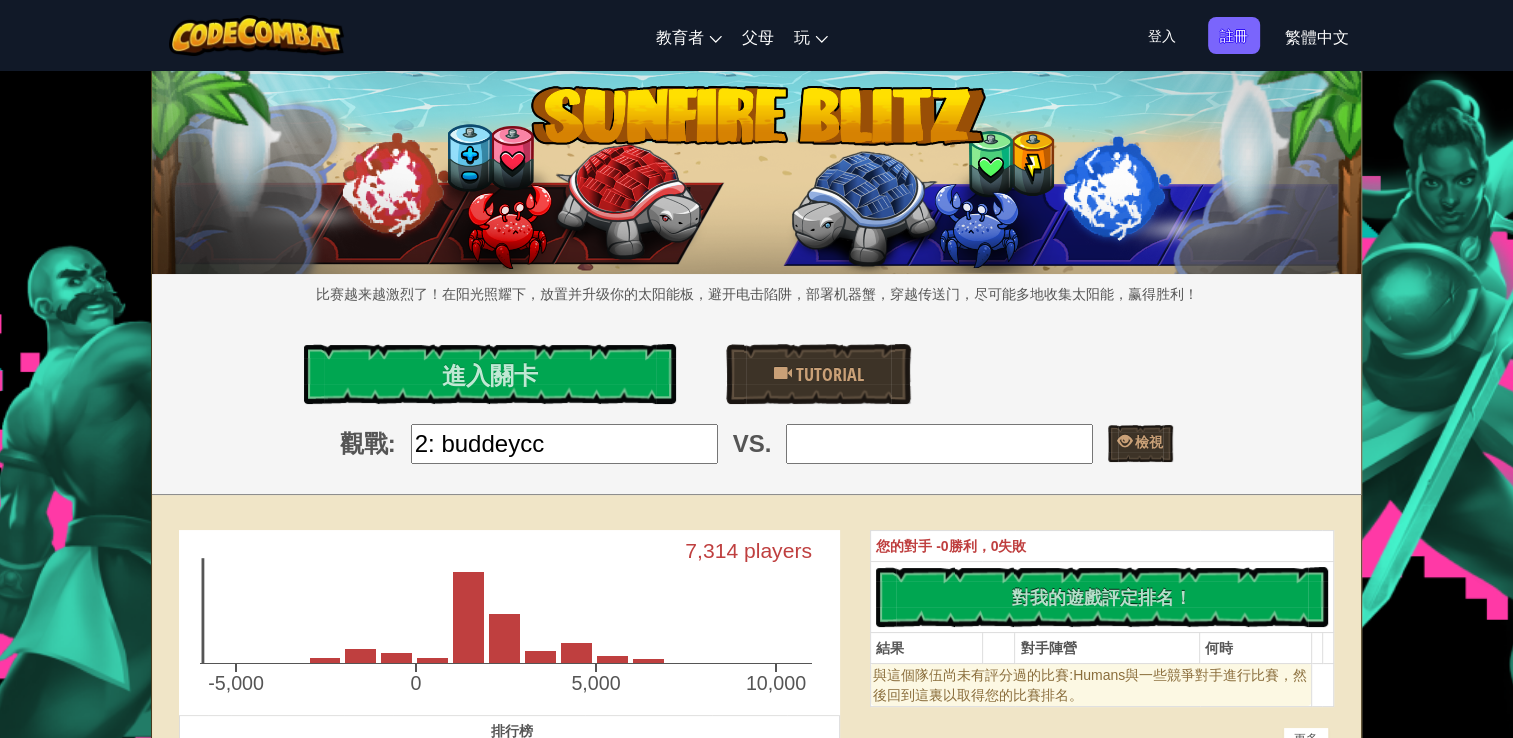 click at bounding box center [939, 444] 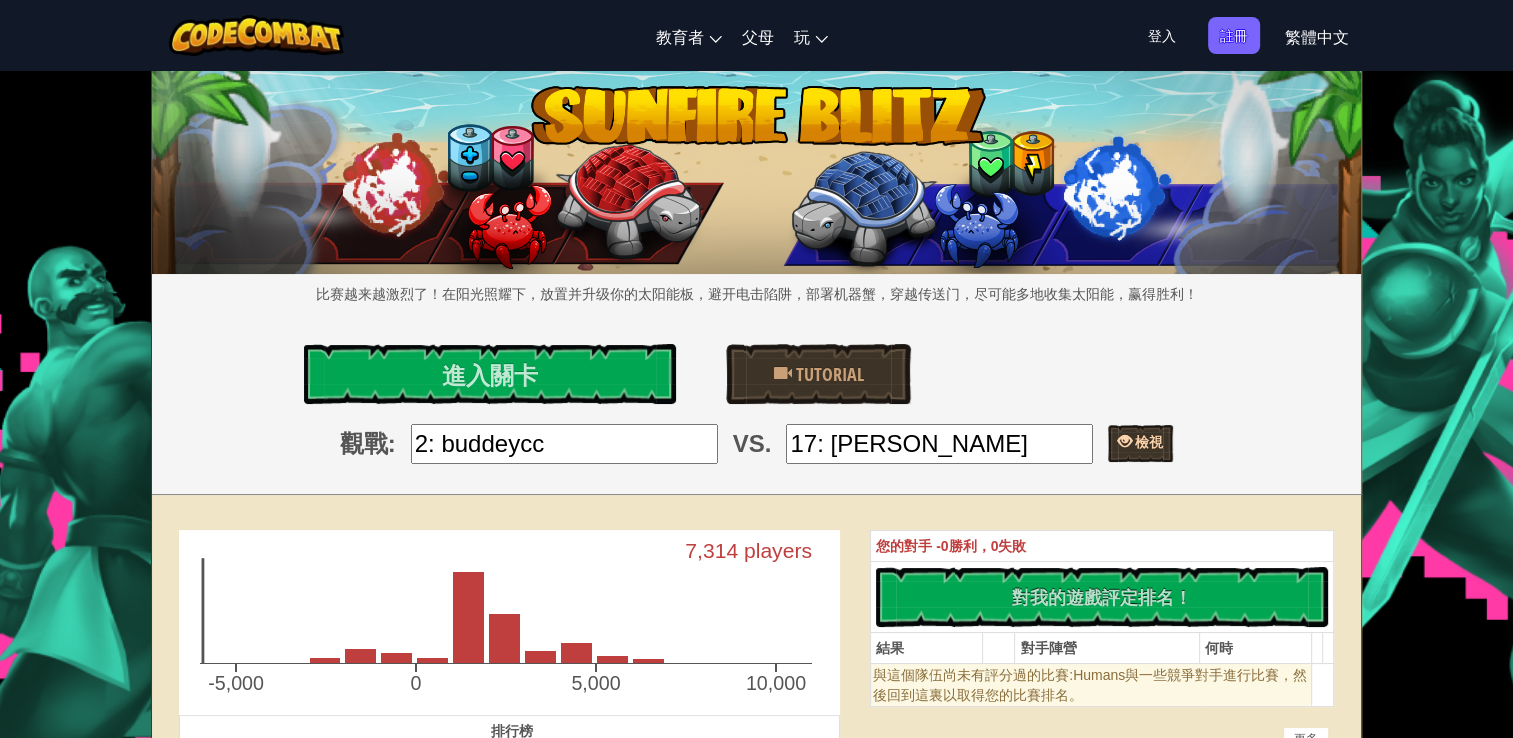 click at bounding box center [1125, 441] 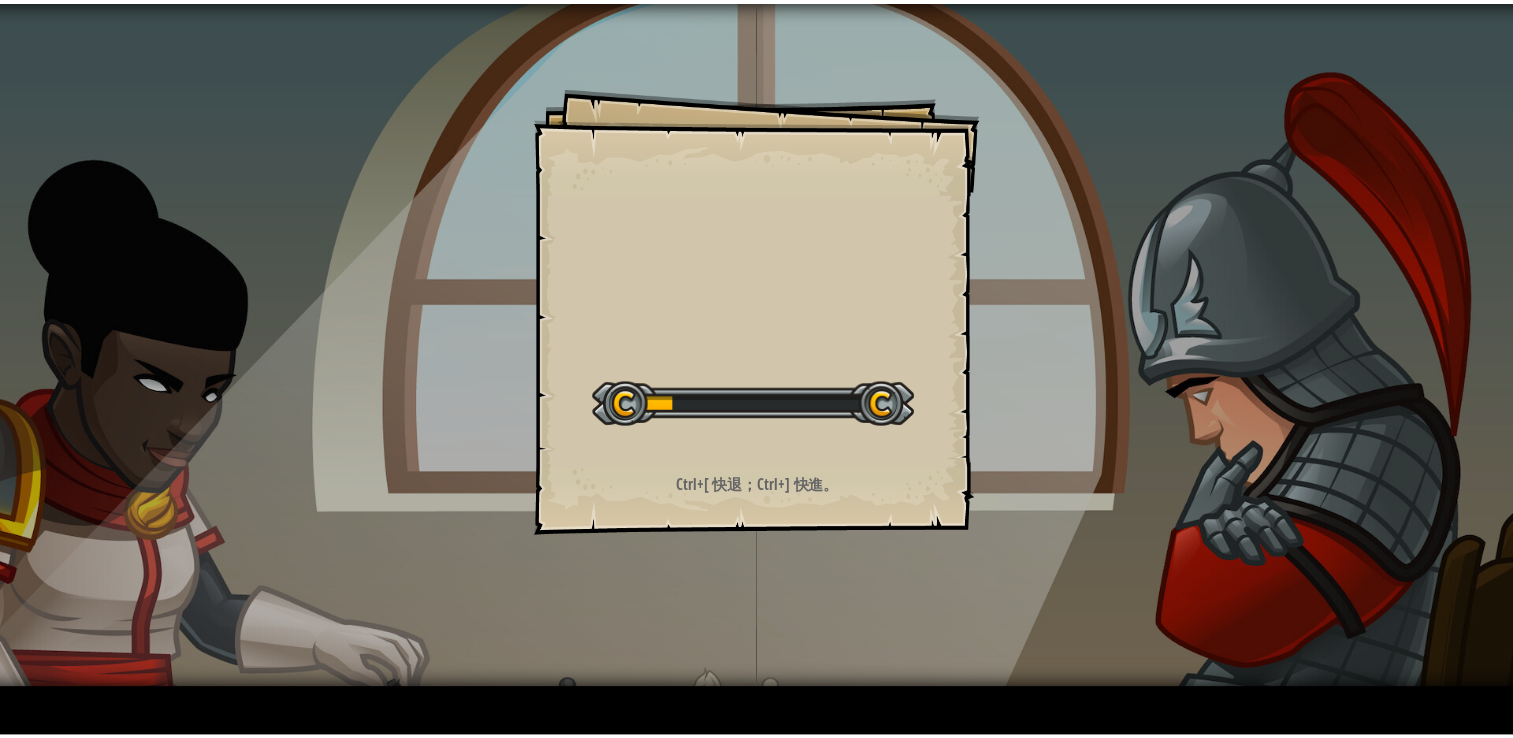 scroll, scrollTop: 0, scrollLeft: 0, axis: both 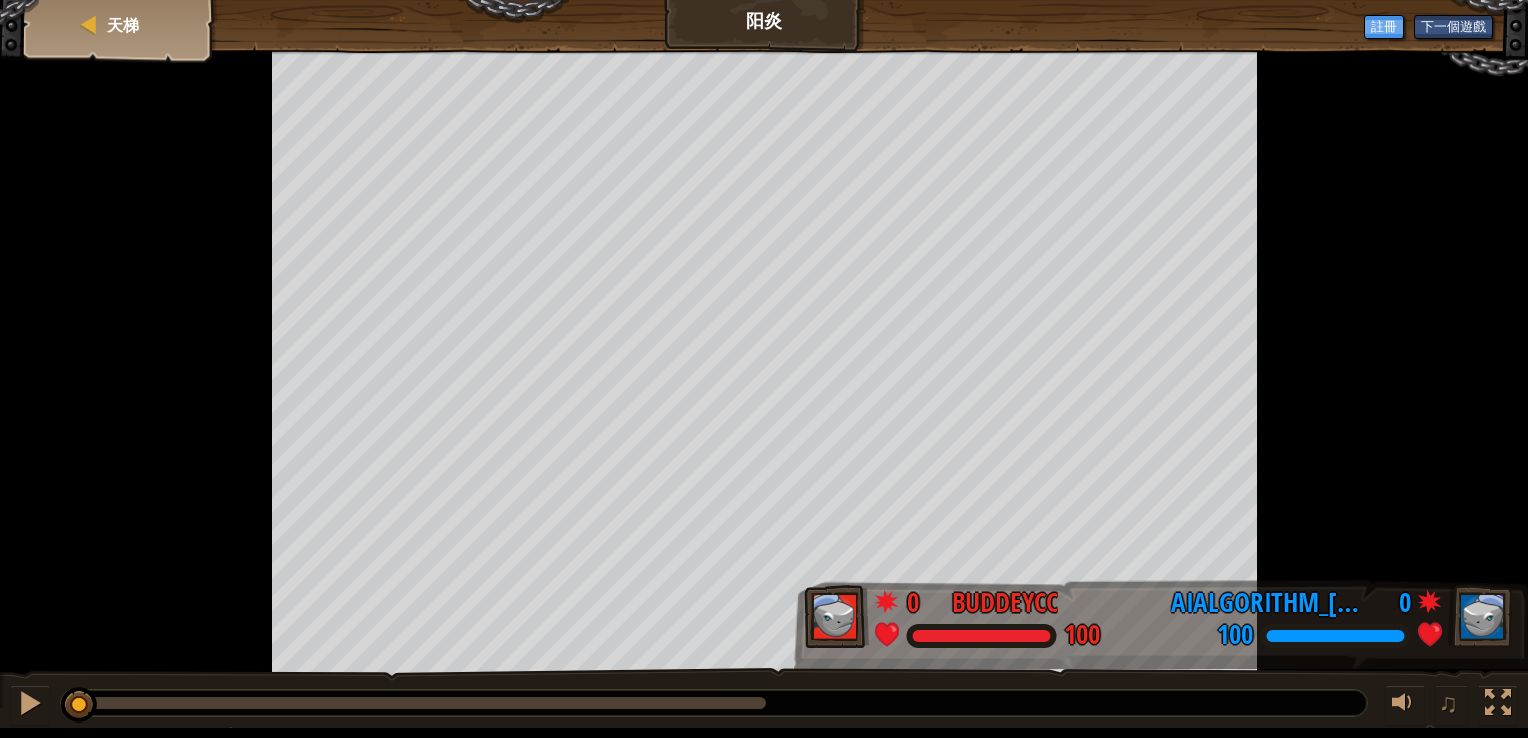 click at bounding box center [764, 364] 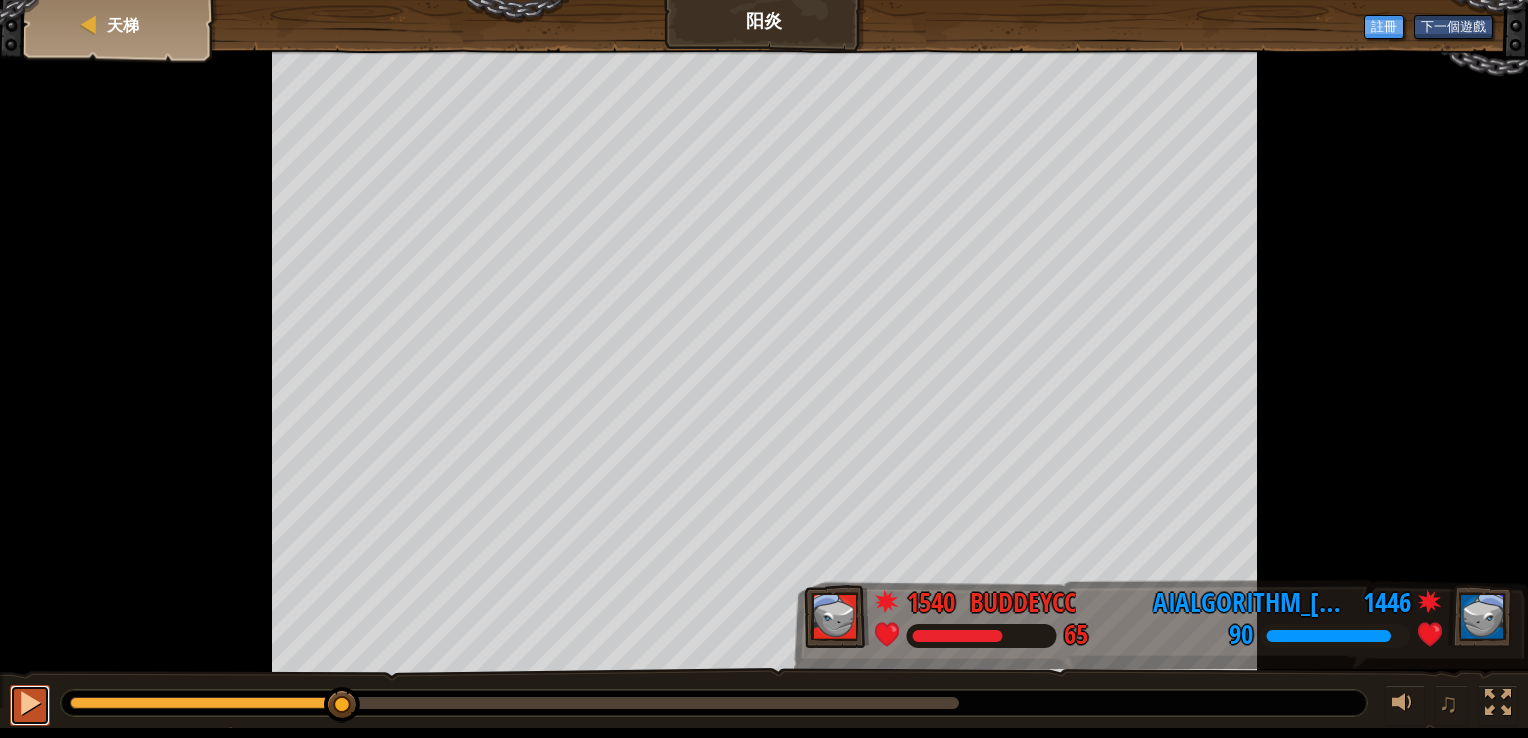 click at bounding box center [30, 703] 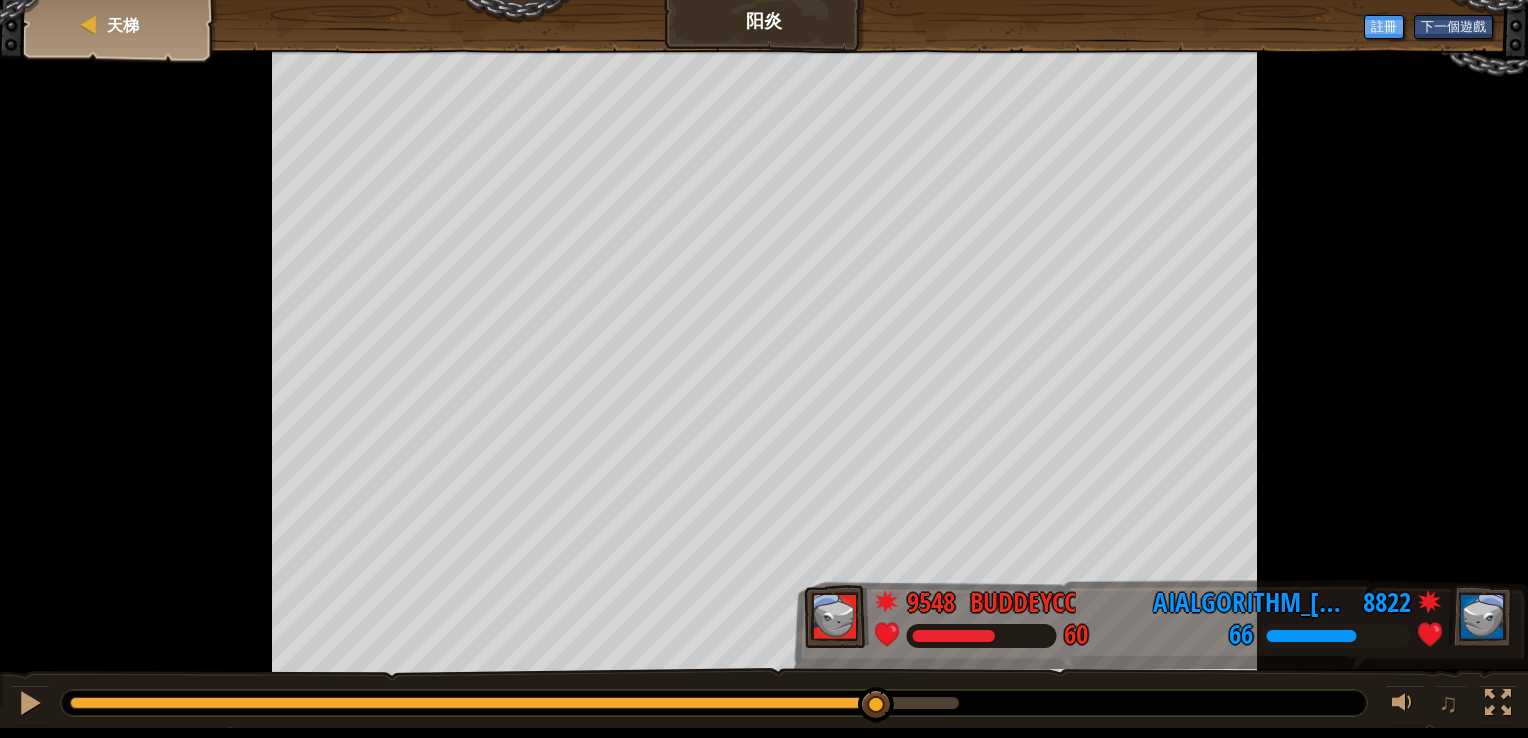 drag, startPoint x: 953, startPoint y: 710, endPoint x: 880, endPoint y: 726, distance: 74.73286 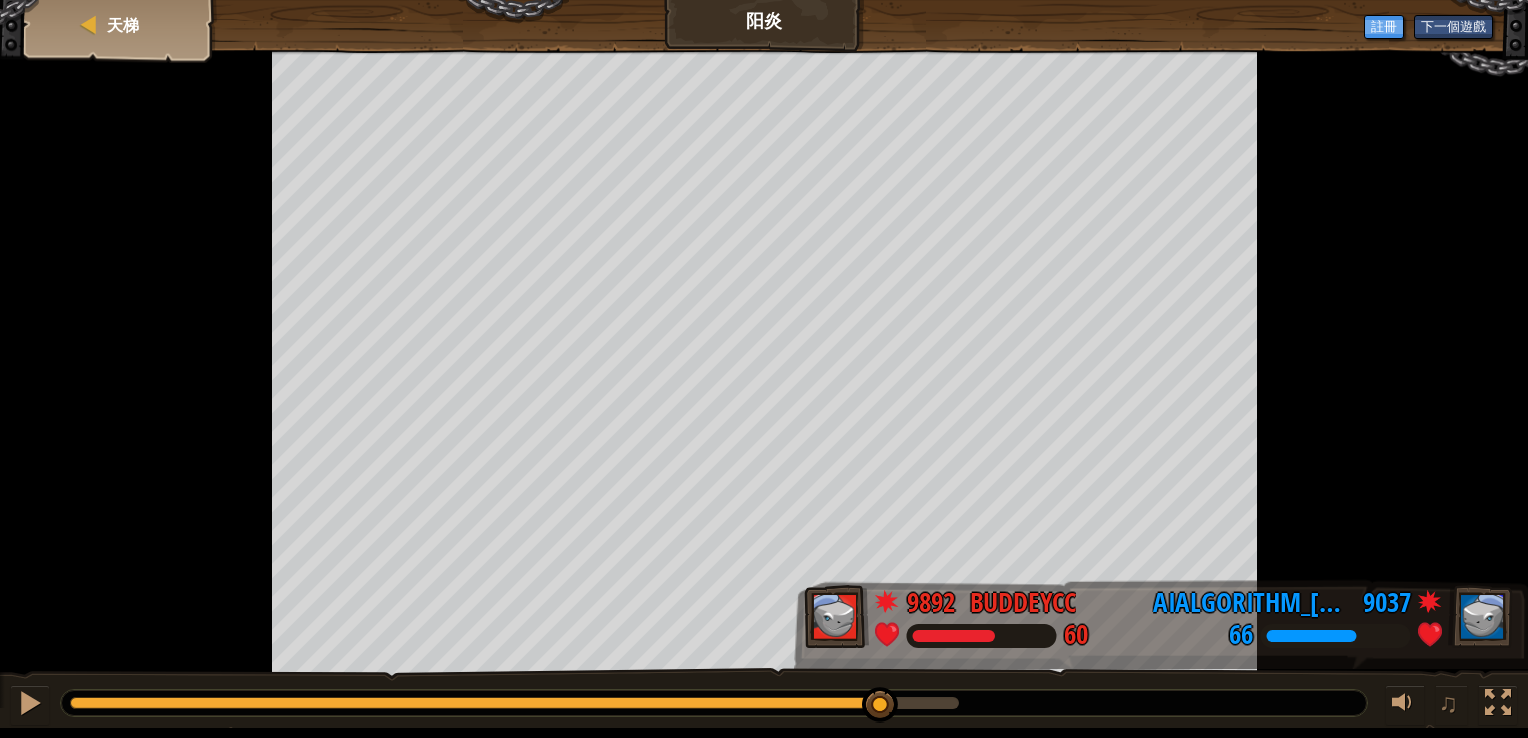 click on "Goals 開始戰役 從伺服器載入失敗 您將需要訂閱來開啟這關。 訂閱 您需要加入一個課程來遊玩此關卡。 回到我的課程 詢問您的老師來分派一個授權碼給您，這樣您就可以繼續遊玩CodeCombat! 回到我的課程 此關卡已鎖定。
回到我的課程 Ctrl+[ 快退；Ctrl+] 快進。 天梯 [PERSON_NAME] 下一個遊戲 註冊 9892 buddeycc 60 9037 AIAlgorithm_[PERSON_NAME]_ 66 ♫" at bounding box center (764, 364) 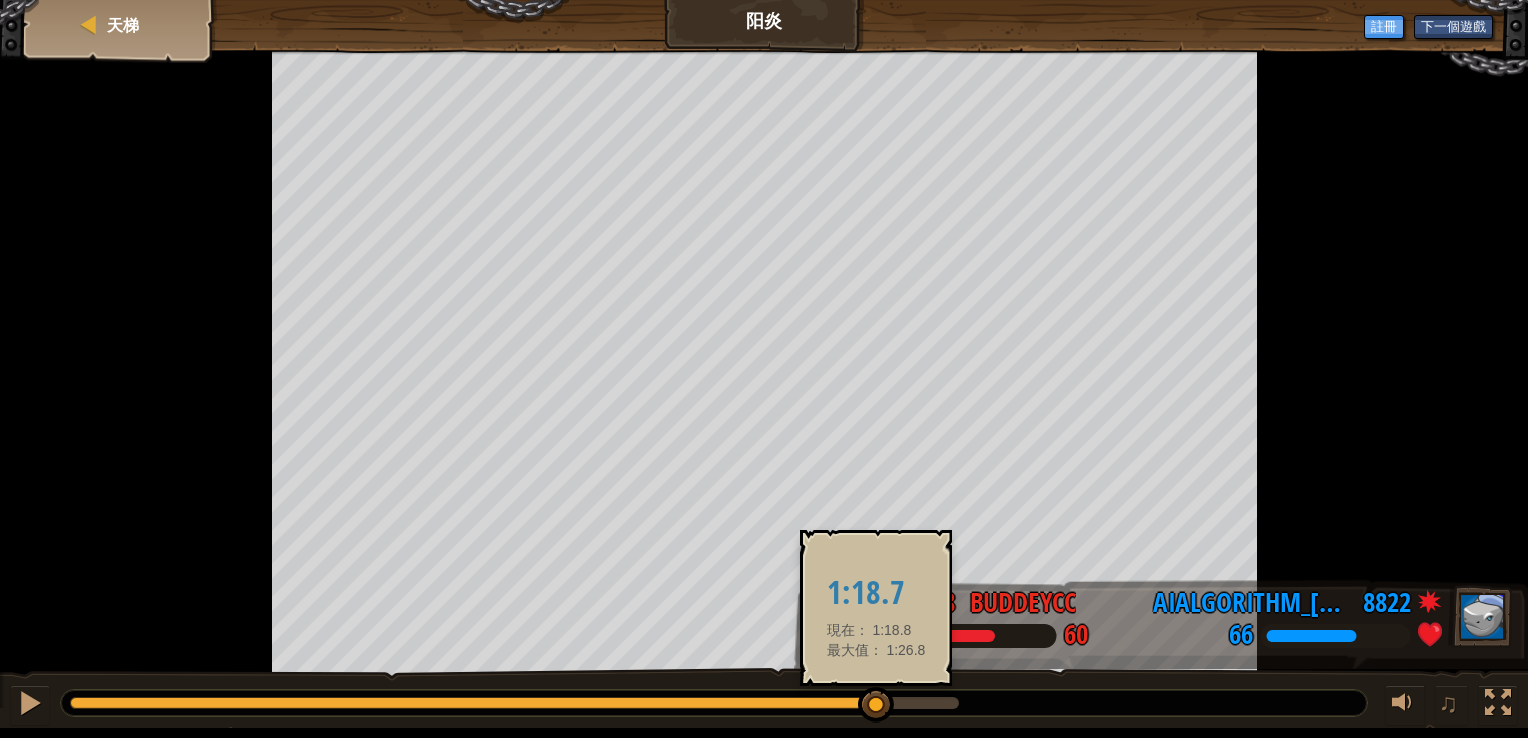 drag, startPoint x: 886, startPoint y: 714, endPoint x: 876, endPoint y: 698, distance: 18.867962 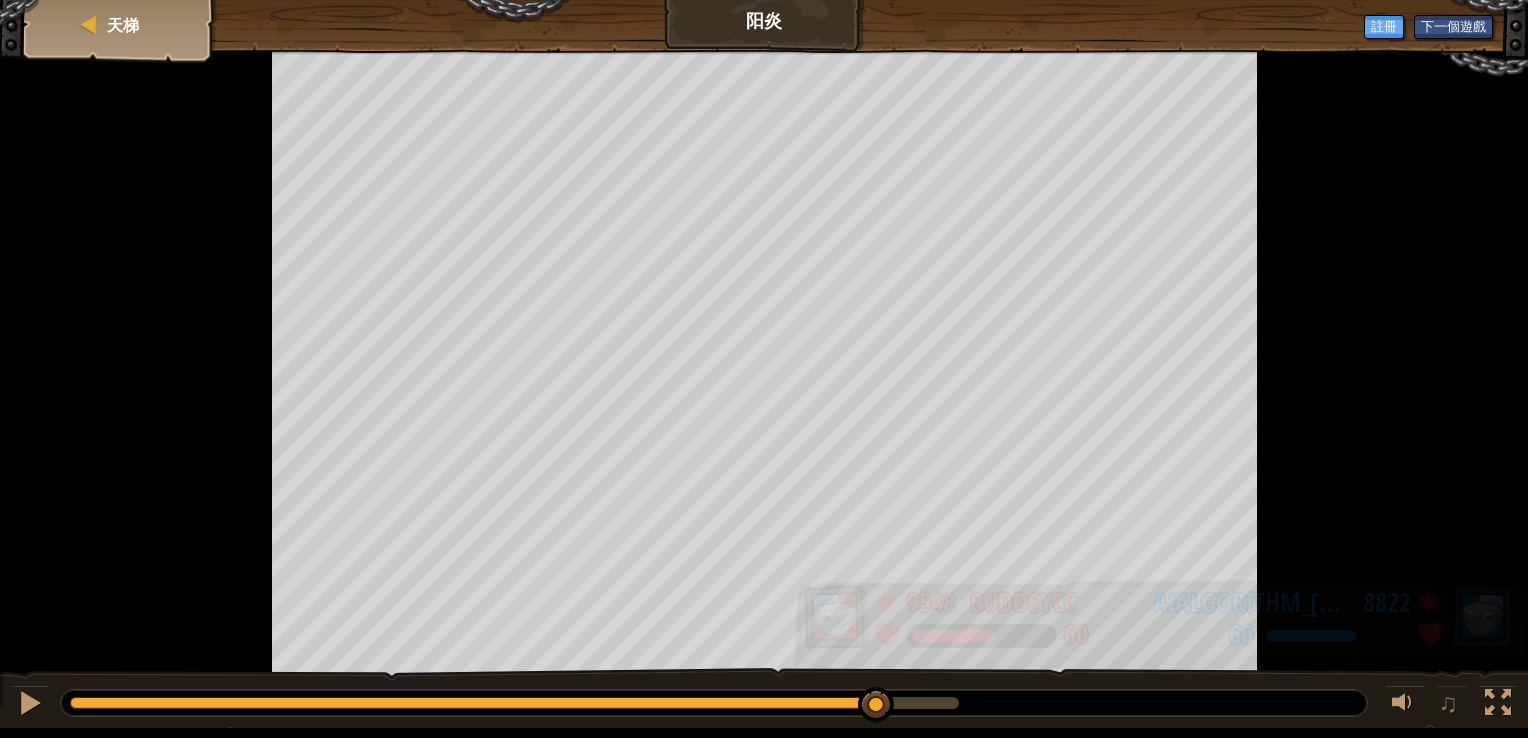 click on "Goals 開始戰役 從伺服器載入失敗 您將需要訂閱來開啟這關。 訂閱 您需要加入一個課程來遊玩此關卡。 回到我的課程 詢問您的老師來分派一個授權碼給您，這樣您就可以繼續遊玩CodeCombat! 回到我的課程 此關卡已鎖定。
回到我的課程 Ctrl+[ 快退；Ctrl+] 快進。 天梯 [PERSON_NAME] 下一個遊戲 註冊 9548 buddeycc 60 8822 AIAlgorithm_[PERSON_NAME]_ 66 ♫" at bounding box center [764, 364] 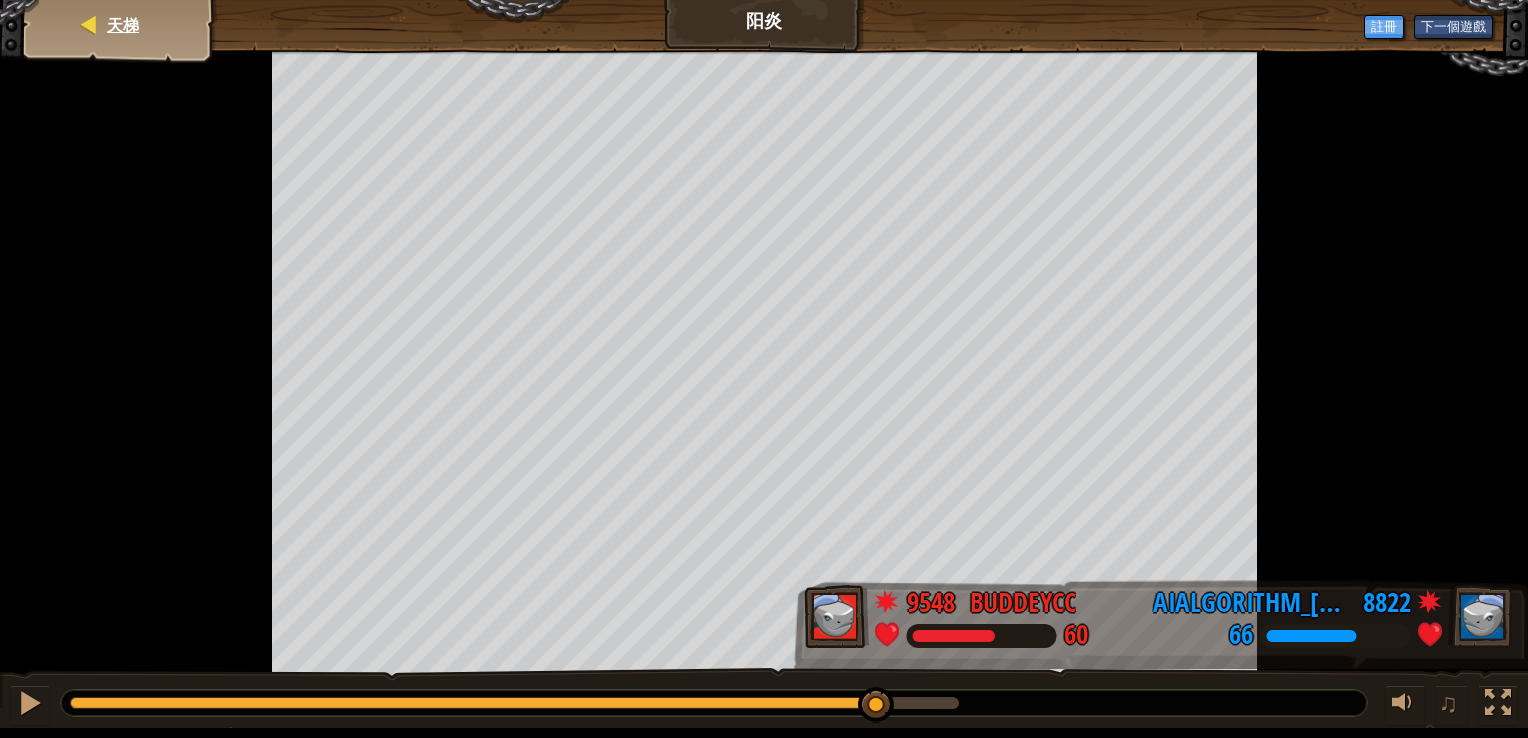 click on "天梯" at bounding box center [120, 25] 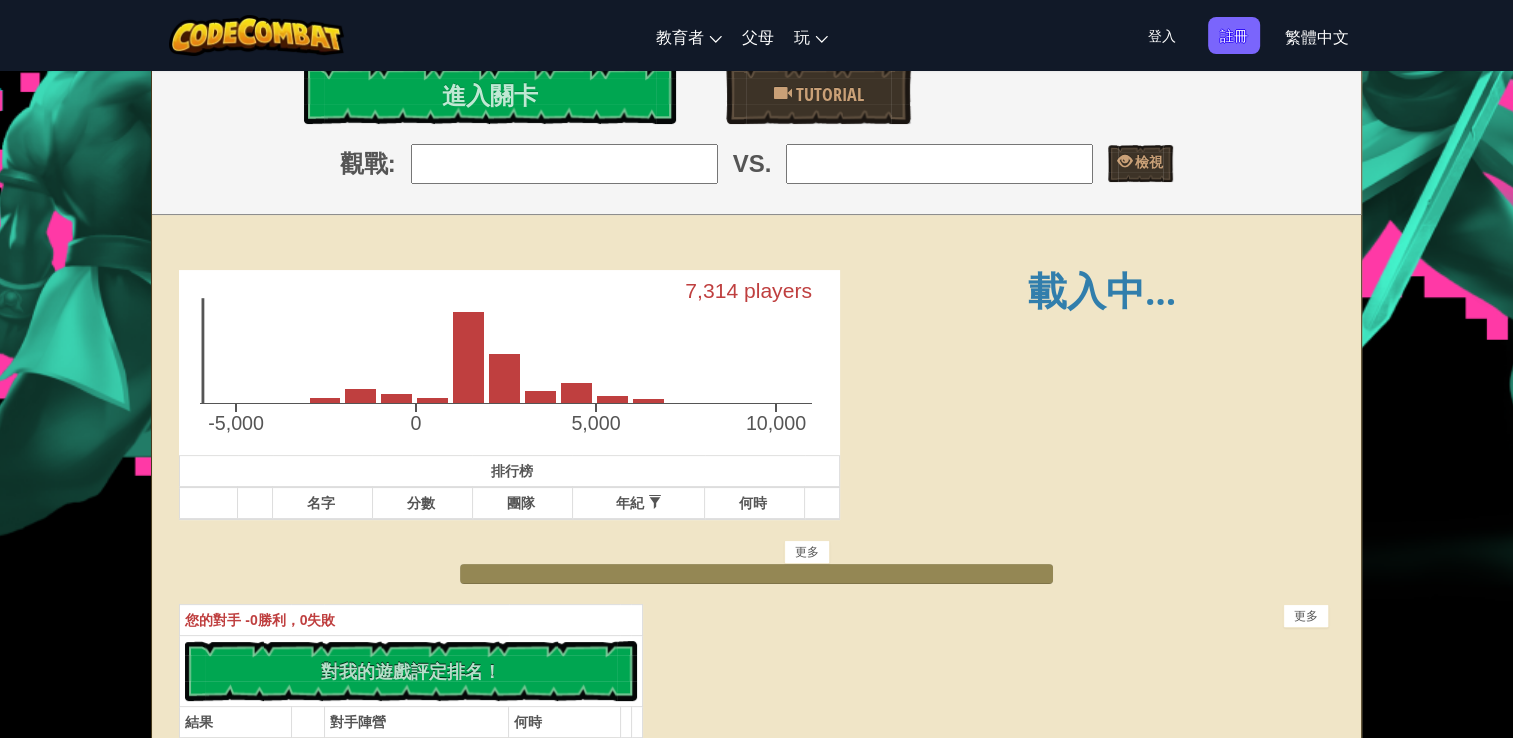 scroll, scrollTop: 100, scrollLeft: 0, axis: vertical 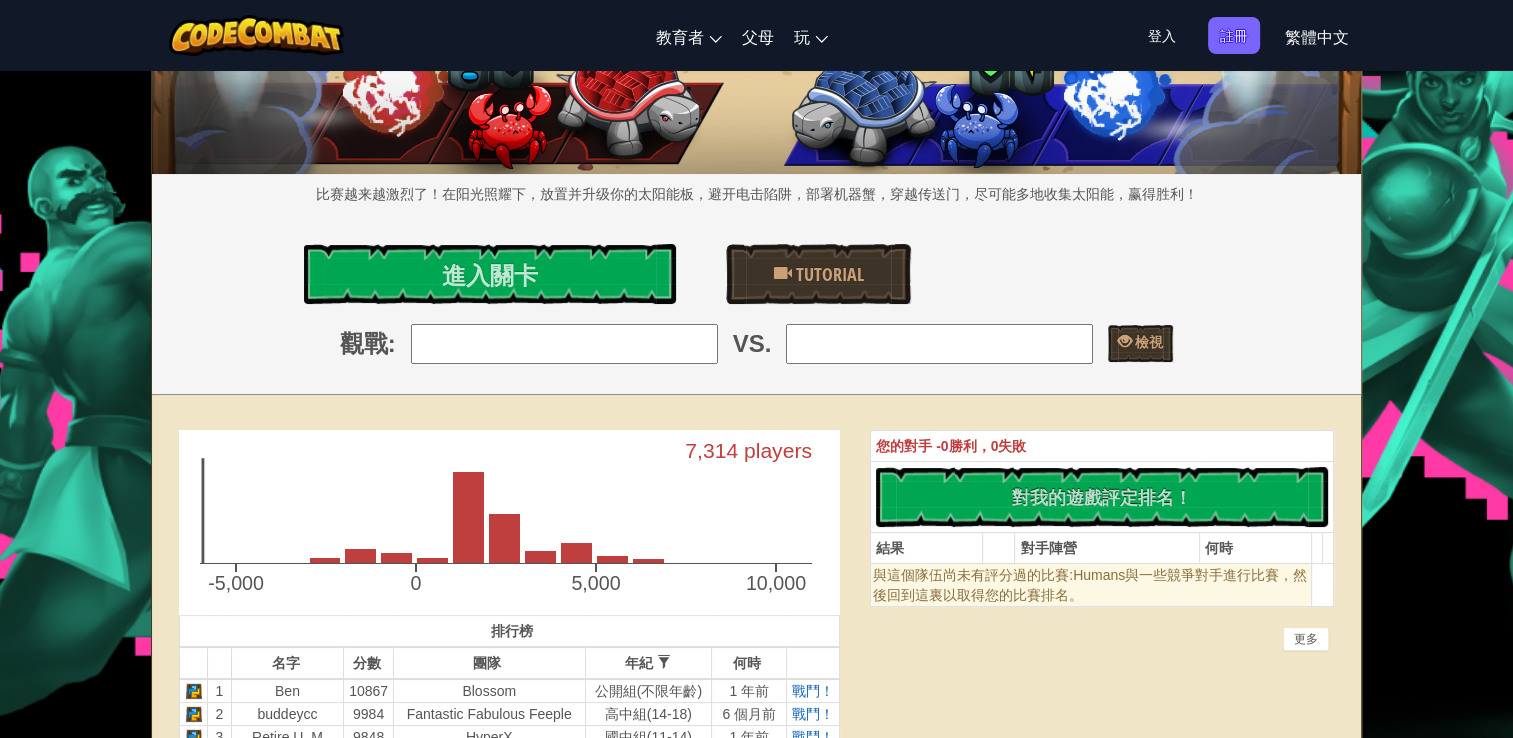 drag, startPoint x: 645, startPoint y: 714, endPoint x: 639, endPoint y: 734, distance: 20.880613 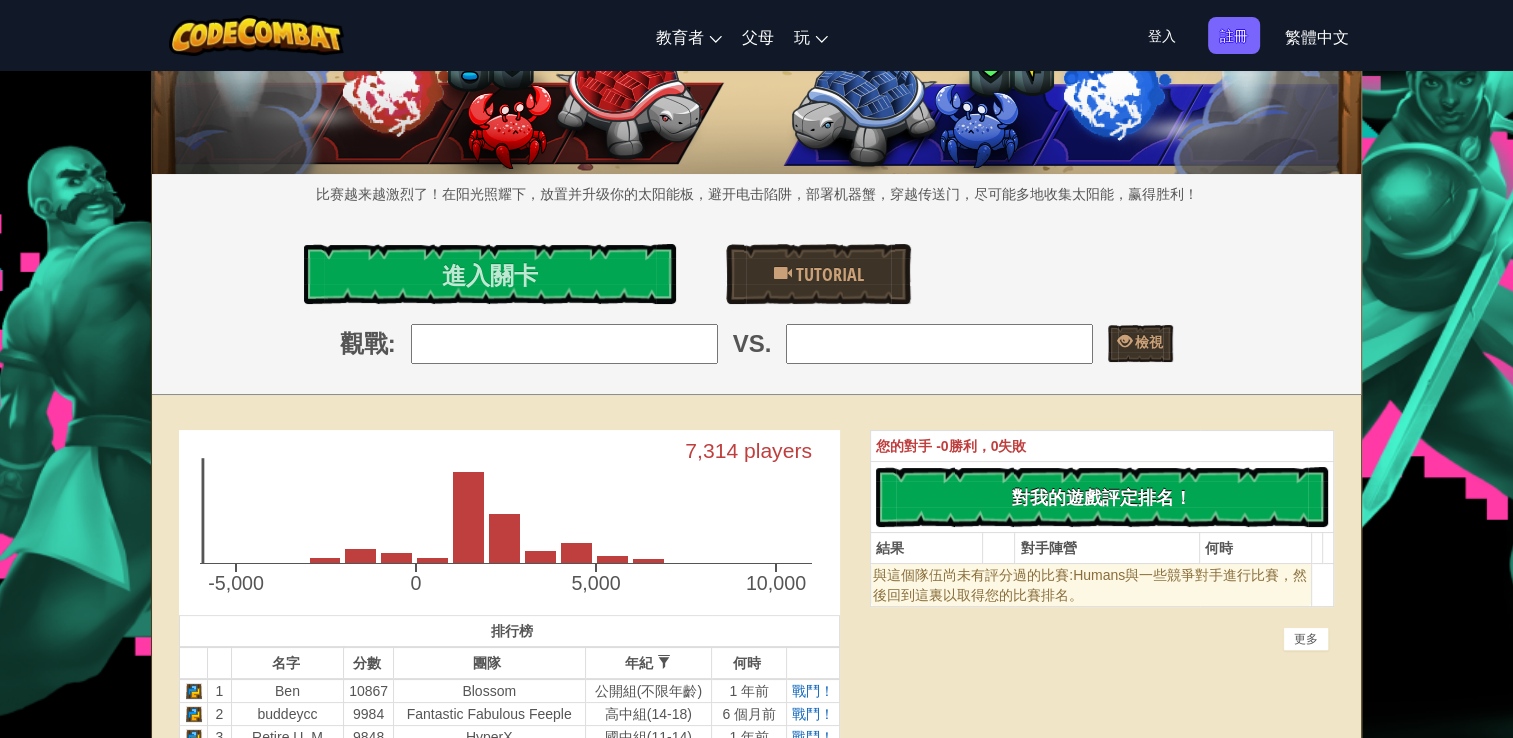 drag, startPoint x: 1166, startPoint y: 558, endPoint x: 1194, endPoint y: 518, distance: 48.82622 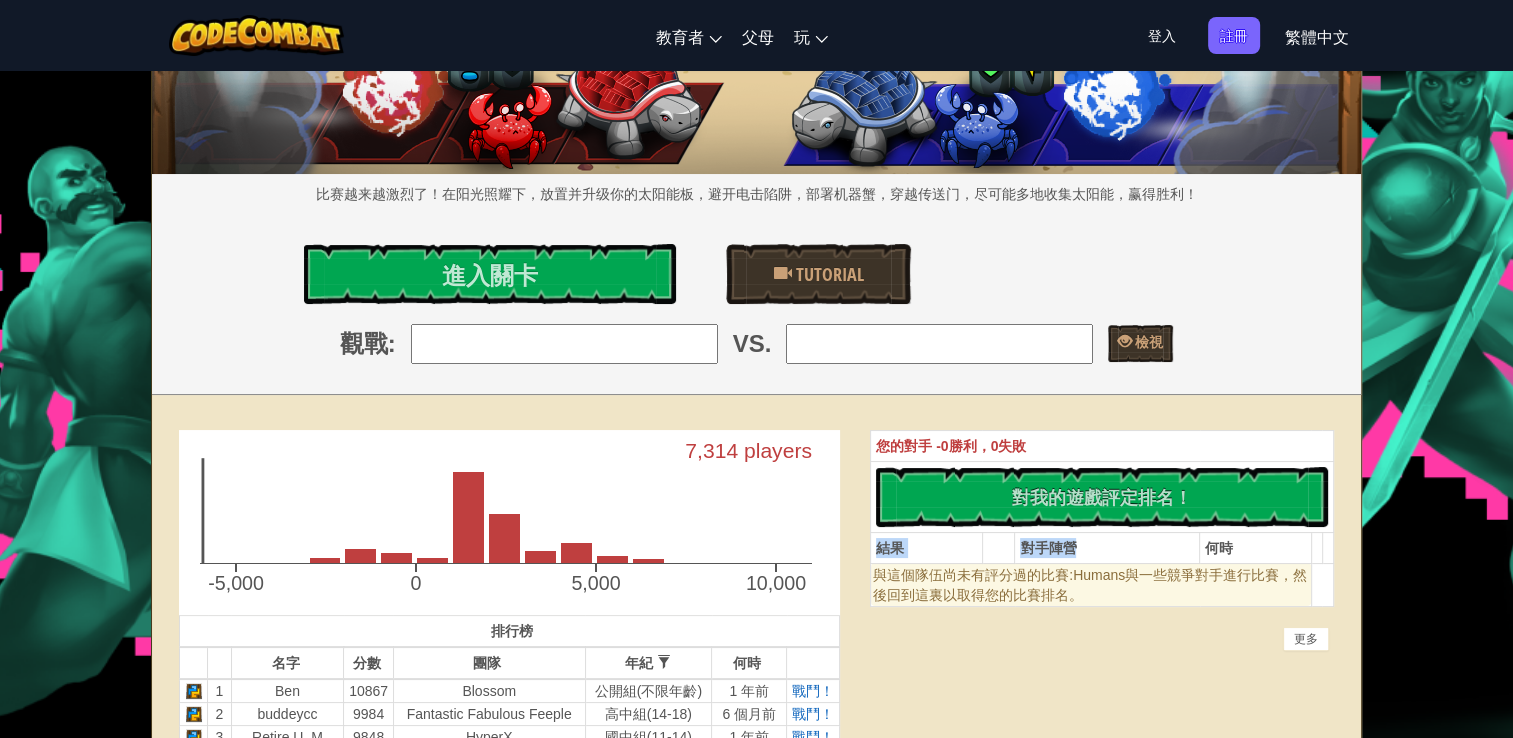 drag, startPoint x: 1220, startPoint y: 634, endPoint x: 1236, endPoint y: 529, distance: 106.21205 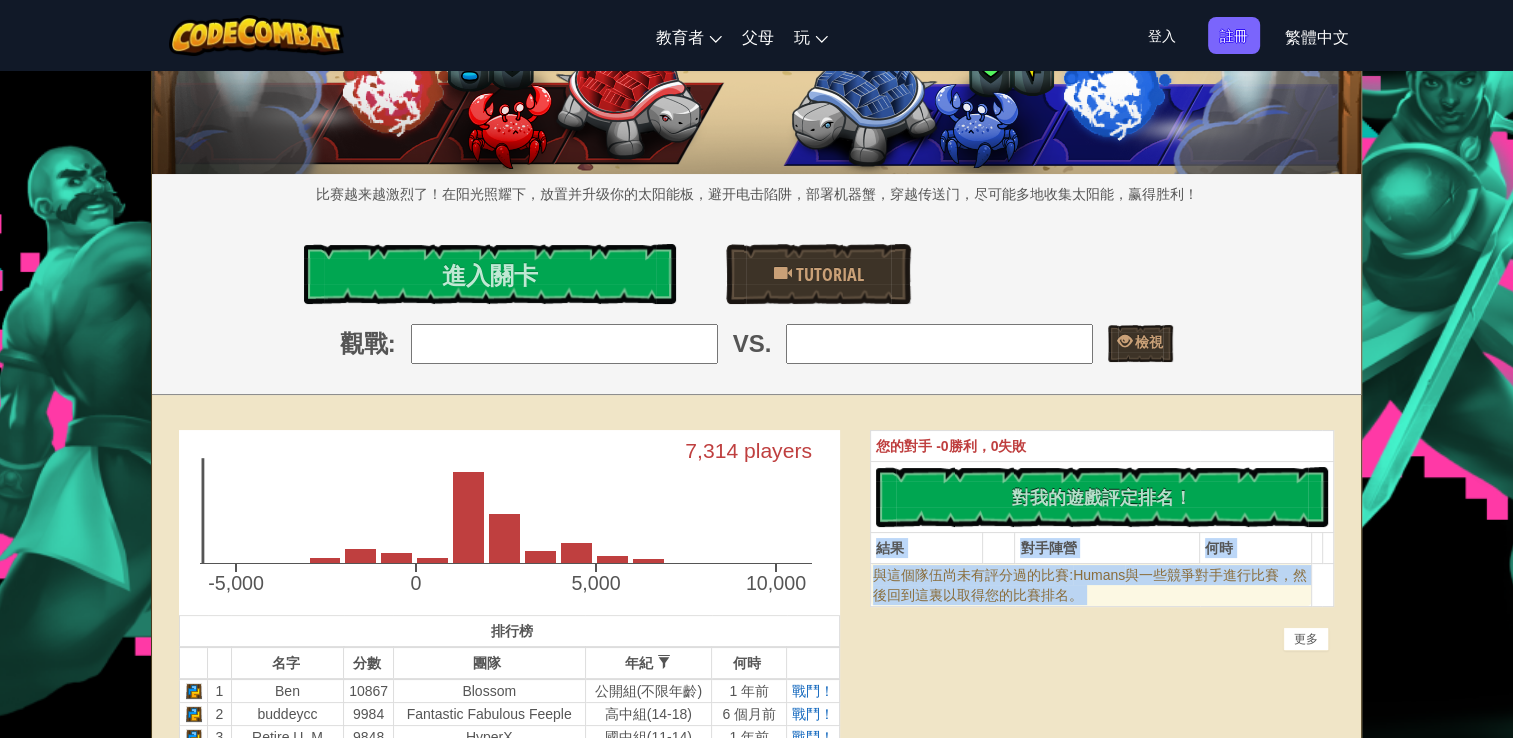 click on "與這個隊伍尚未有評分過的比賽:" at bounding box center [973, 575] 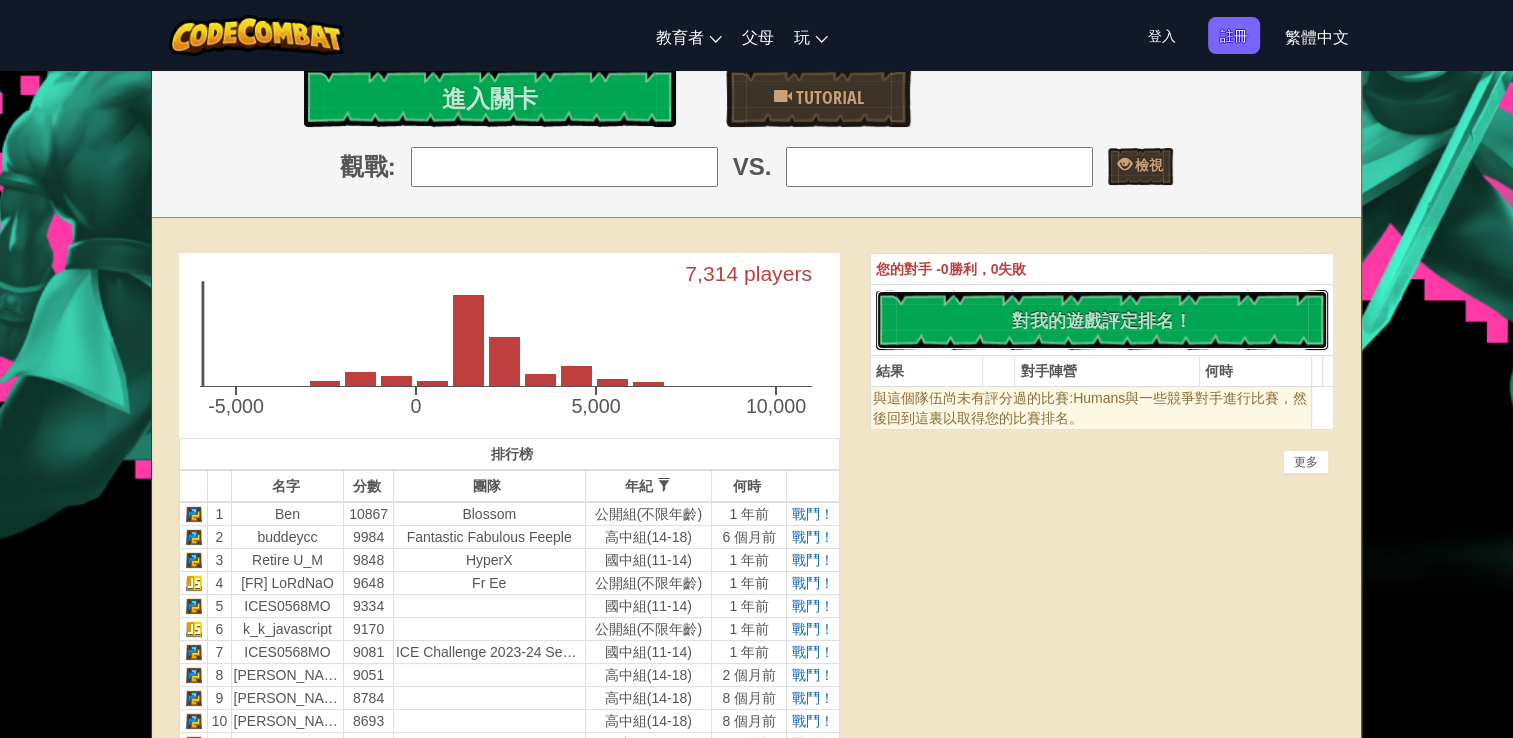 drag, startPoint x: 1026, startPoint y: 526, endPoint x: 780, endPoint y: 593, distance: 254.96078 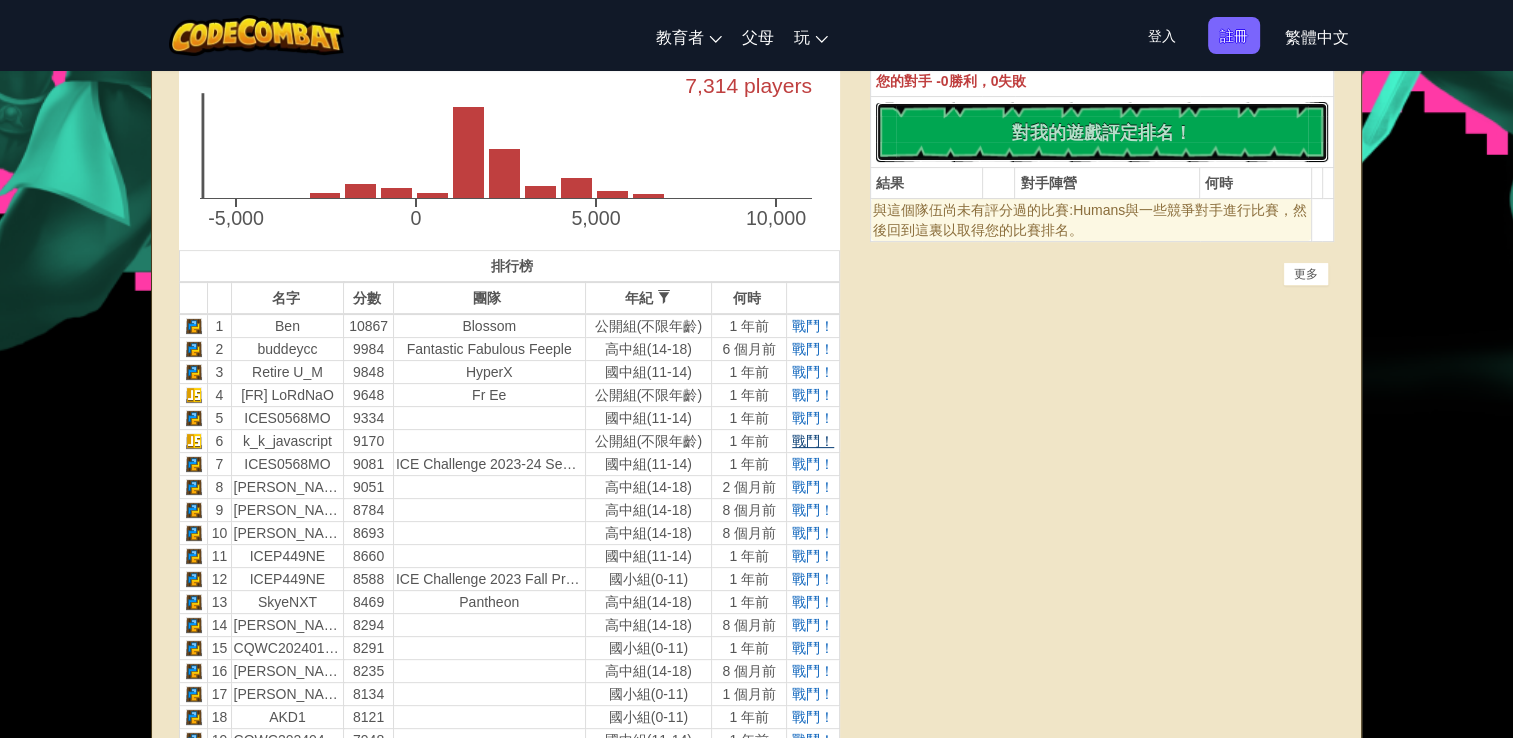 scroll, scrollTop: 500, scrollLeft: 0, axis: vertical 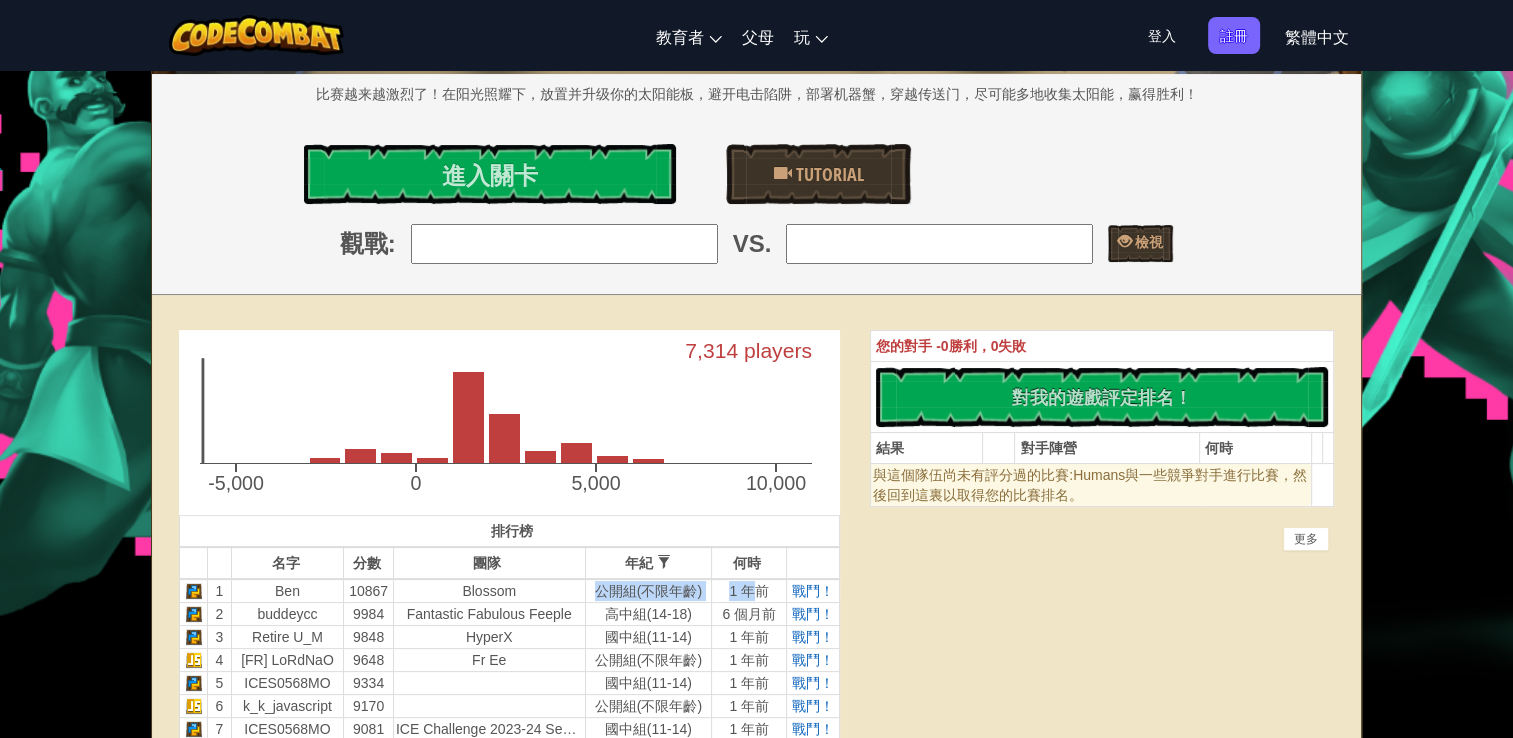 drag, startPoint x: 535, startPoint y: 588, endPoint x: 754, endPoint y: 587, distance: 219.00229 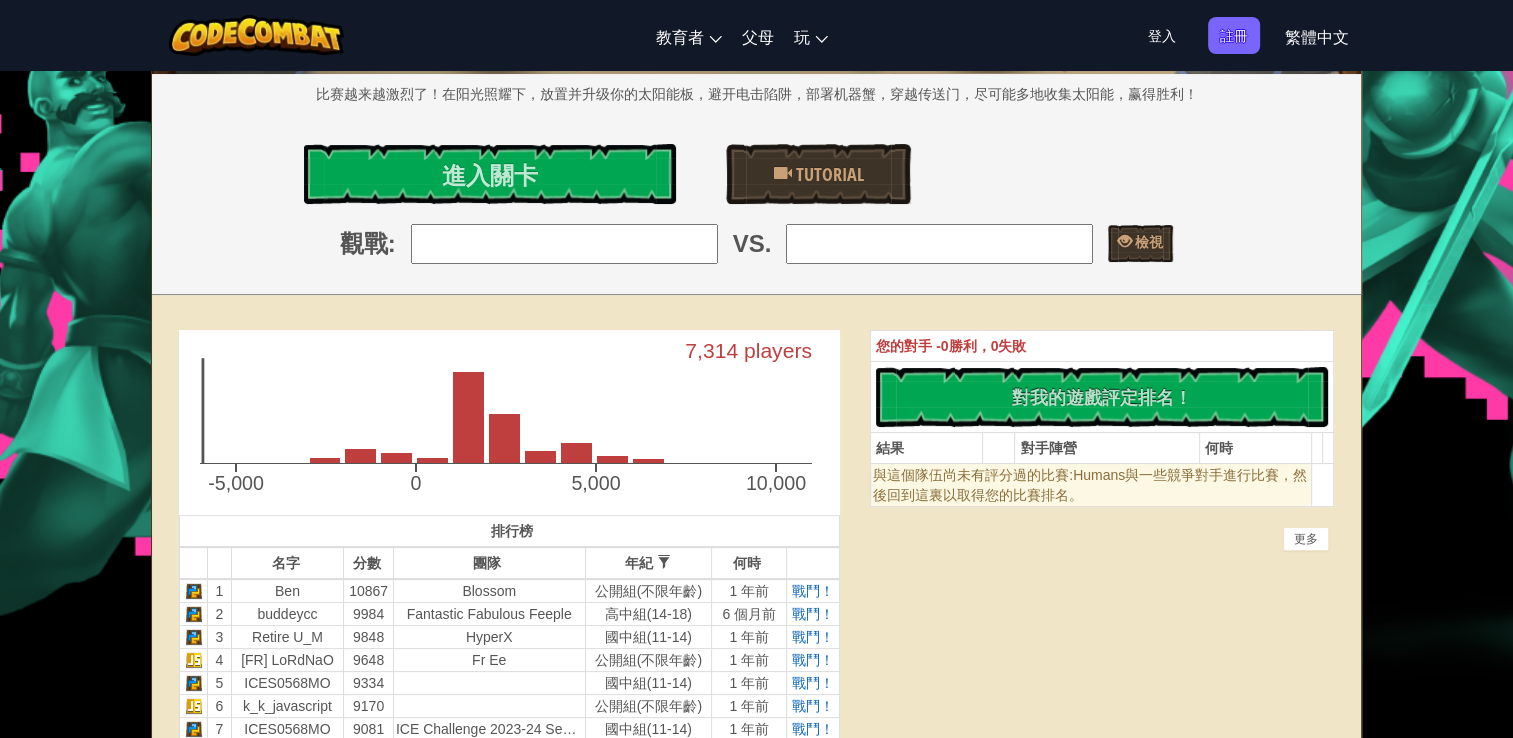 drag, startPoint x: 668, startPoint y: 141, endPoint x: 163, endPoint y: 200, distance: 508.43484 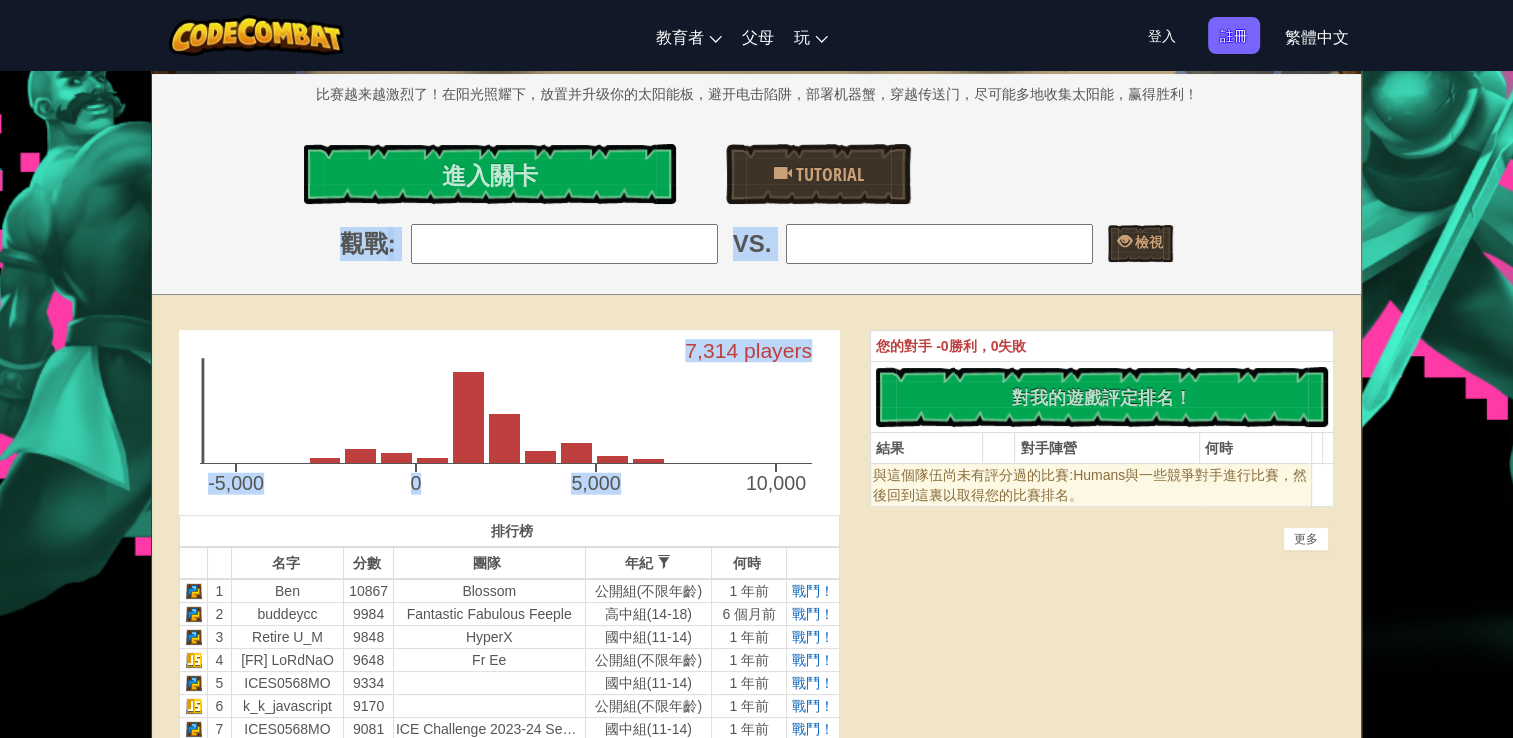 drag, startPoint x: 244, startPoint y: 147, endPoint x: 620, endPoint y: 454, distance: 485.4122 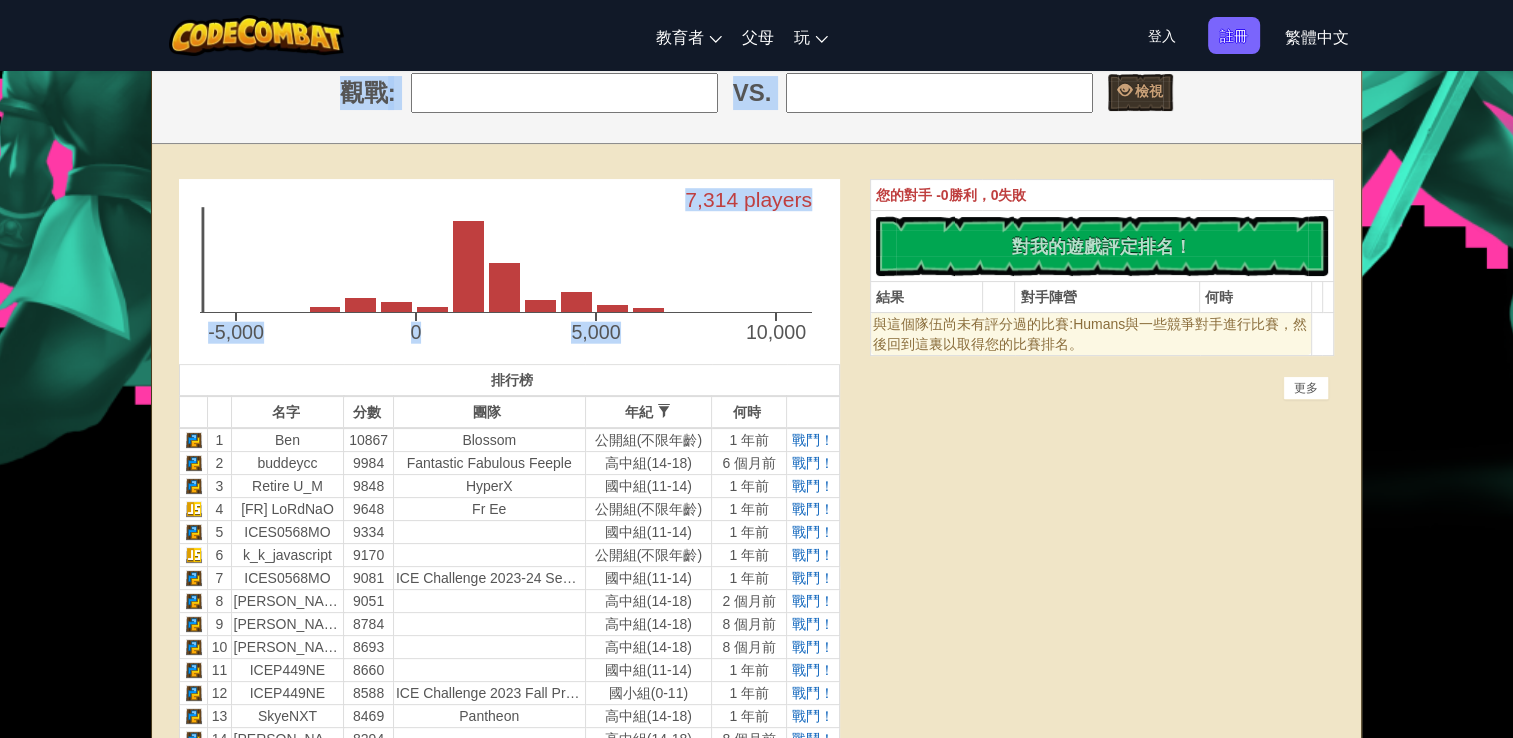scroll, scrollTop: 600, scrollLeft: 0, axis: vertical 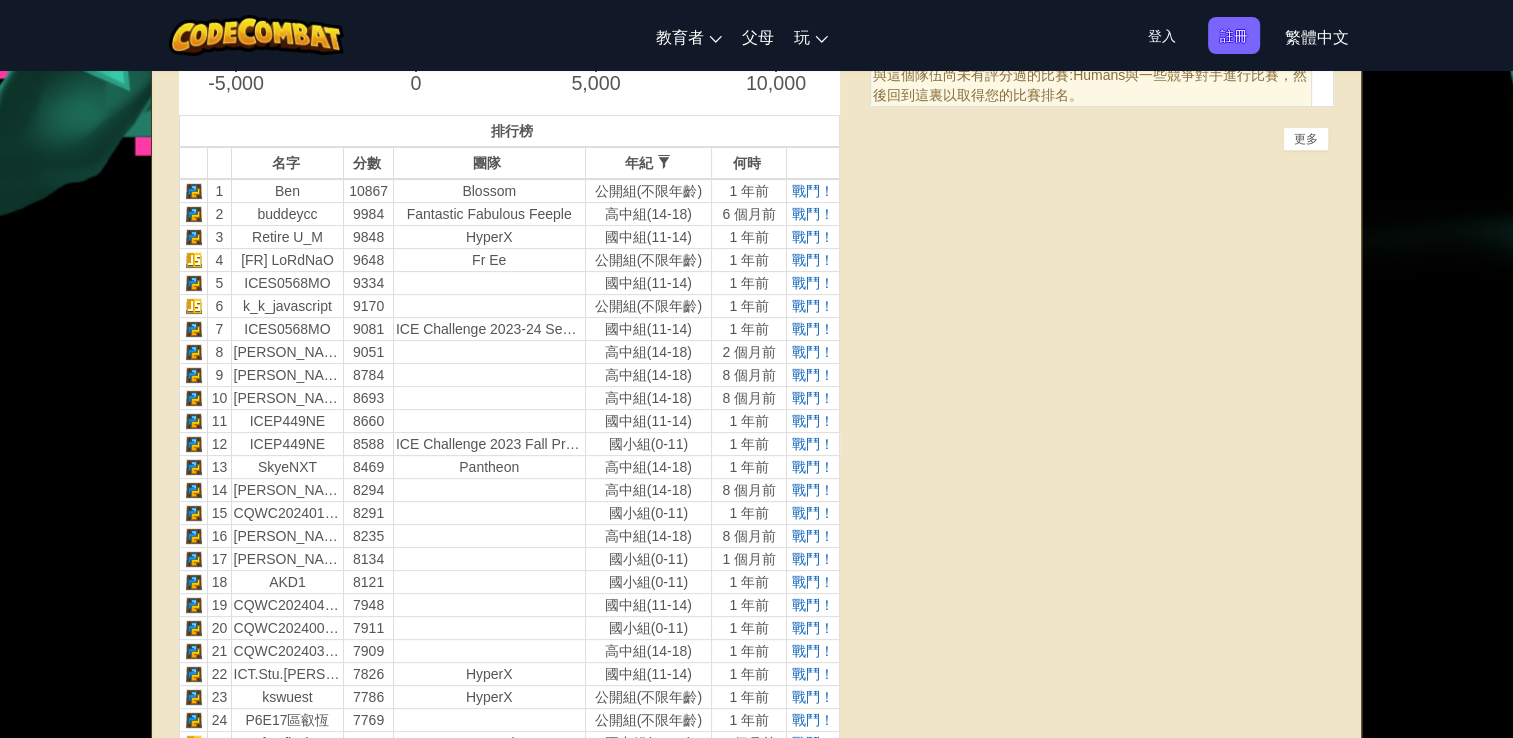 click on "國小組(0-11)" at bounding box center (648, 443) 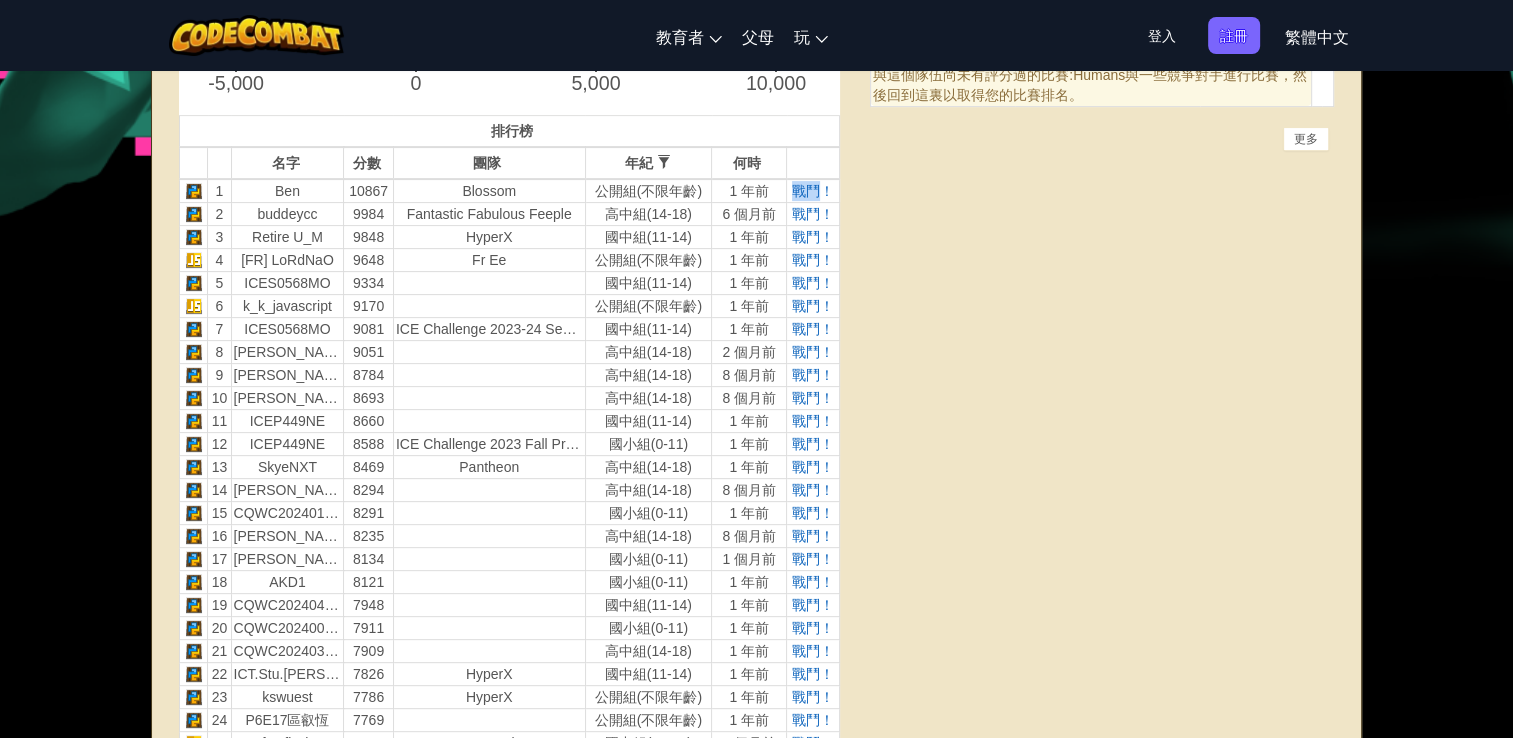 drag, startPoint x: 784, startPoint y: 191, endPoint x: 827, endPoint y: 181, distance: 44.14748 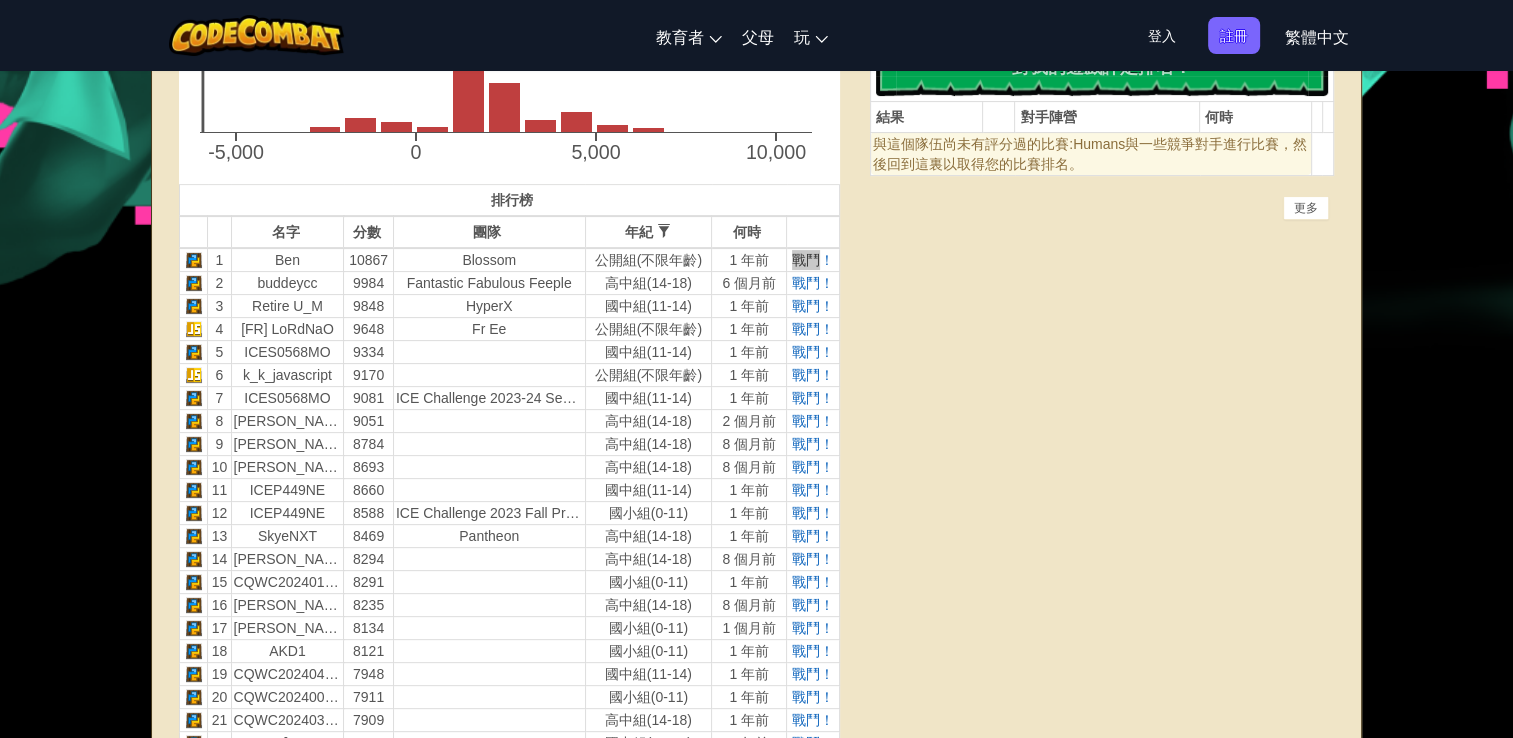 scroll, scrollTop: 500, scrollLeft: 0, axis: vertical 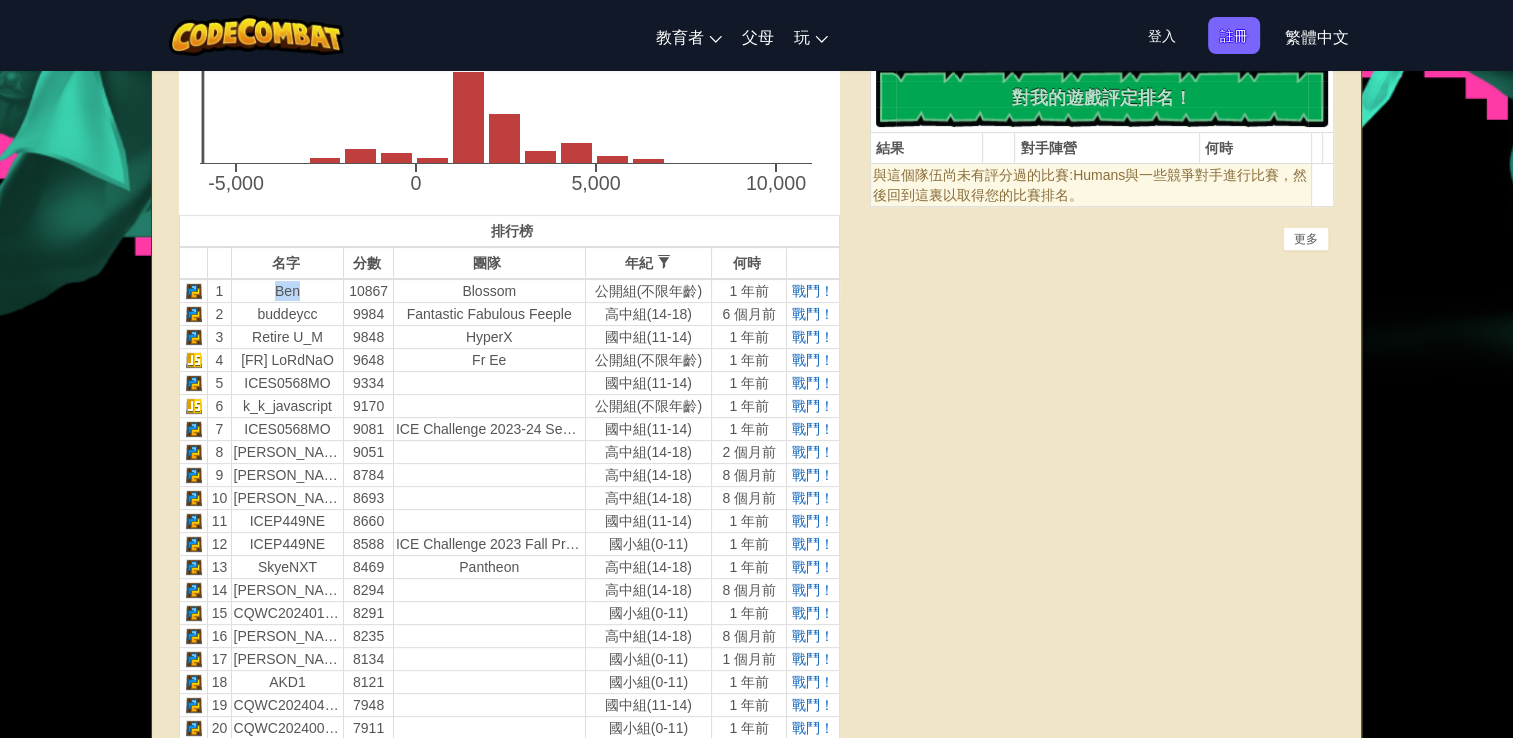 drag, startPoint x: 307, startPoint y: 285, endPoint x: 243, endPoint y: 286, distance: 64.00781 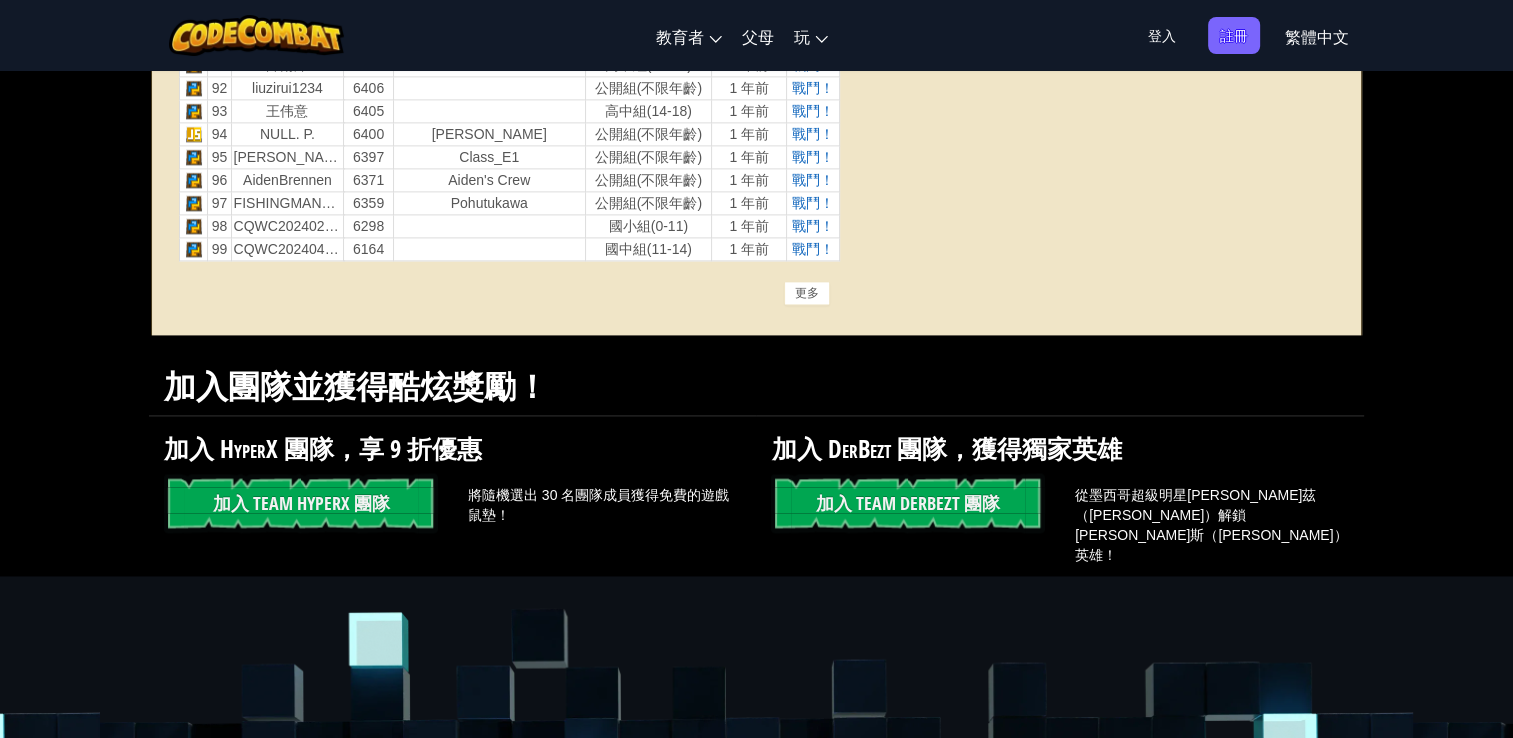 scroll, scrollTop: 2800, scrollLeft: 0, axis: vertical 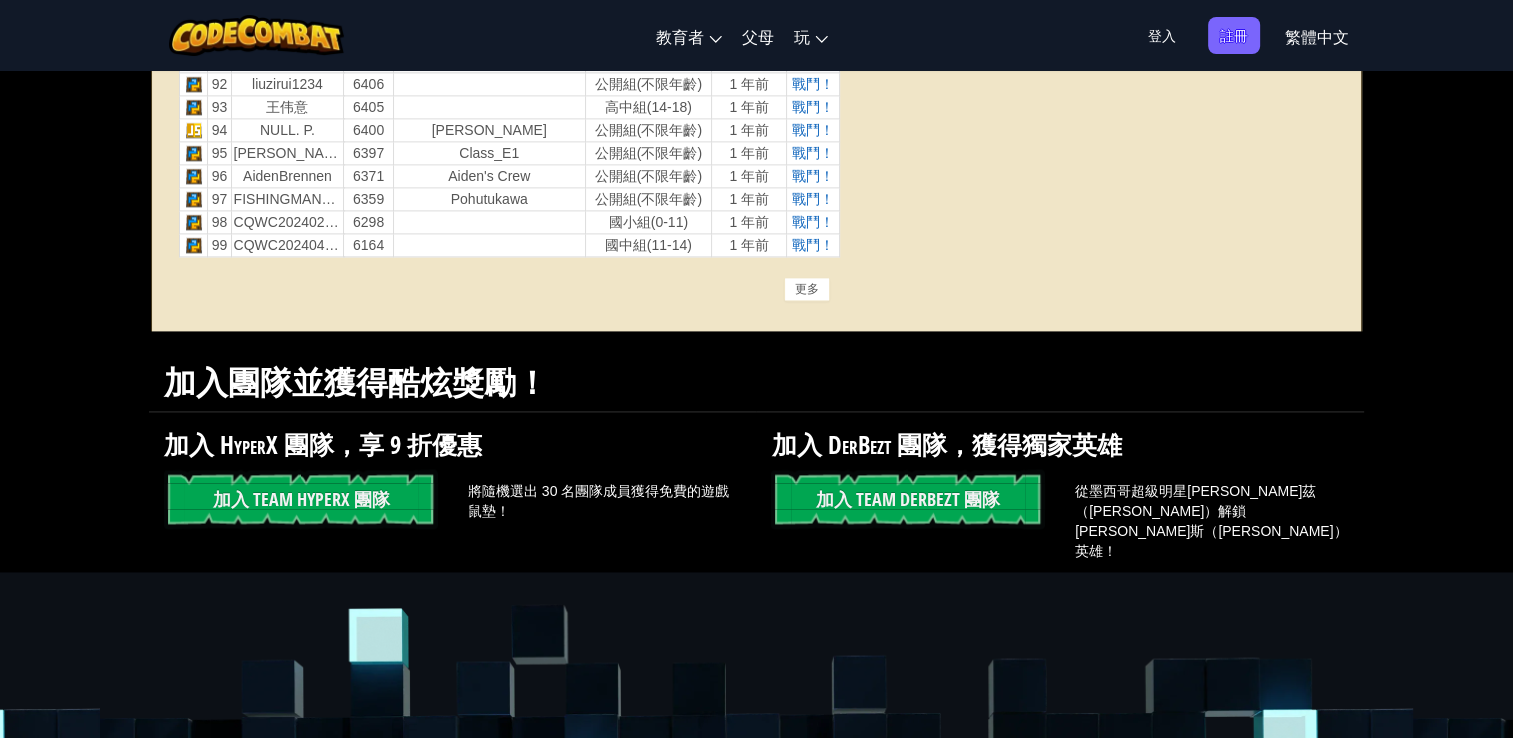 drag, startPoint x: 232, startPoint y: 249, endPoint x: 764, endPoint y: 242, distance: 532.046 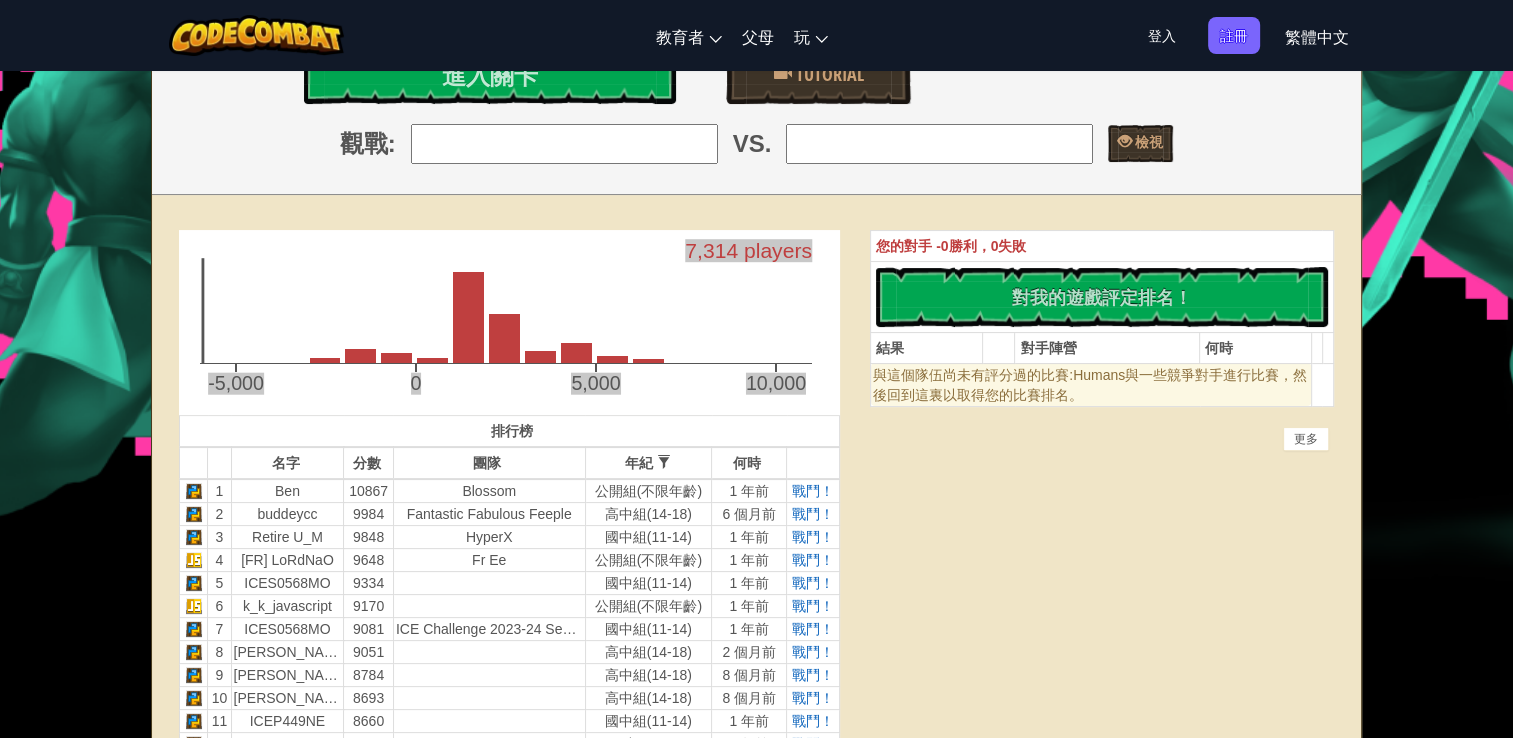 scroll, scrollTop: 100, scrollLeft: 0, axis: vertical 